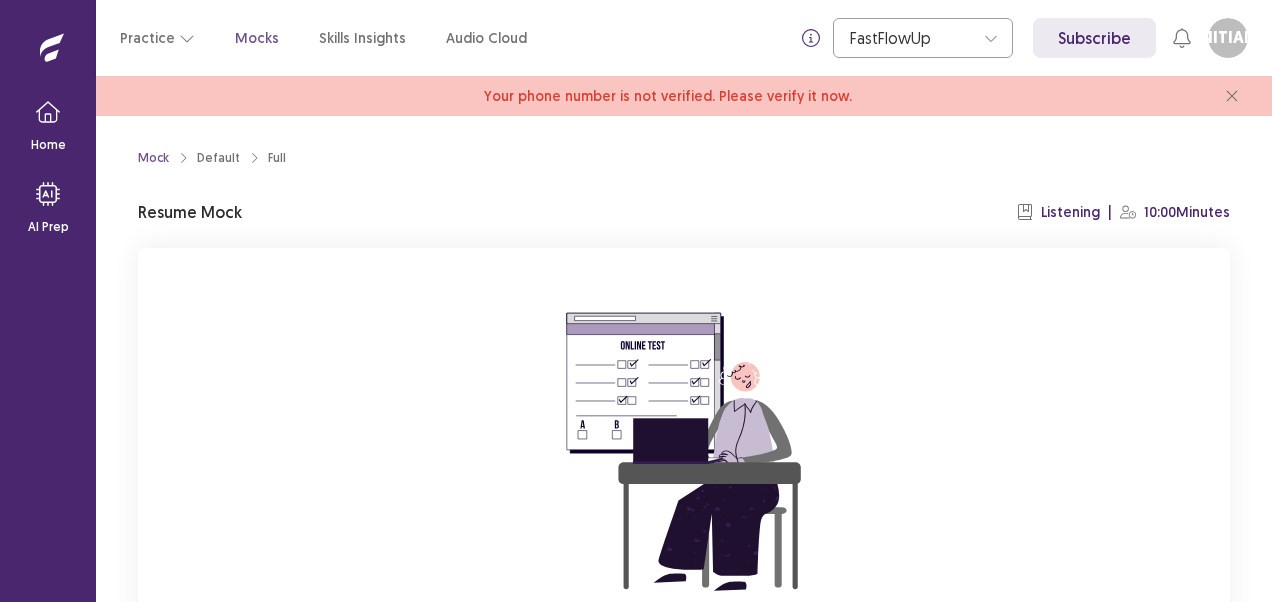 scroll, scrollTop: 0, scrollLeft: 0, axis: both 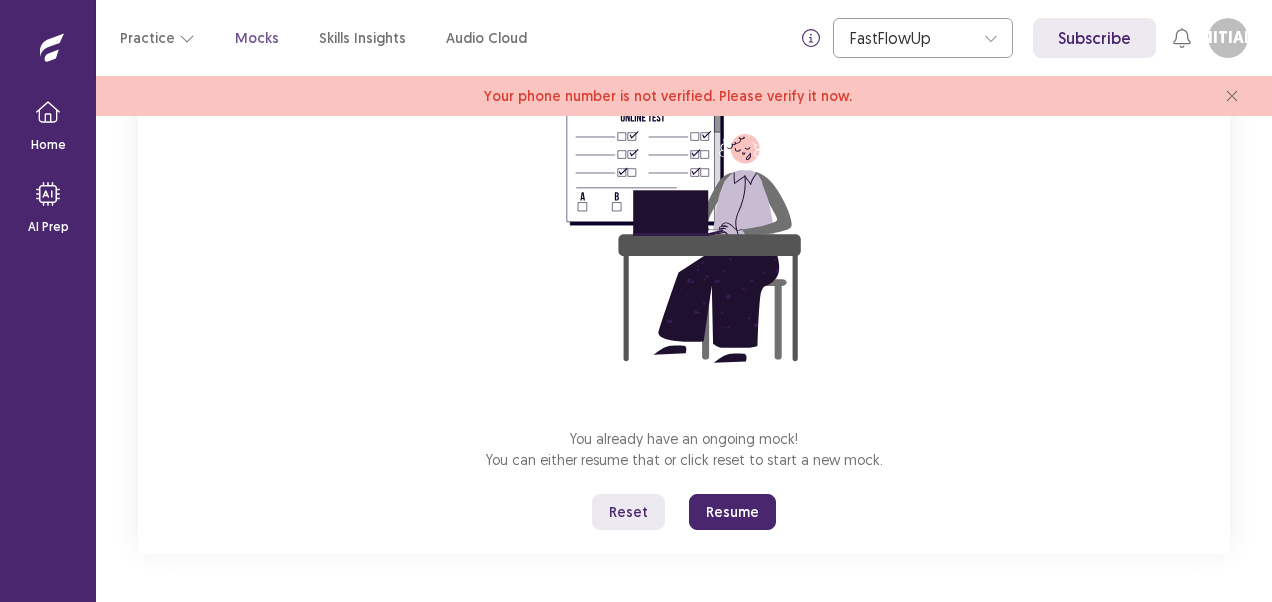 click on "Resume" at bounding box center (732, 512) 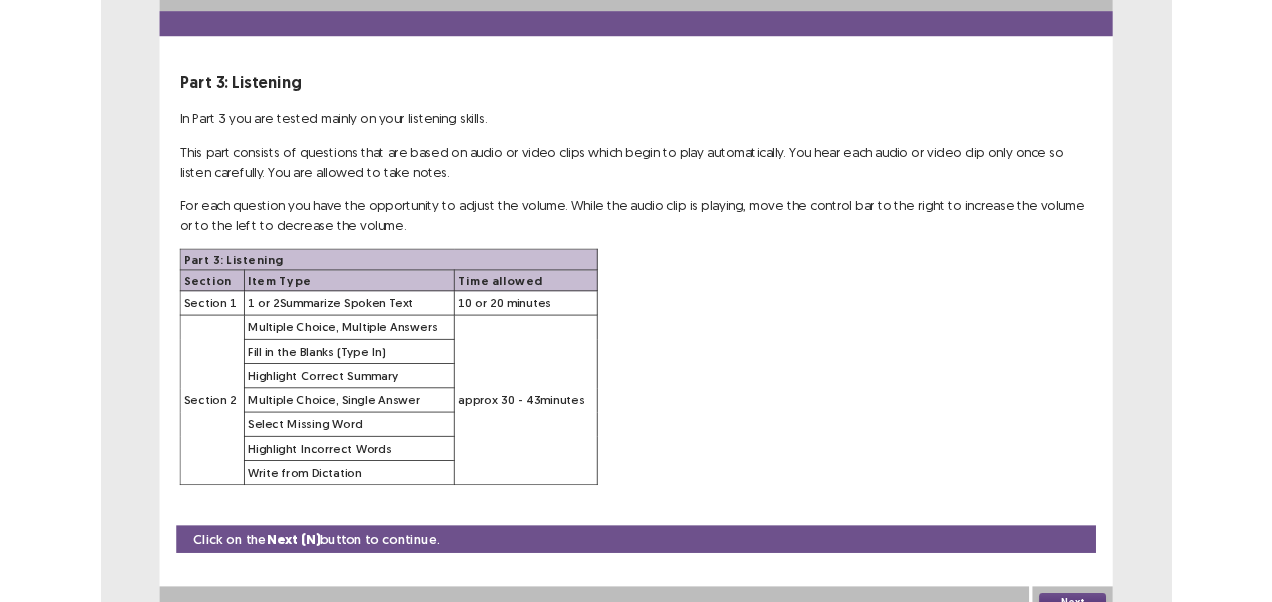 scroll, scrollTop: 58, scrollLeft: 0, axis: vertical 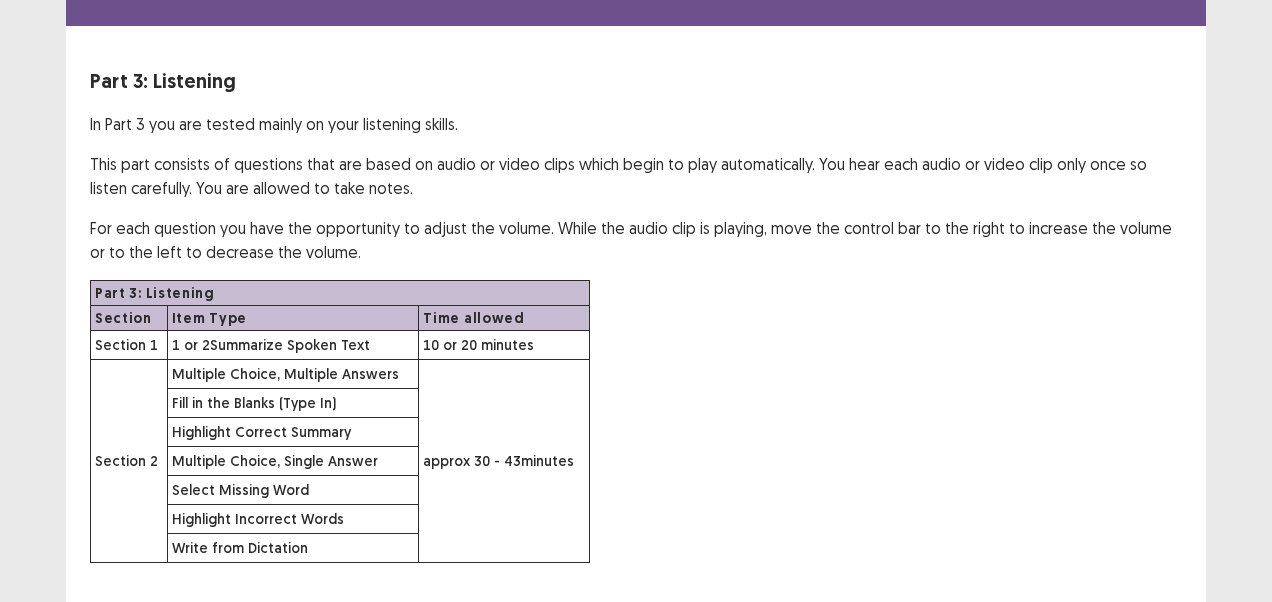 drag, startPoint x: 998, startPoint y: 450, endPoint x: 860, endPoint y: 460, distance: 138.36185 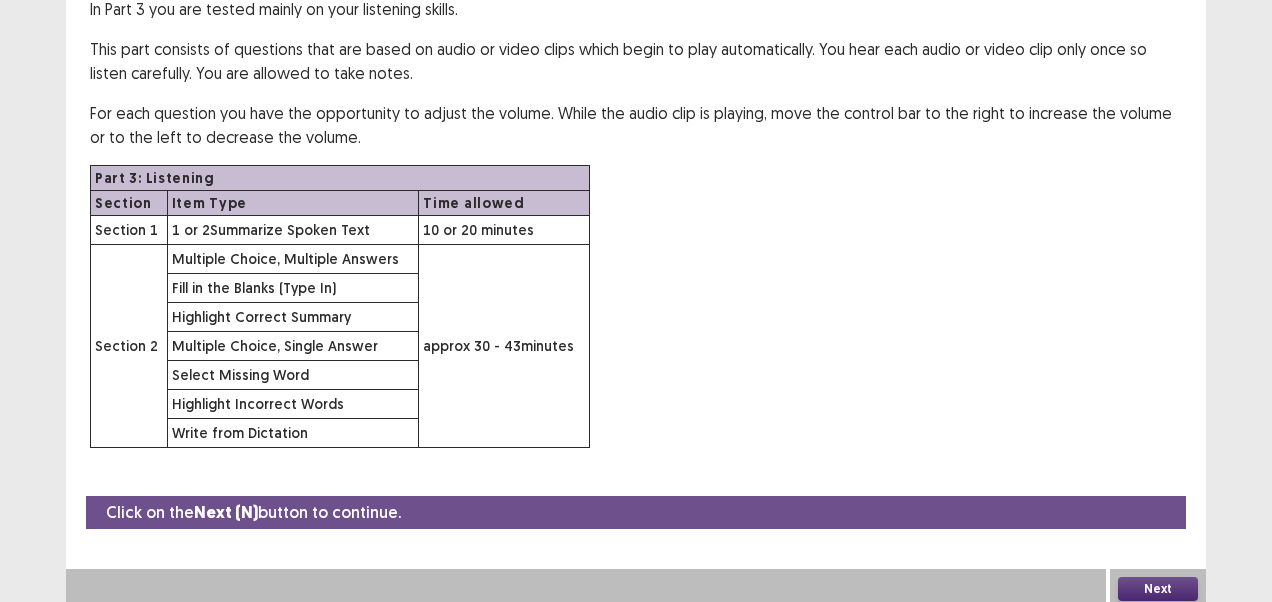 scroll, scrollTop: 176, scrollLeft: 0, axis: vertical 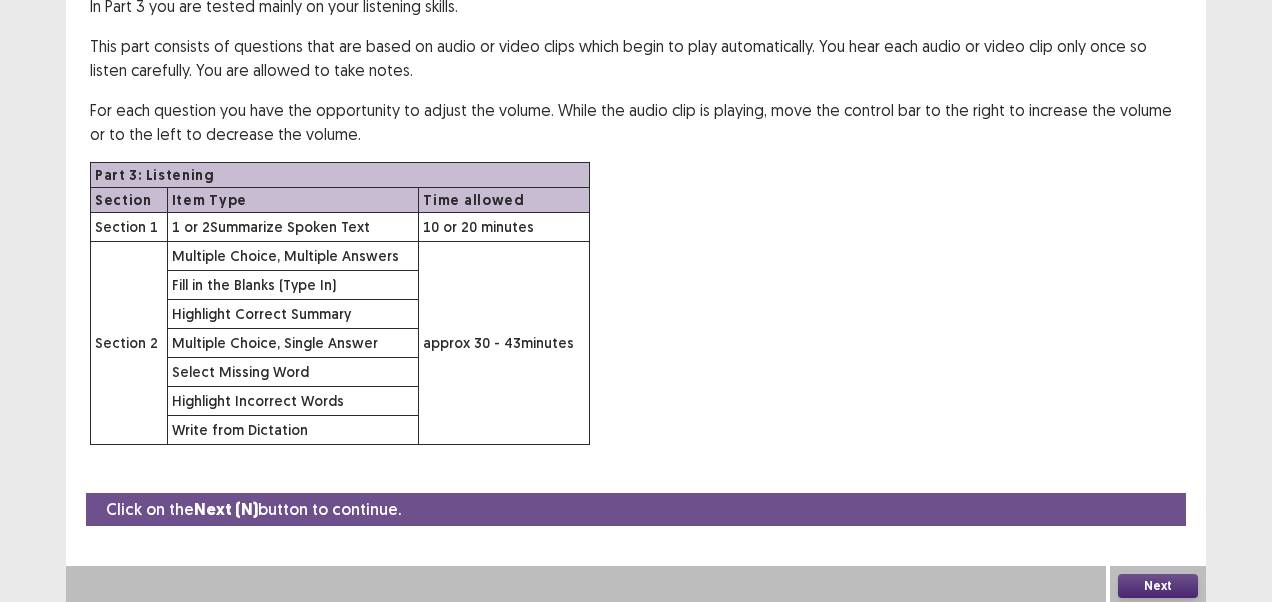 click on "Next" at bounding box center (1158, 586) 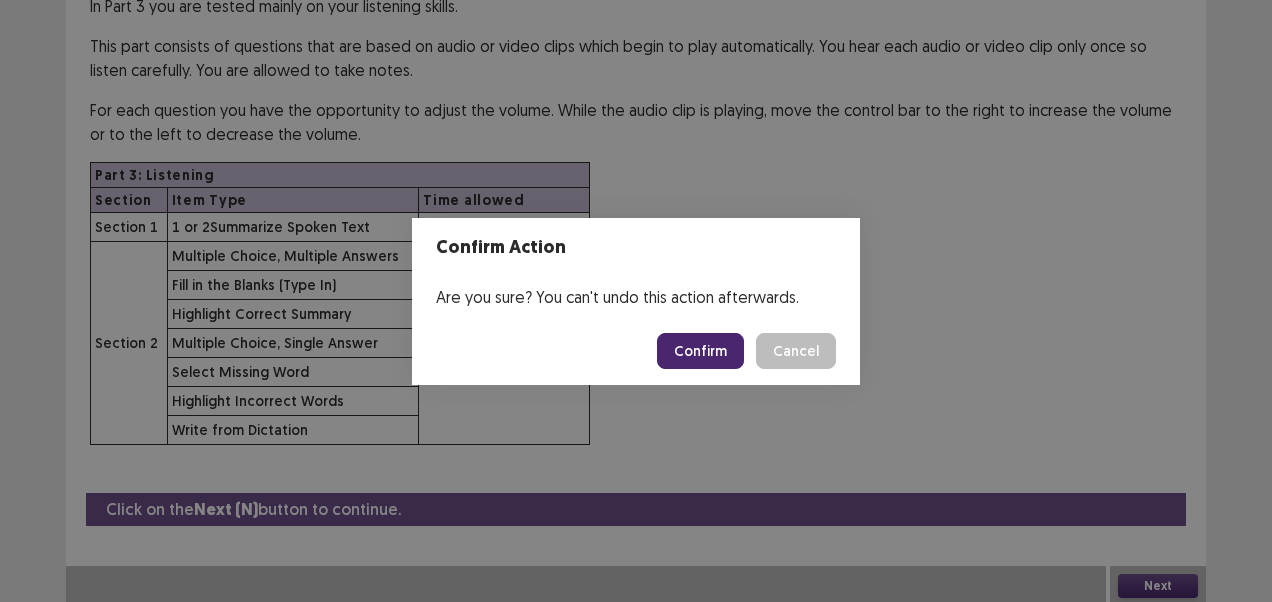 click on "Confirm" at bounding box center (700, 351) 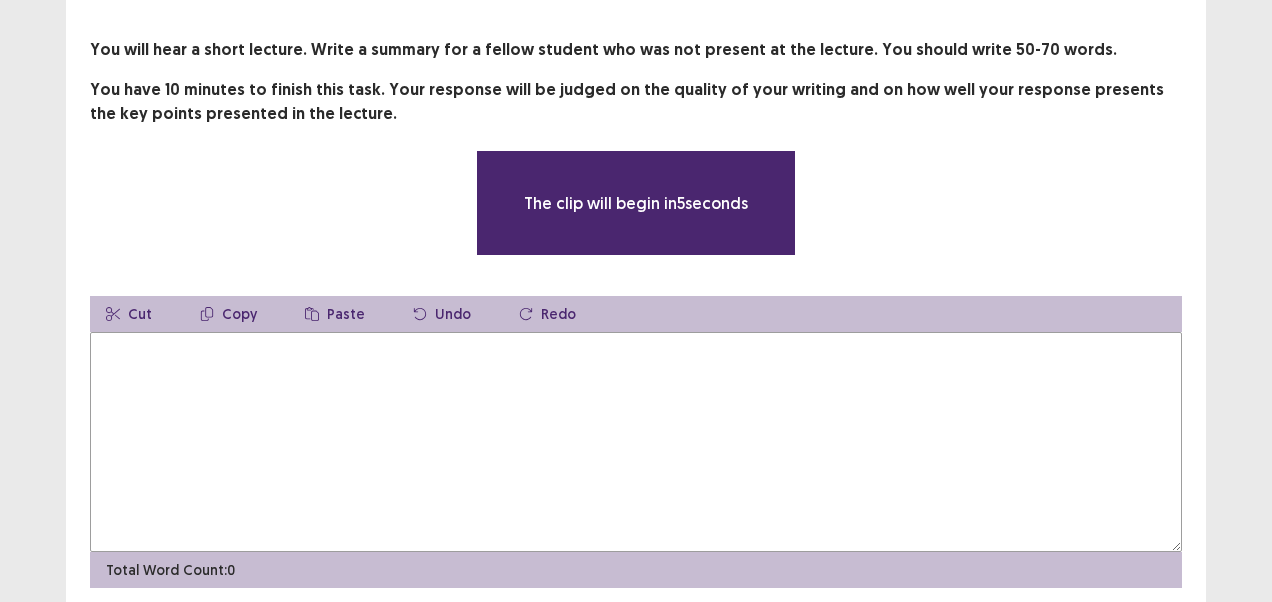 scroll, scrollTop: 159, scrollLeft: 0, axis: vertical 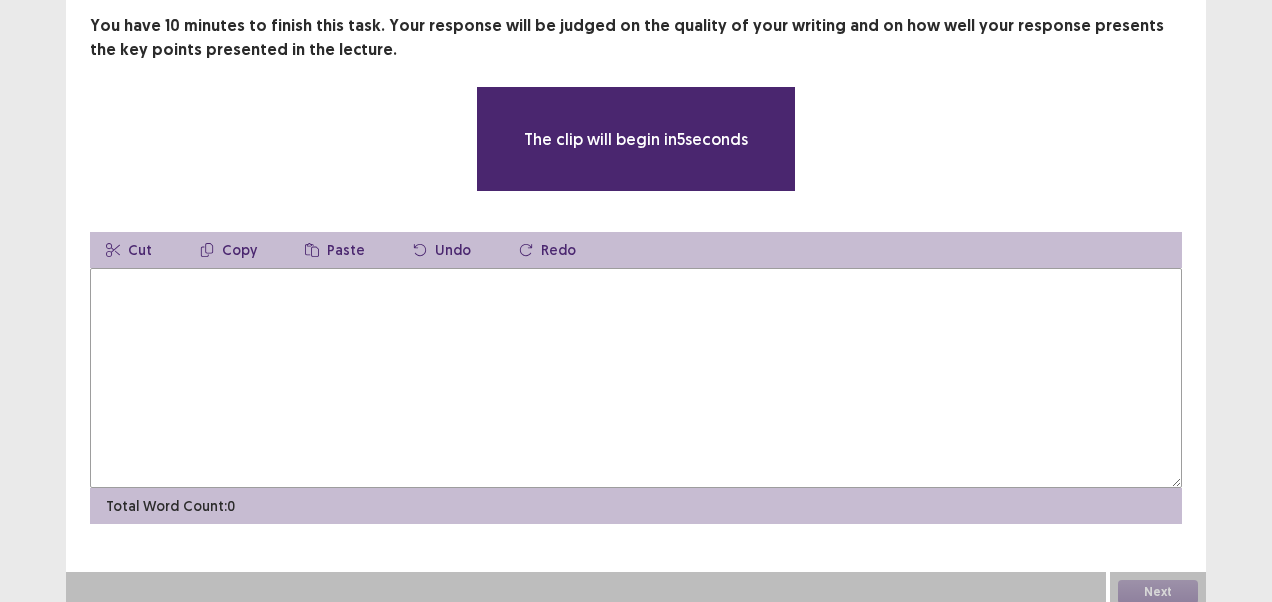 click at bounding box center [636, 378] 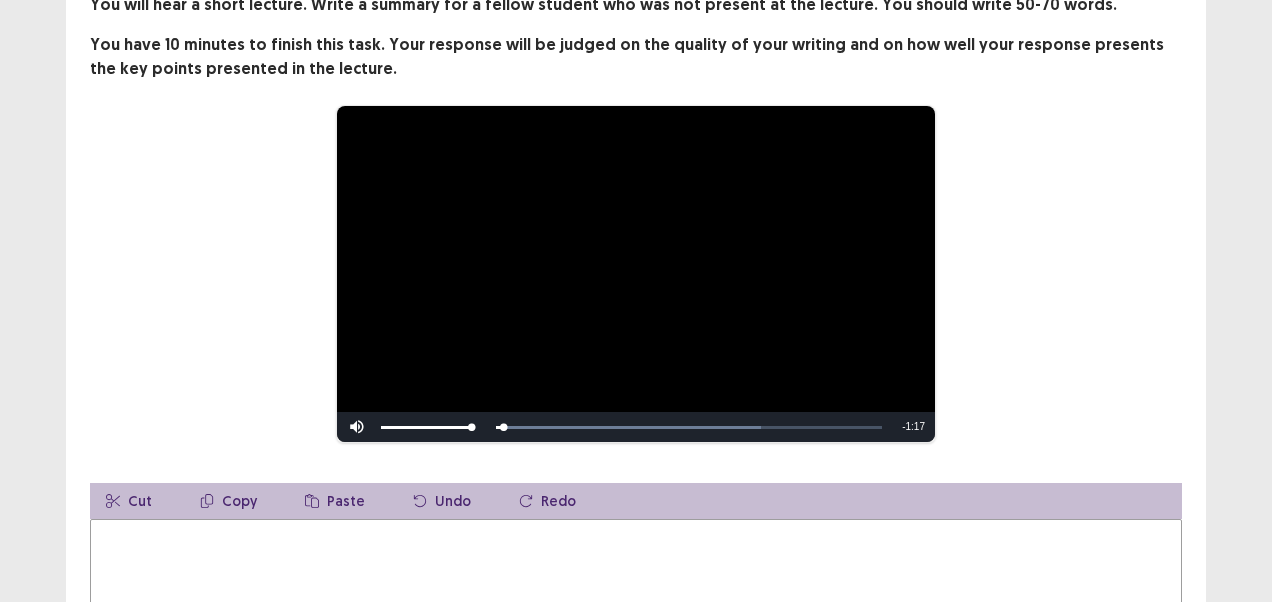 scroll, scrollTop: 159, scrollLeft: 0, axis: vertical 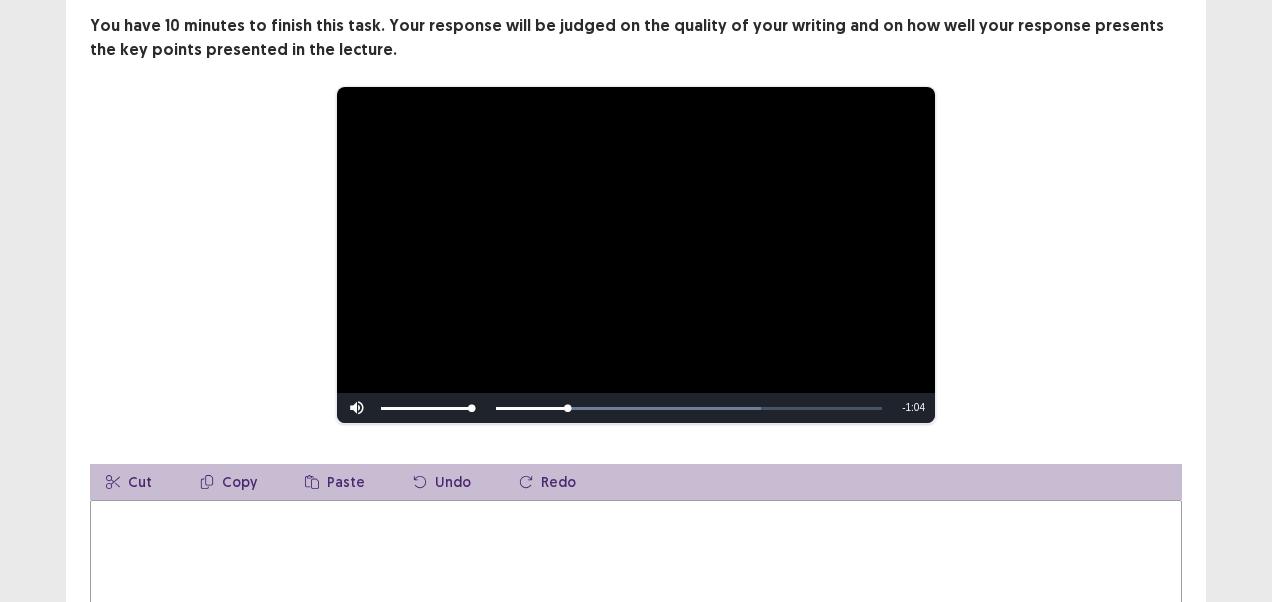 click on "**********" at bounding box center [636, 342] 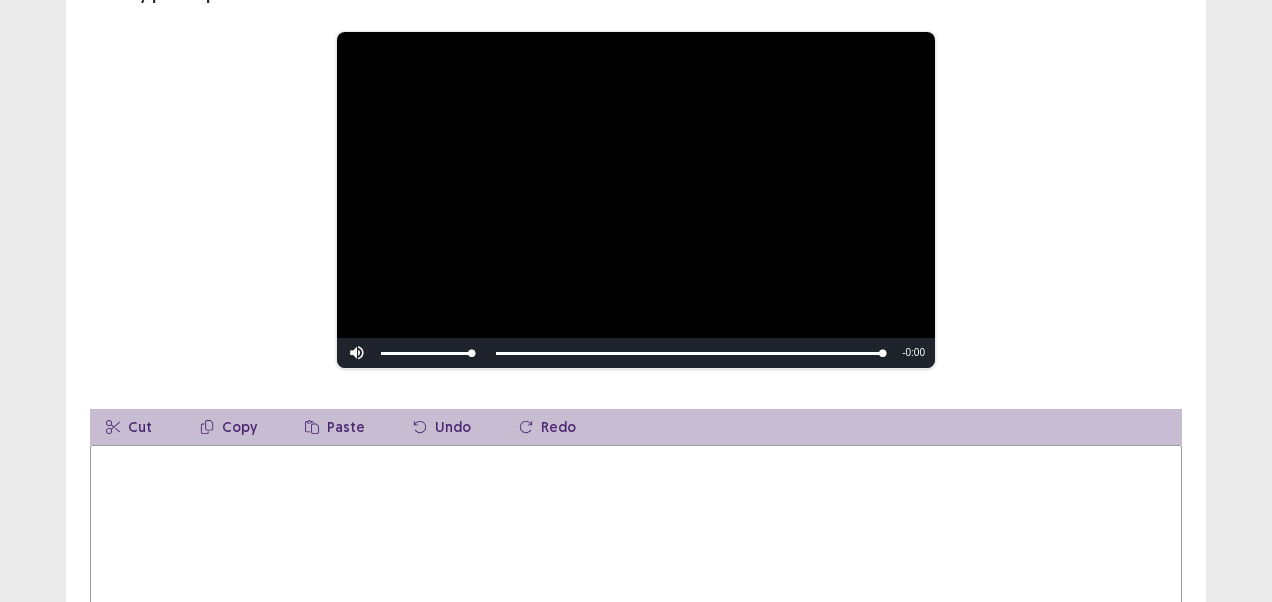 scroll, scrollTop: 259, scrollLeft: 0, axis: vertical 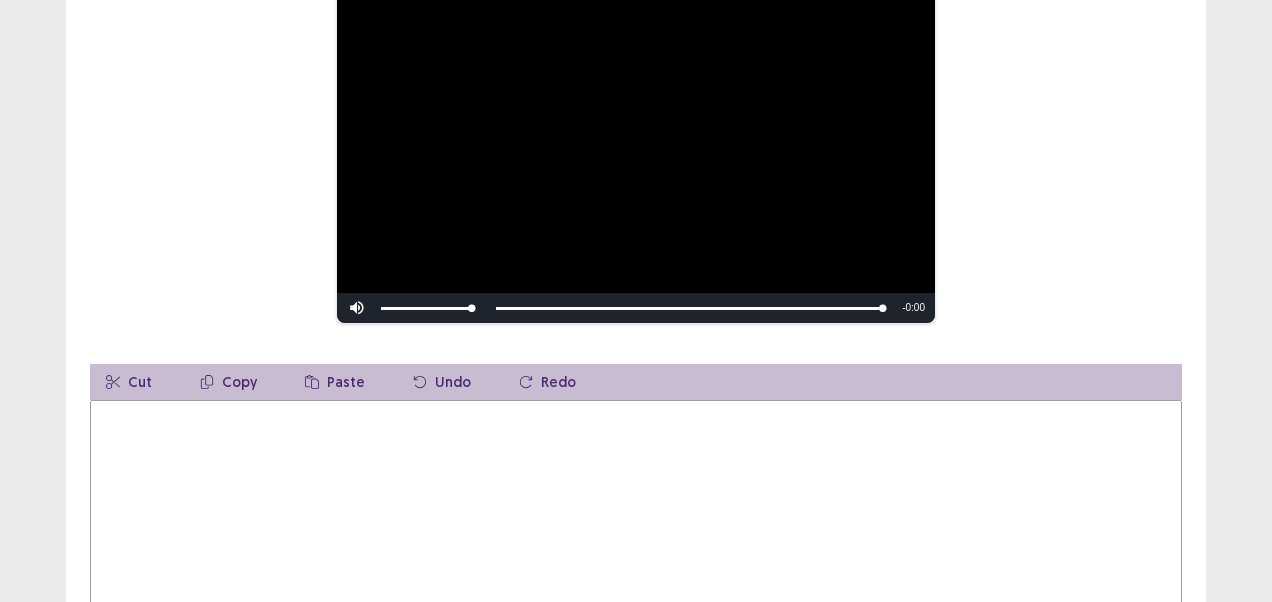 click at bounding box center [636, 510] 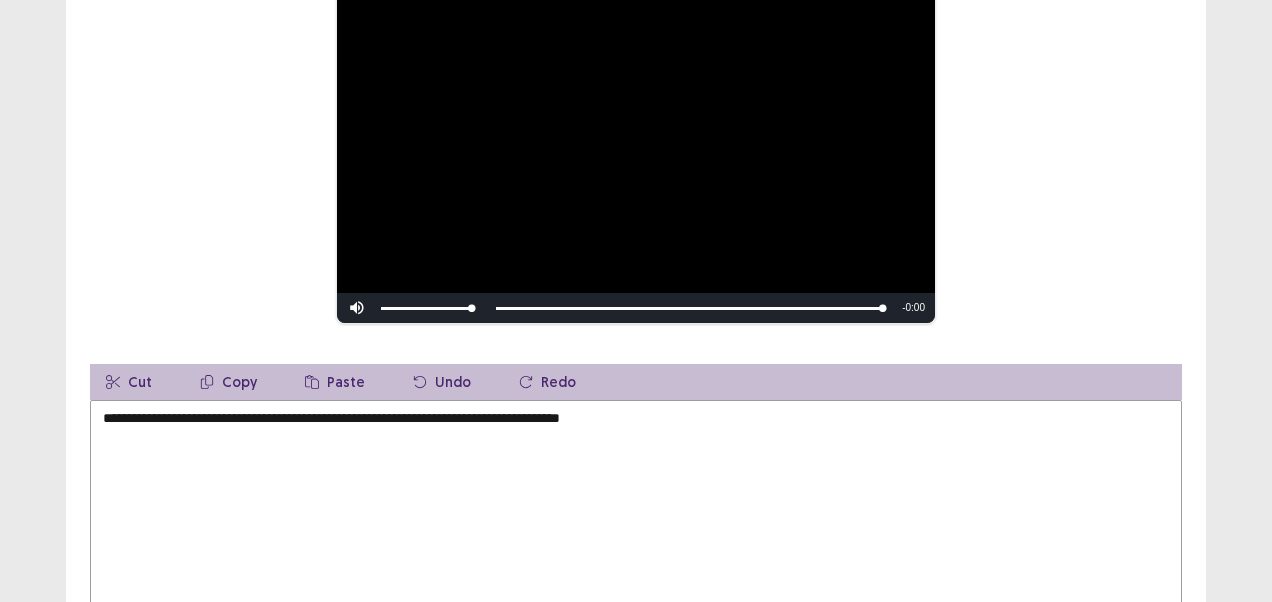 click on "**********" at bounding box center (636, 510) 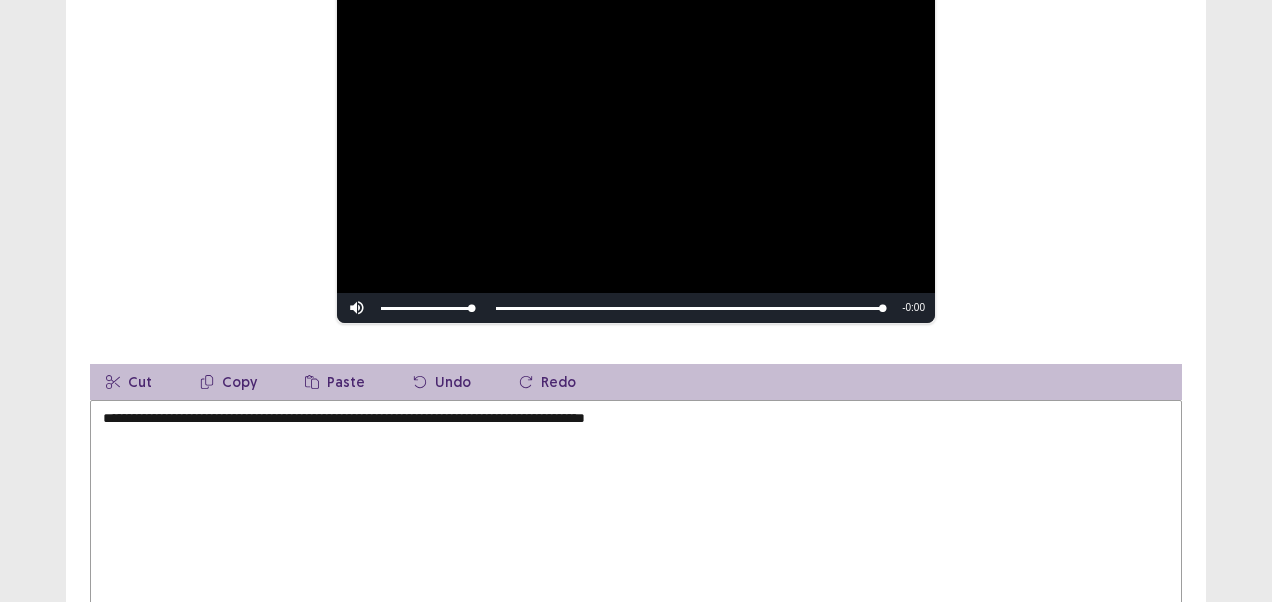 click on "**********" at bounding box center (636, 510) 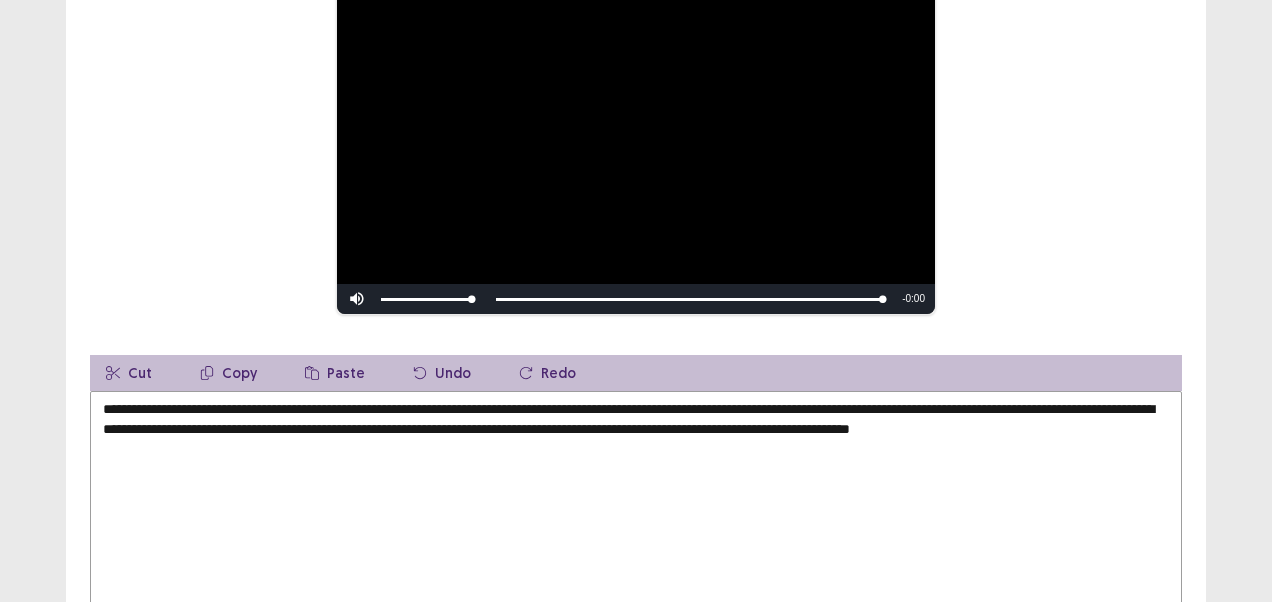 scroll, scrollTop: 392, scrollLeft: 0, axis: vertical 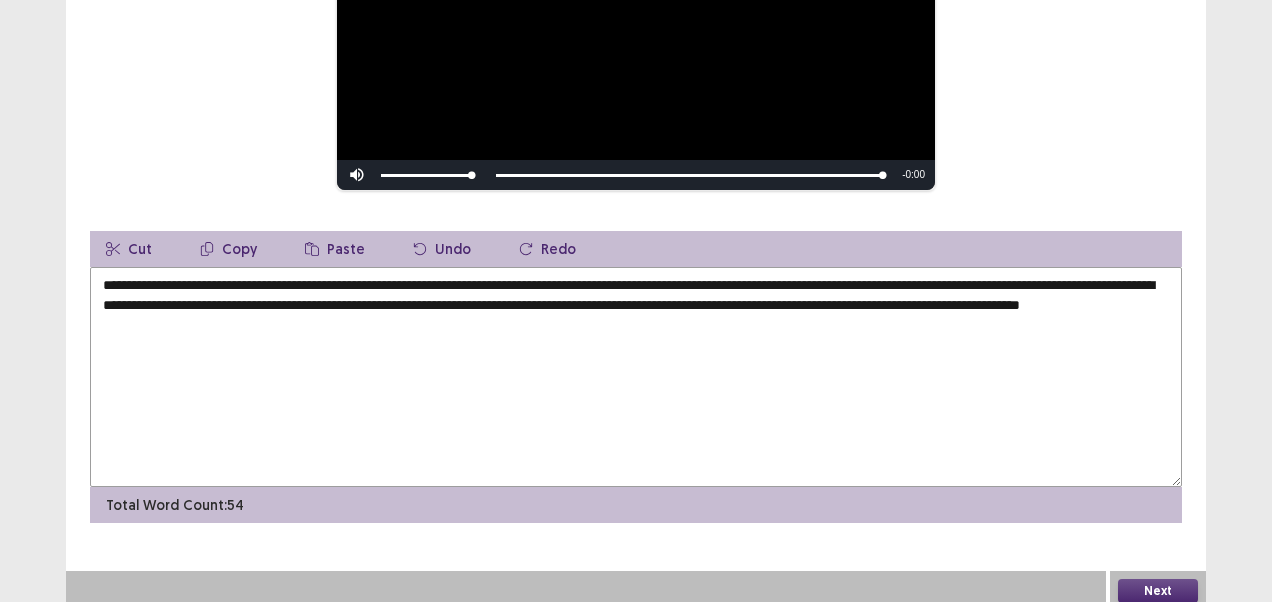 type on "**********" 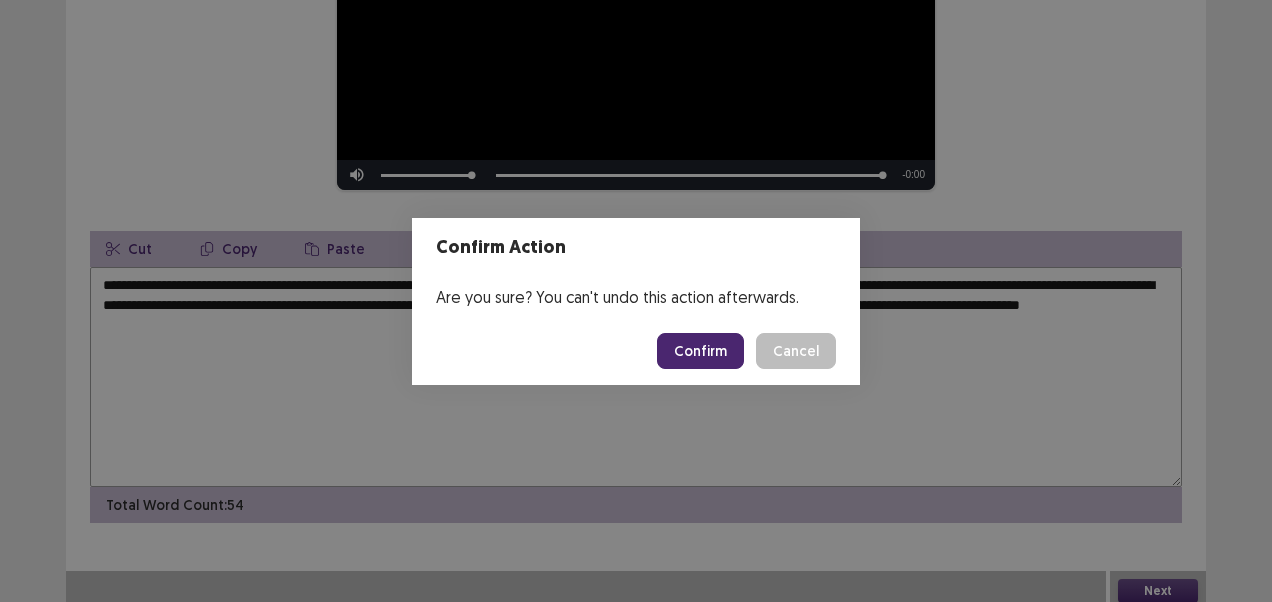 click on "Confirm" at bounding box center [700, 351] 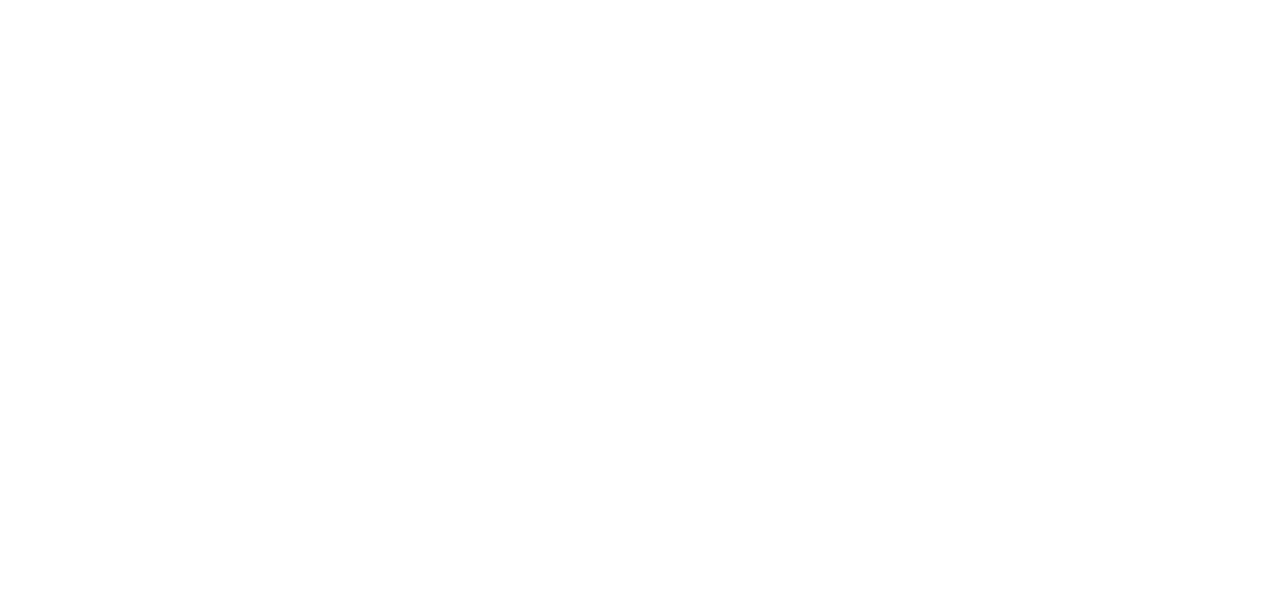scroll, scrollTop: 0, scrollLeft: 0, axis: both 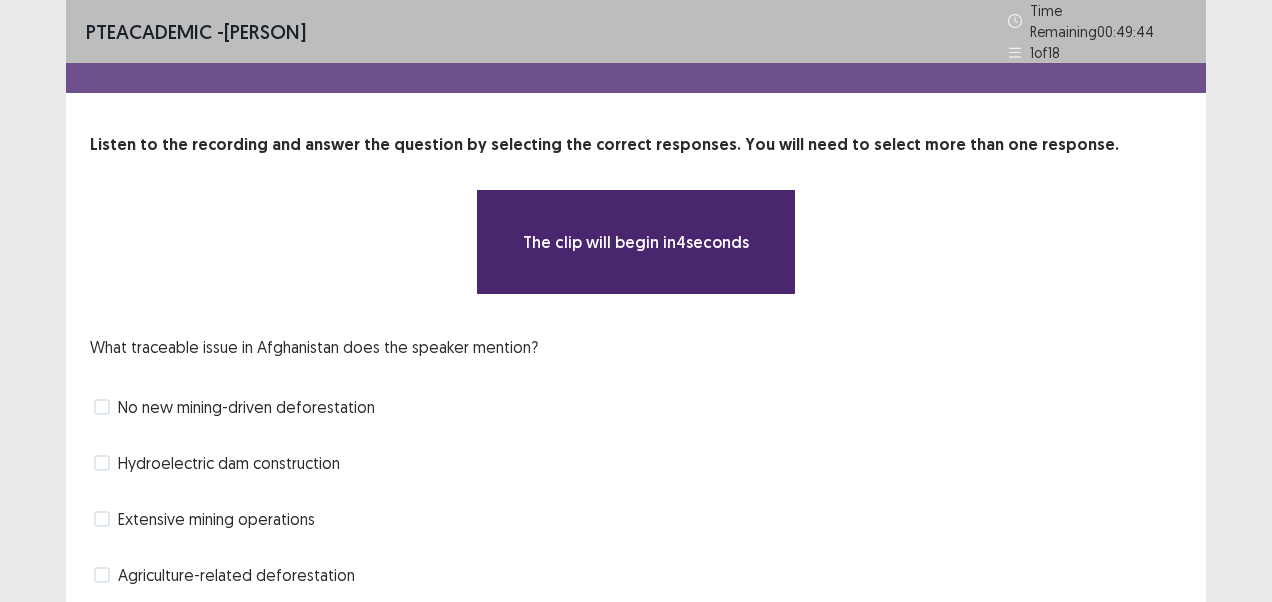 click on "The clip will begin in  4  seconds" at bounding box center [636, 242] 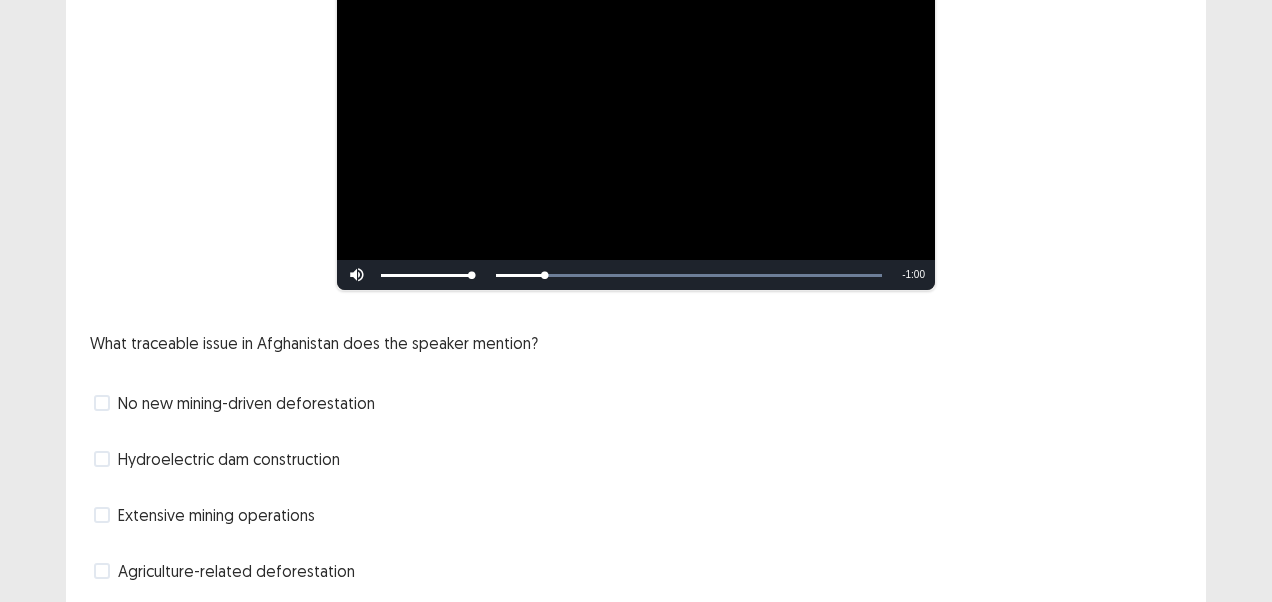 scroll, scrollTop: 267, scrollLeft: 0, axis: vertical 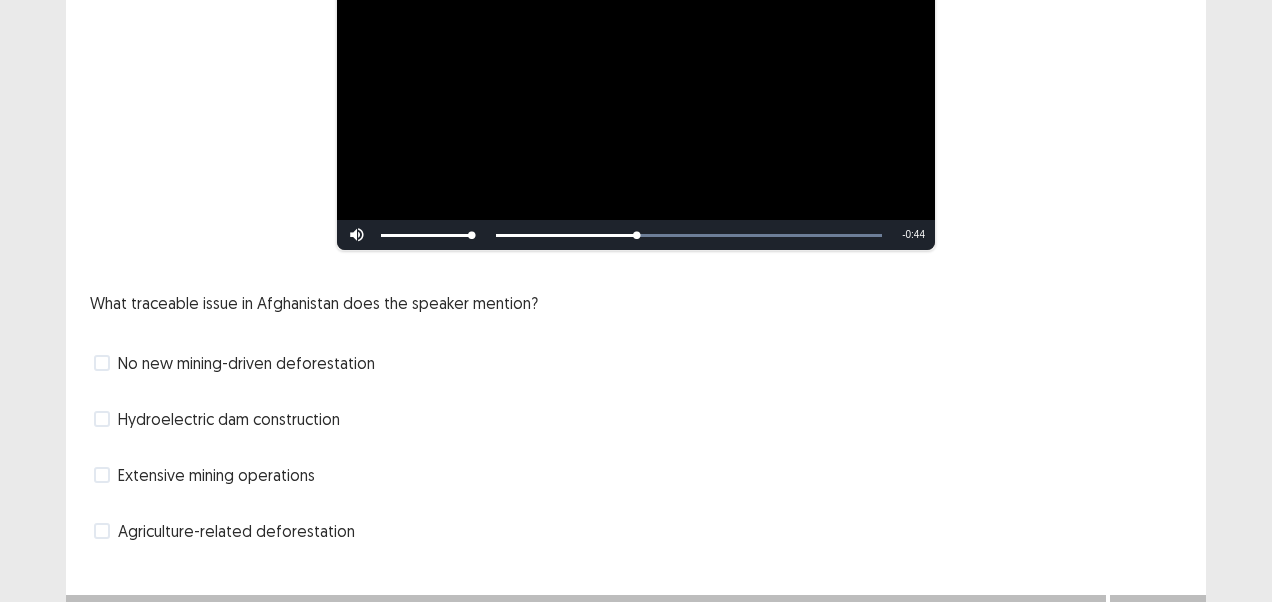 click at bounding box center (102, 531) 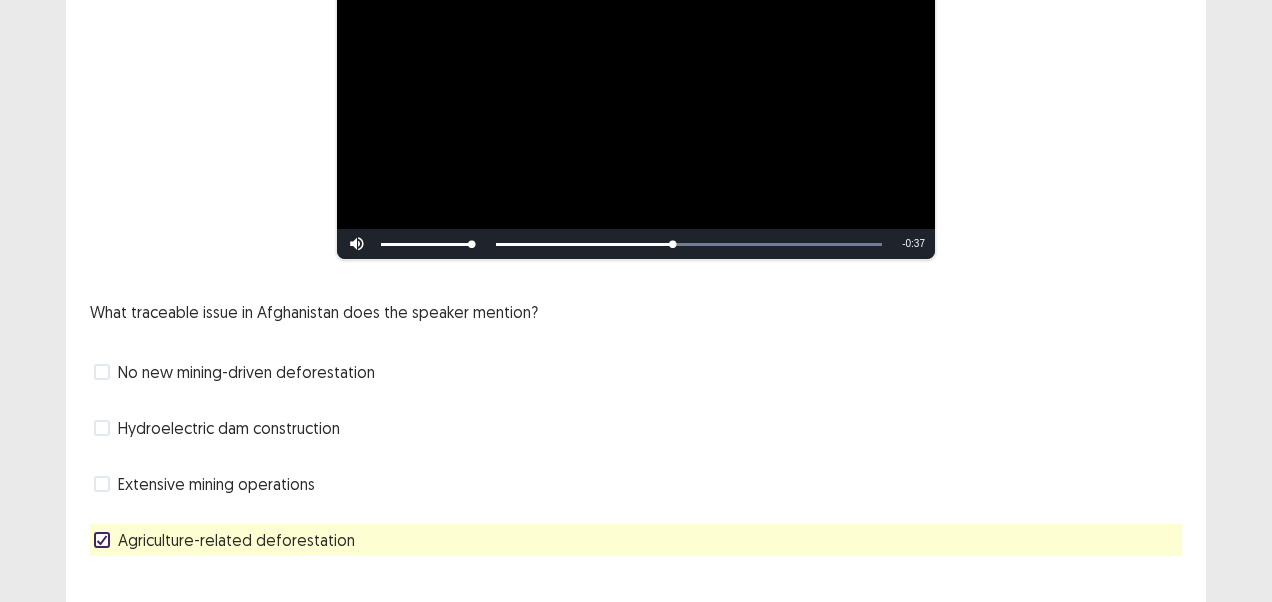 click at bounding box center [102, 484] 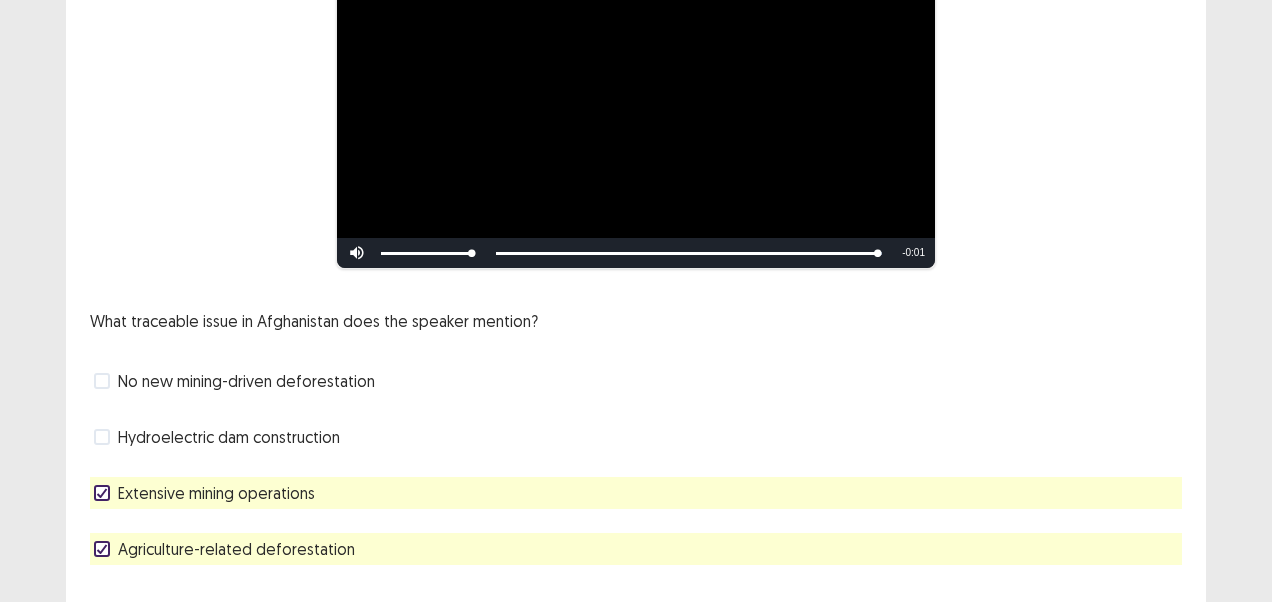 scroll, scrollTop: 300, scrollLeft: 0, axis: vertical 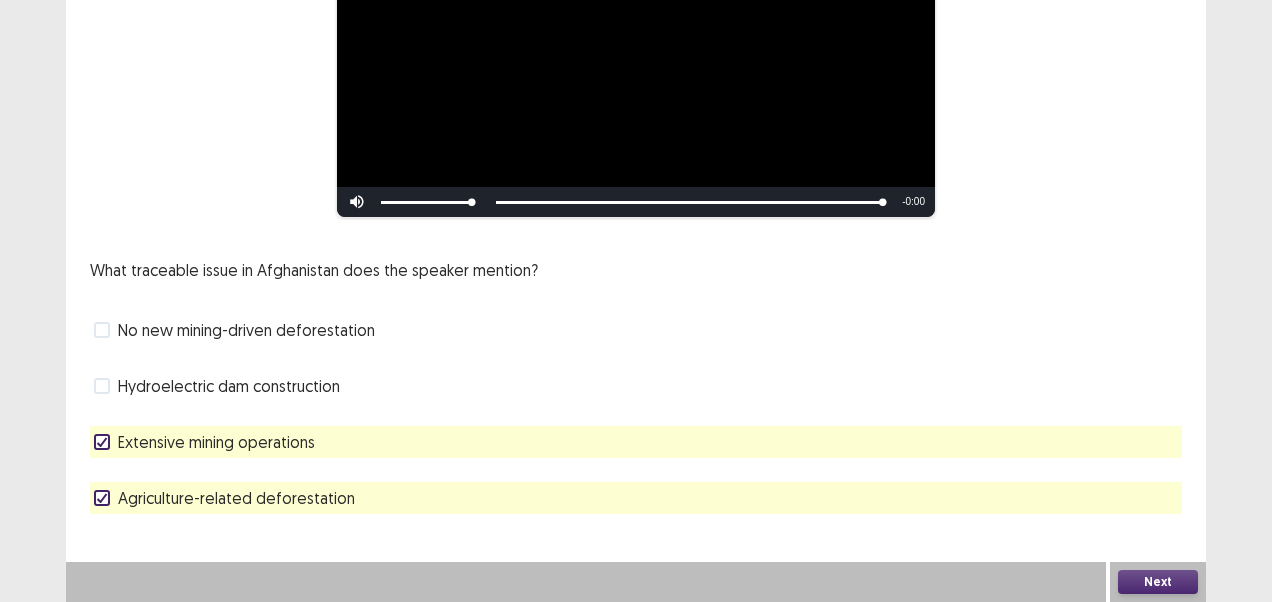 click on "Next" at bounding box center (1158, 582) 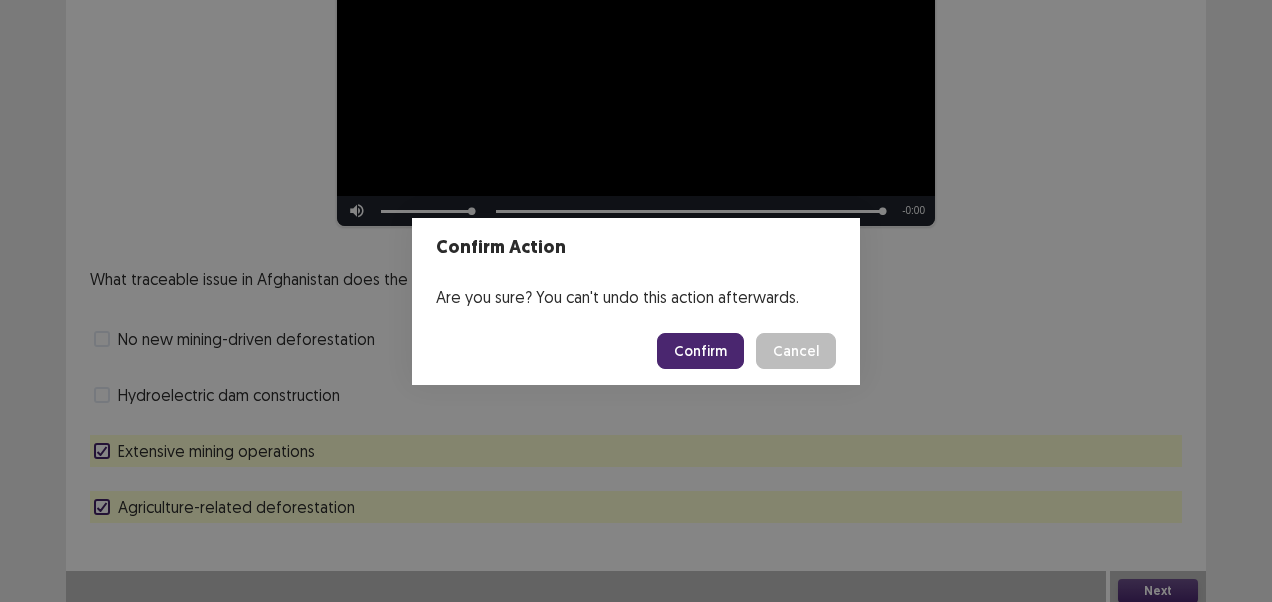 click on "Confirm" at bounding box center (700, 351) 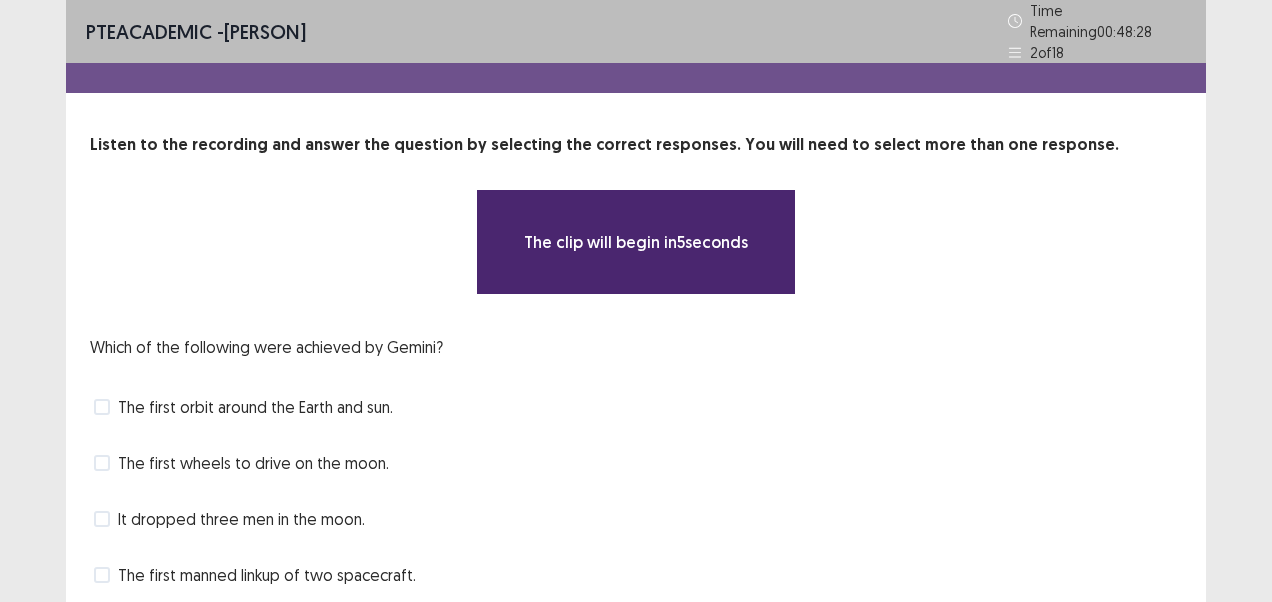 scroll, scrollTop: 100, scrollLeft: 0, axis: vertical 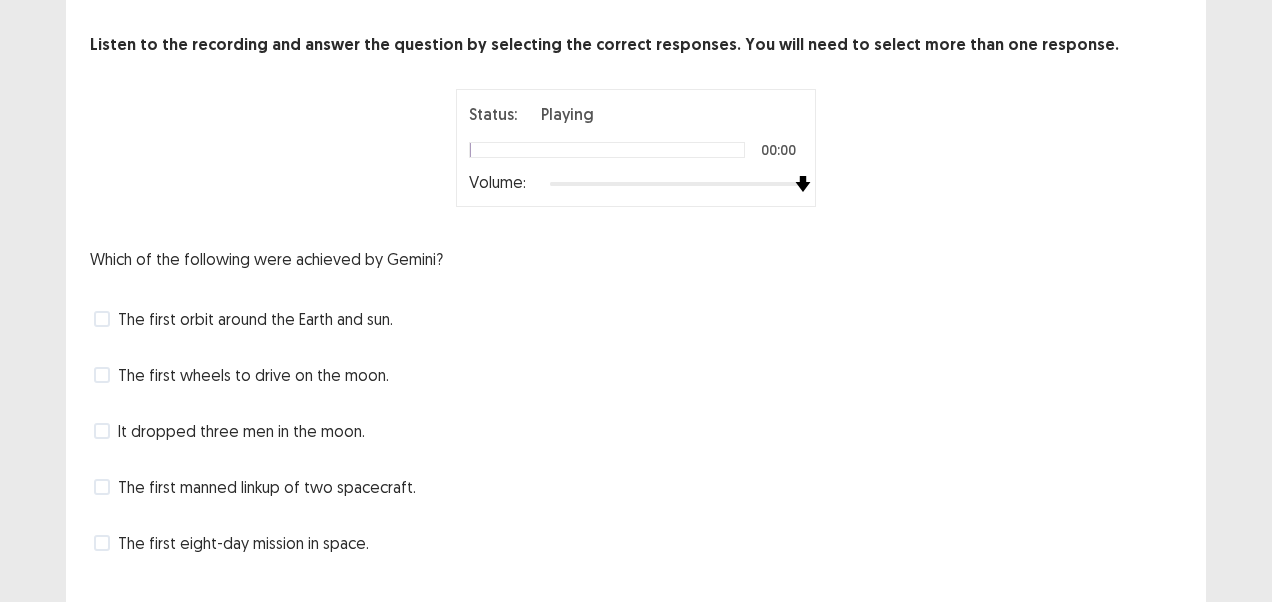click on "Status: Playing 00:00 Volume:" at bounding box center [636, 148] 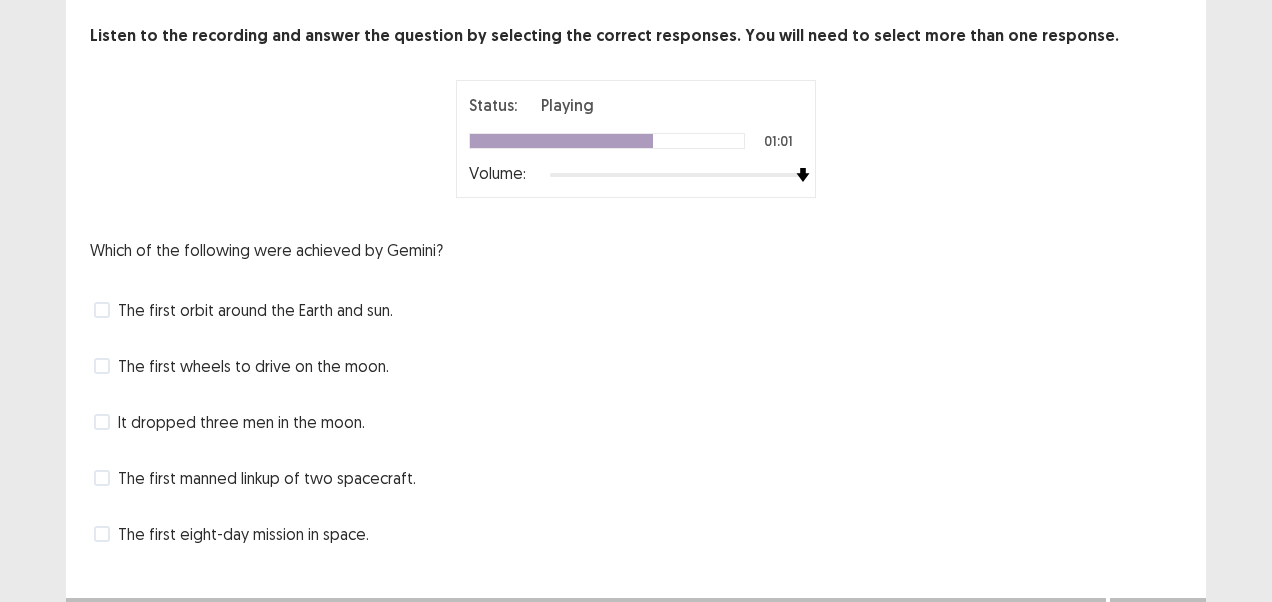 click at bounding box center [102, 478] 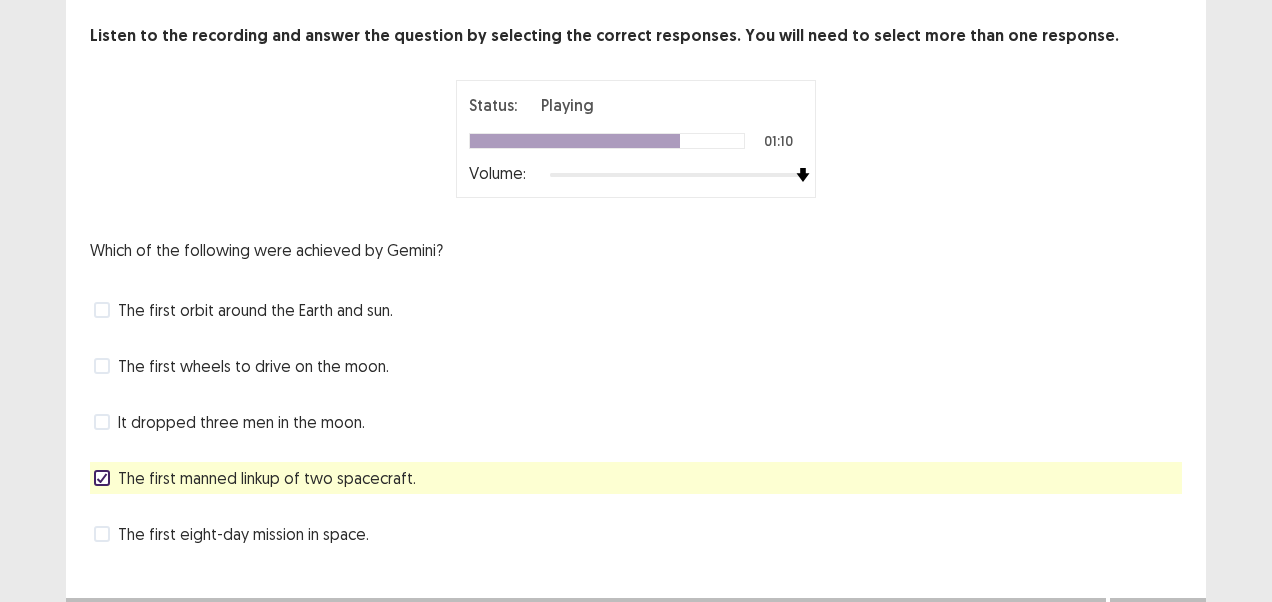 click on "The first wheels to drive on the moon." at bounding box center (241, 366) 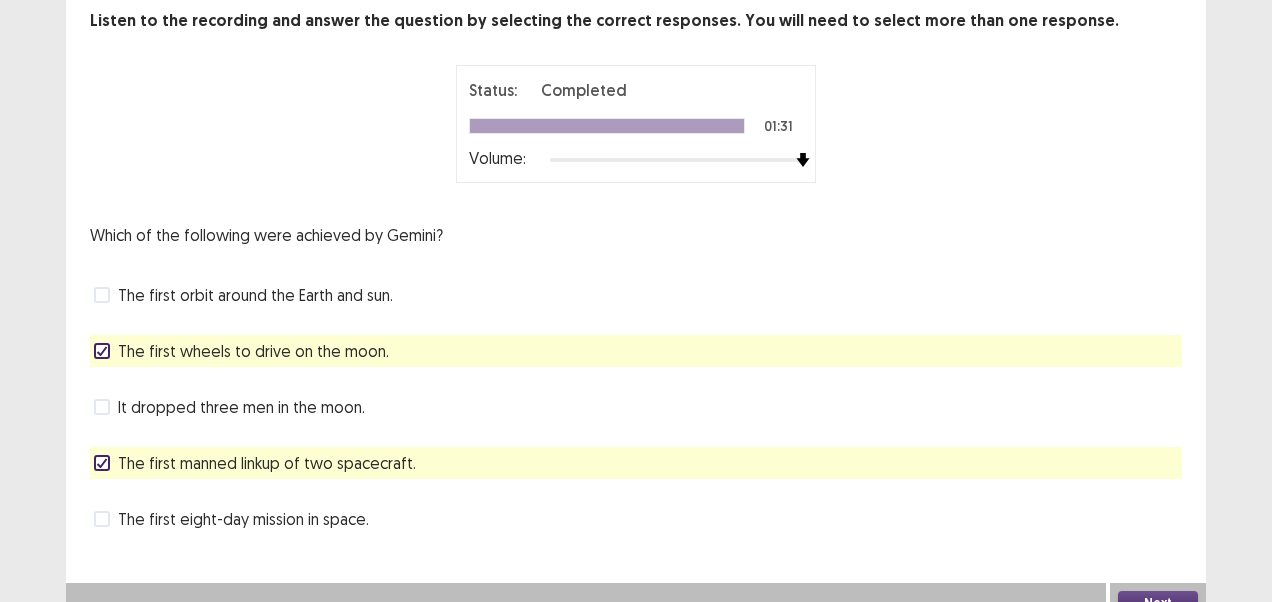 scroll, scrollTop: 135, scrollLeft: 0, axis: vertical 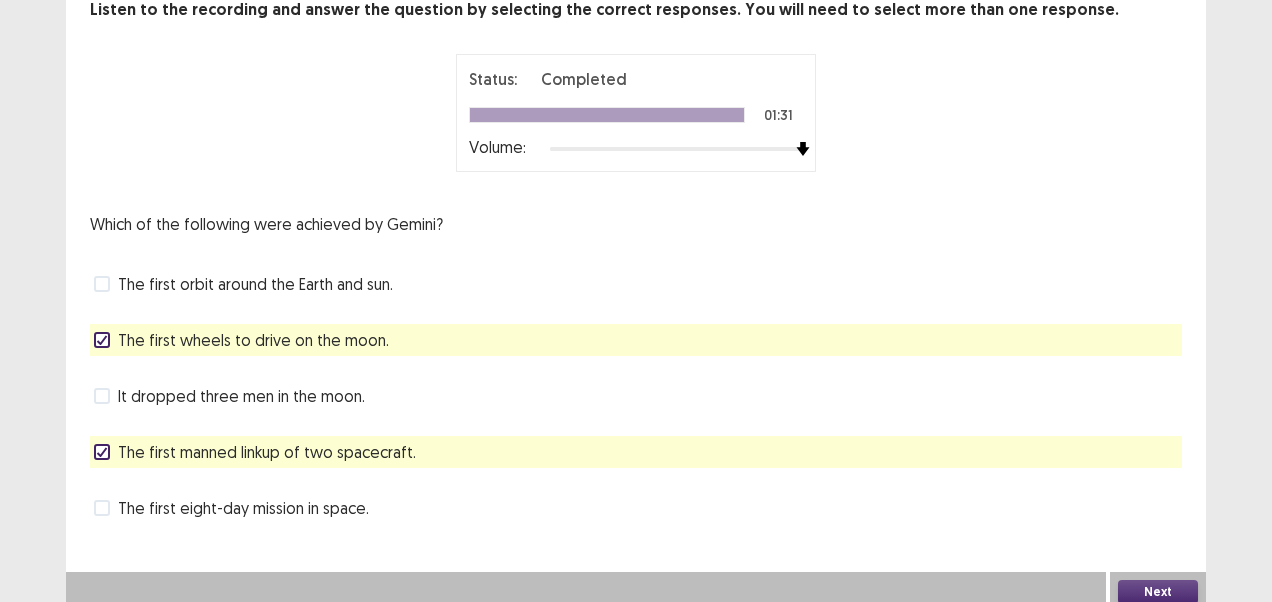click at bounding box center [102, 284] 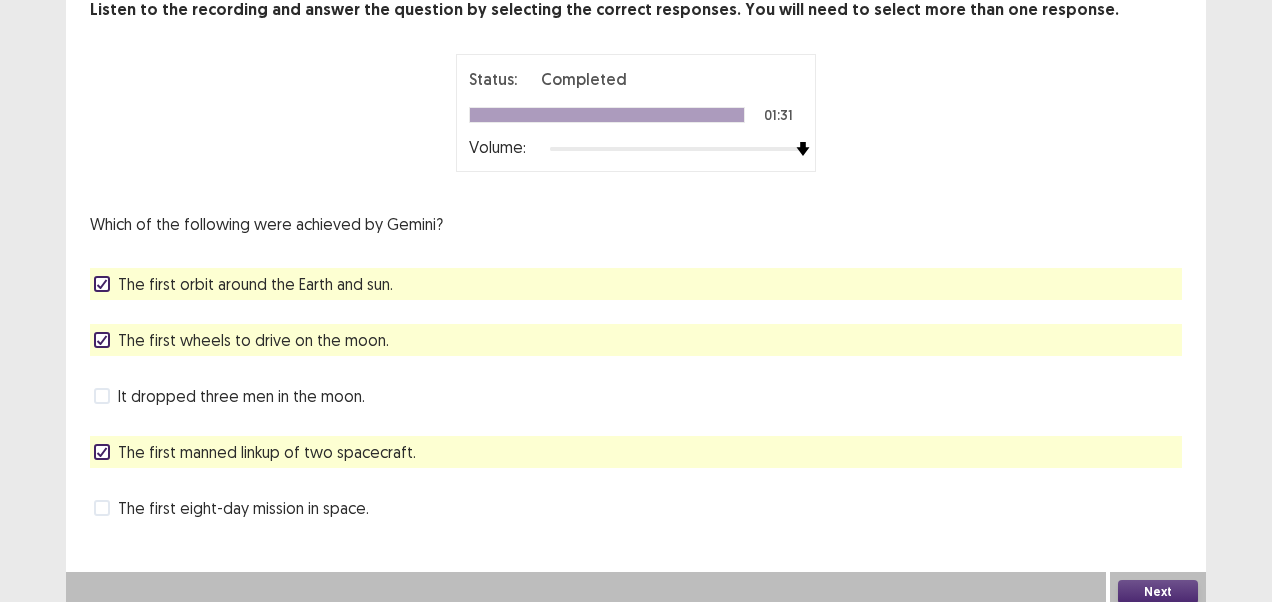 click on "The first wheels to drive on the moon." at bounding box center (241, 340) 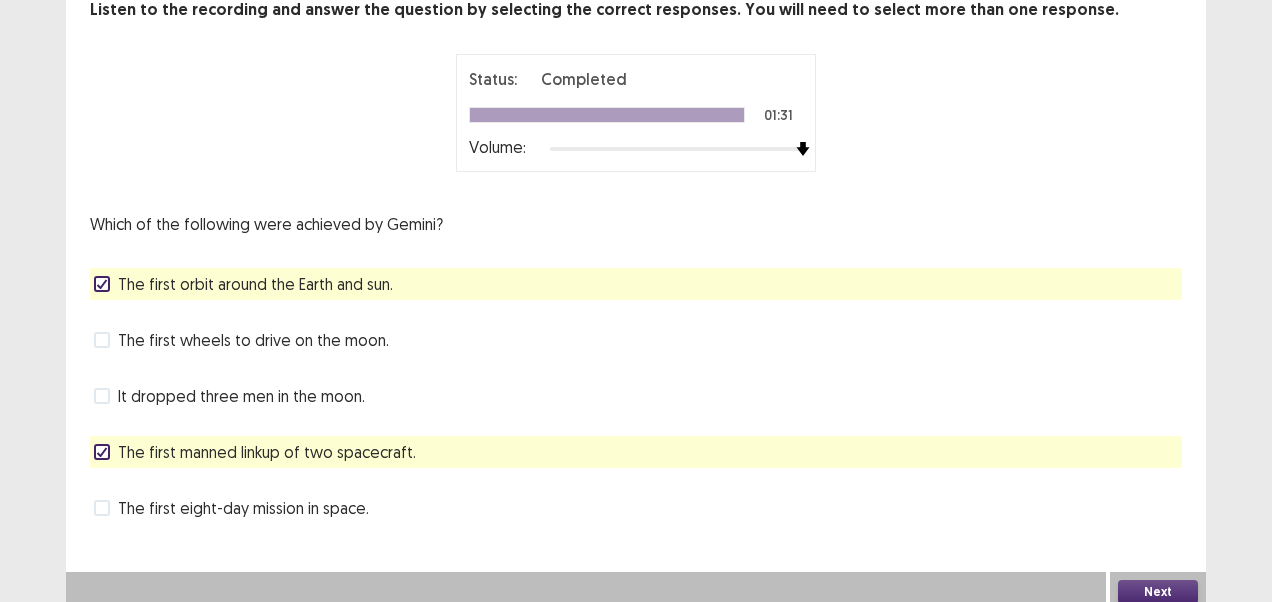 click at bounding box center [102, 340] 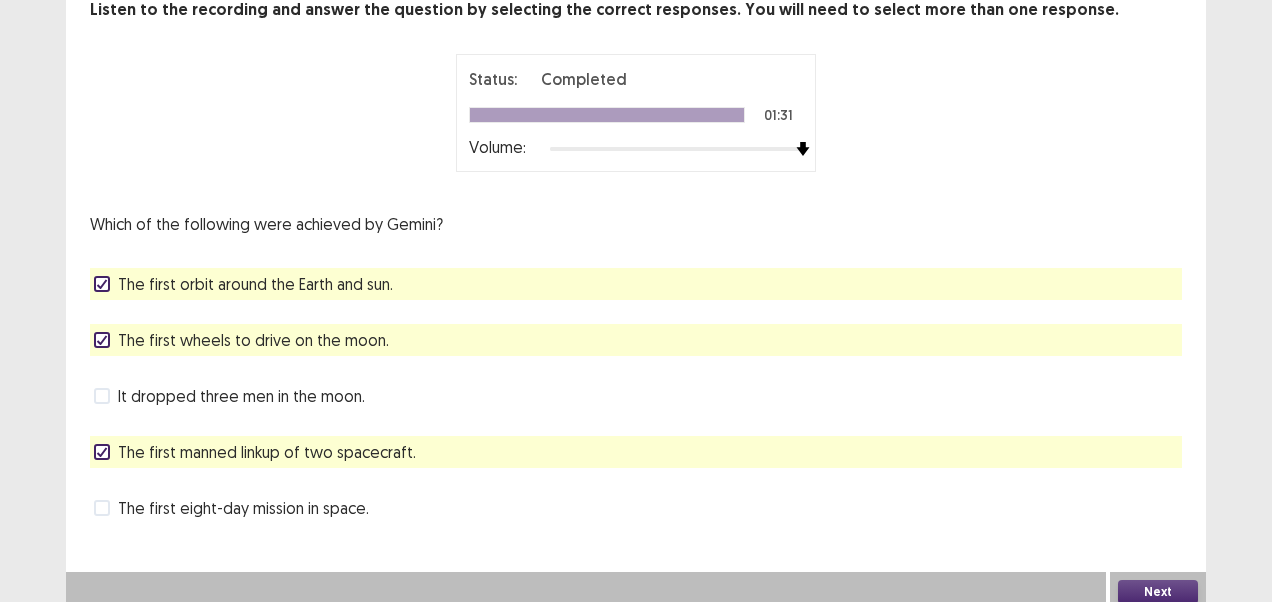 click on "It dropped three men in the moon." at bounding box center (229, 396) 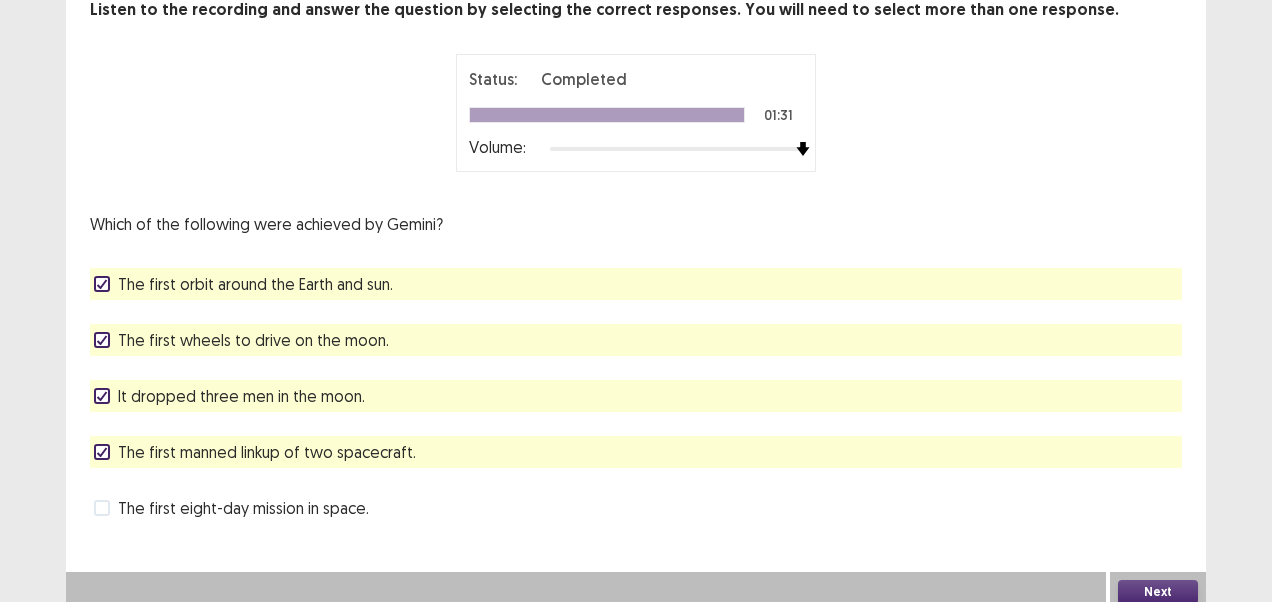 click on "The first eight-day mission in space." at bounding box center (636, 508) 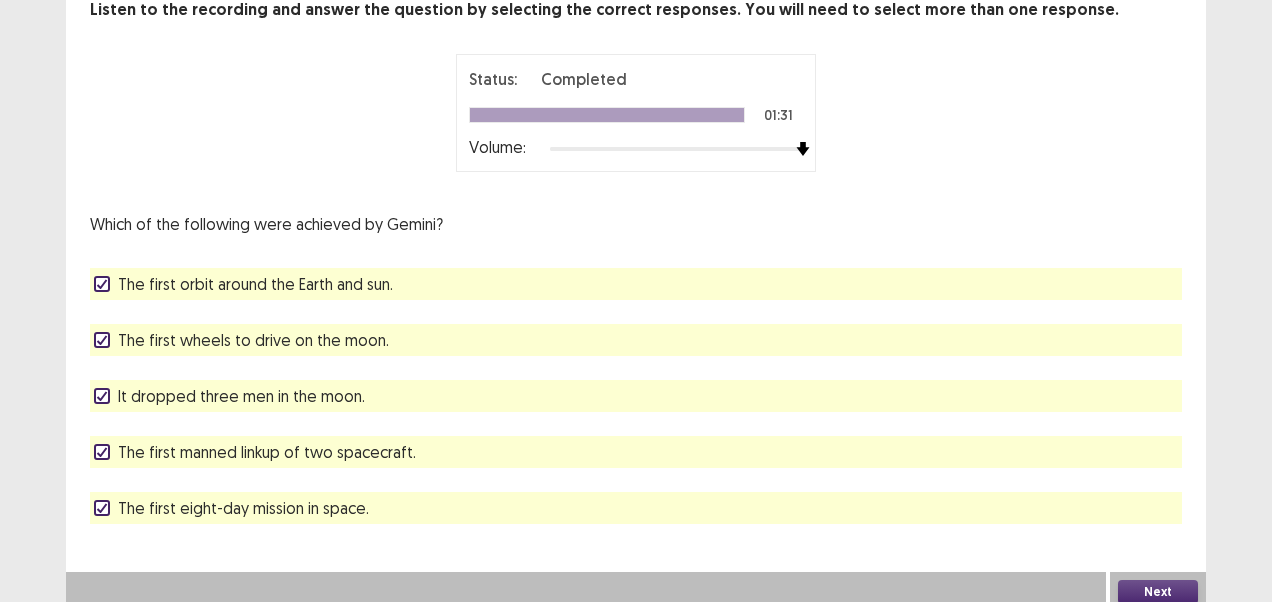 drag, startPoint x: 99, startPoint y: 498, endPoint x: 94, endPoint y: 471, distance: 27.45906 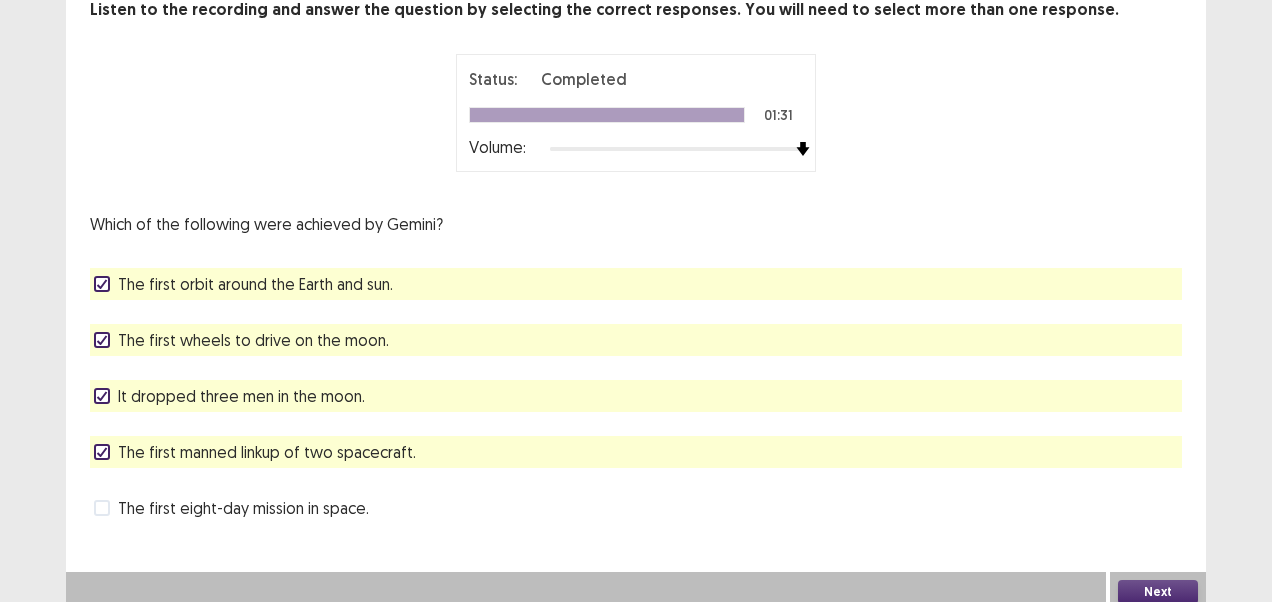 click on "It dropped three men in the moon." at bounding box center [636, 396] 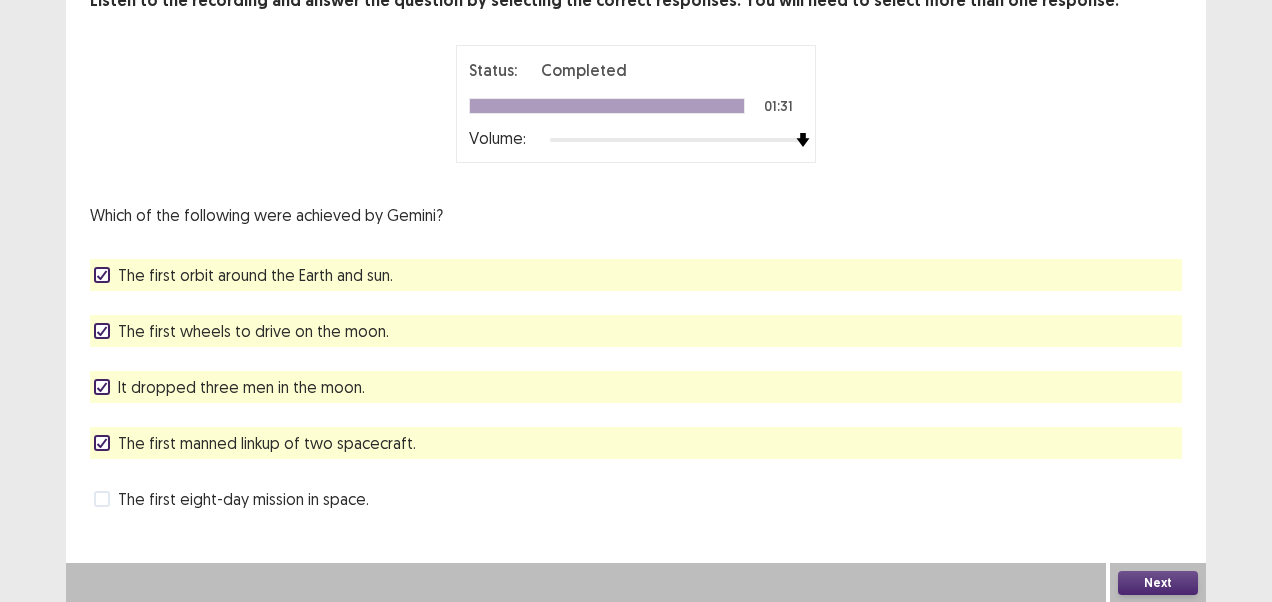 click on "It dropped three men in the moon." at bounding box center [229, 387] 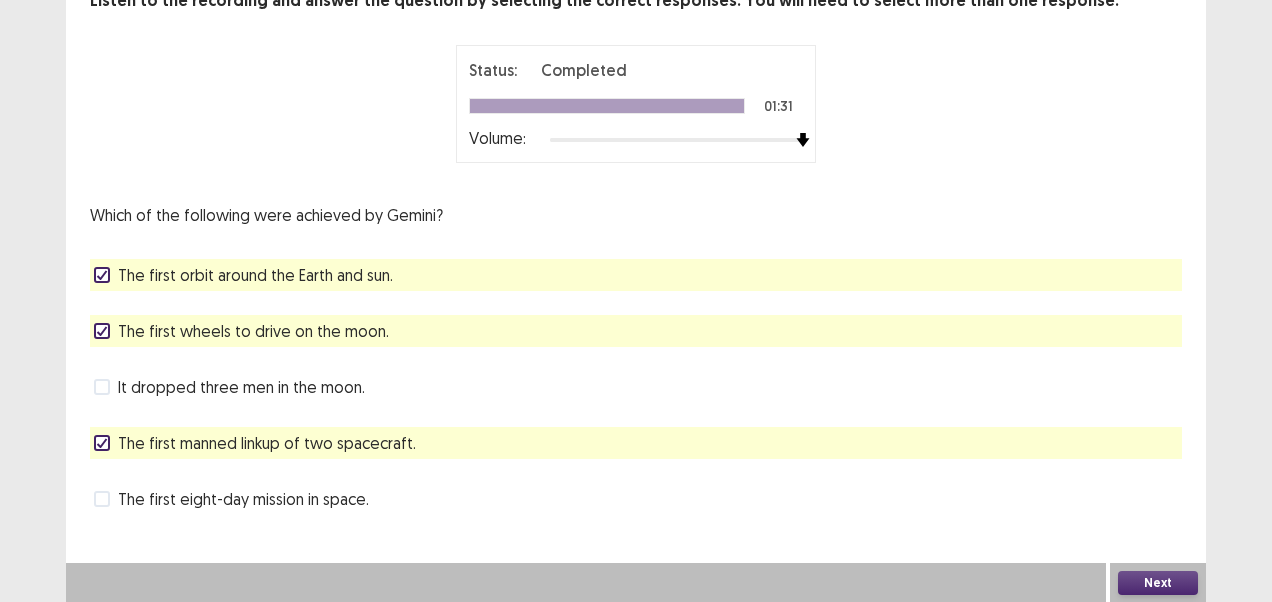 click on "Next" at bounding box center (1158, 583) 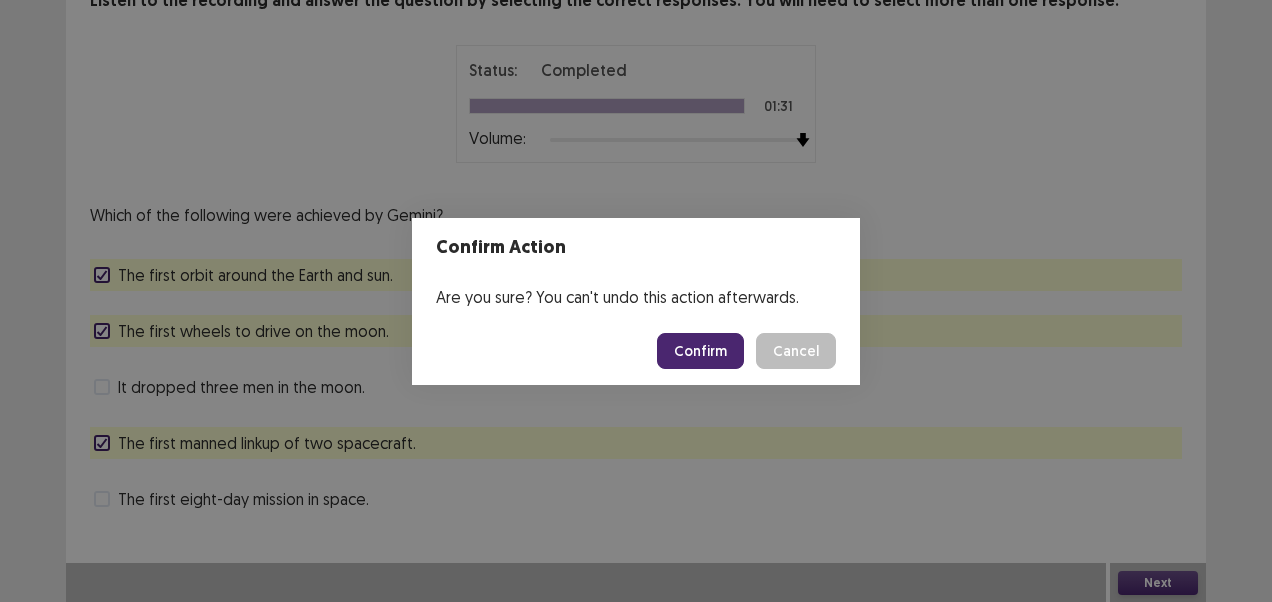click on "Confirm" at bounding box center (700, 351) 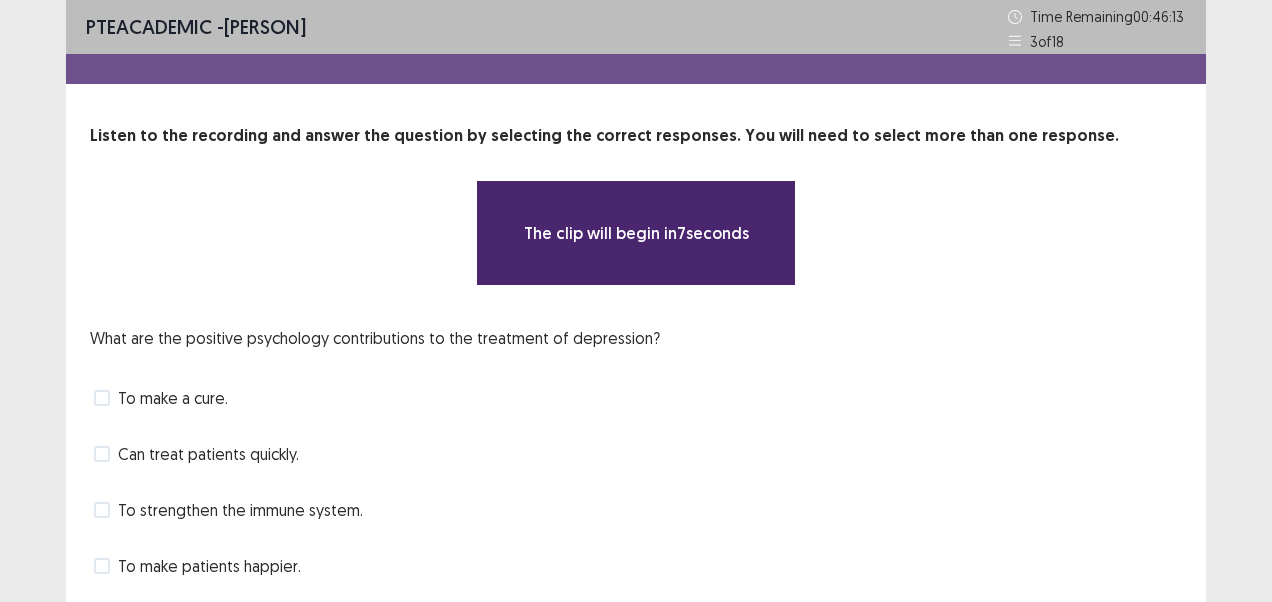 scroll, scrollTop: 100, scrollLeft: 0, axis: vertical 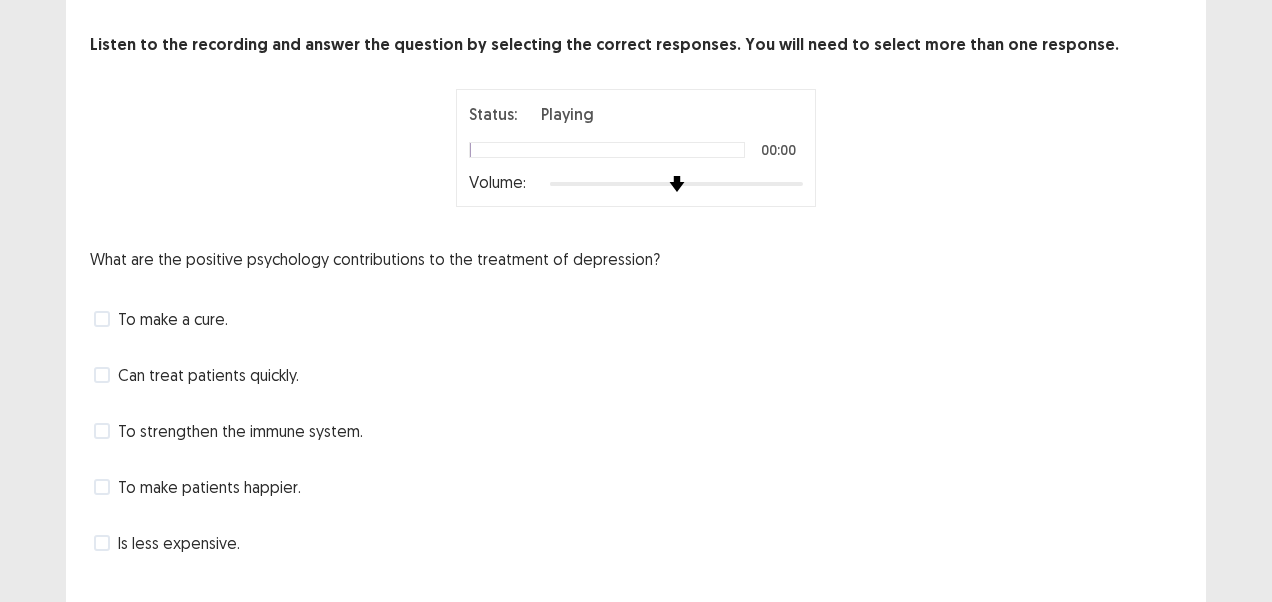 click on "Status: Playing 00:00 Volume:" at bounding box center (636, 148) 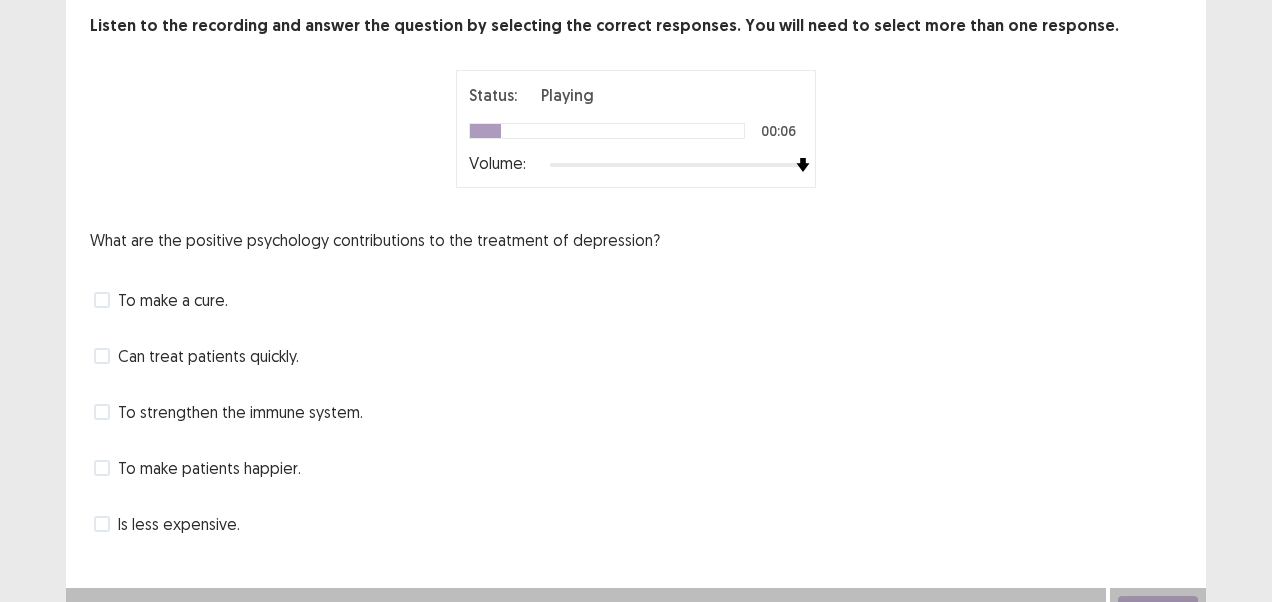 scroll, scrollTop: 135, scrollLeft: 0, axis: vertical 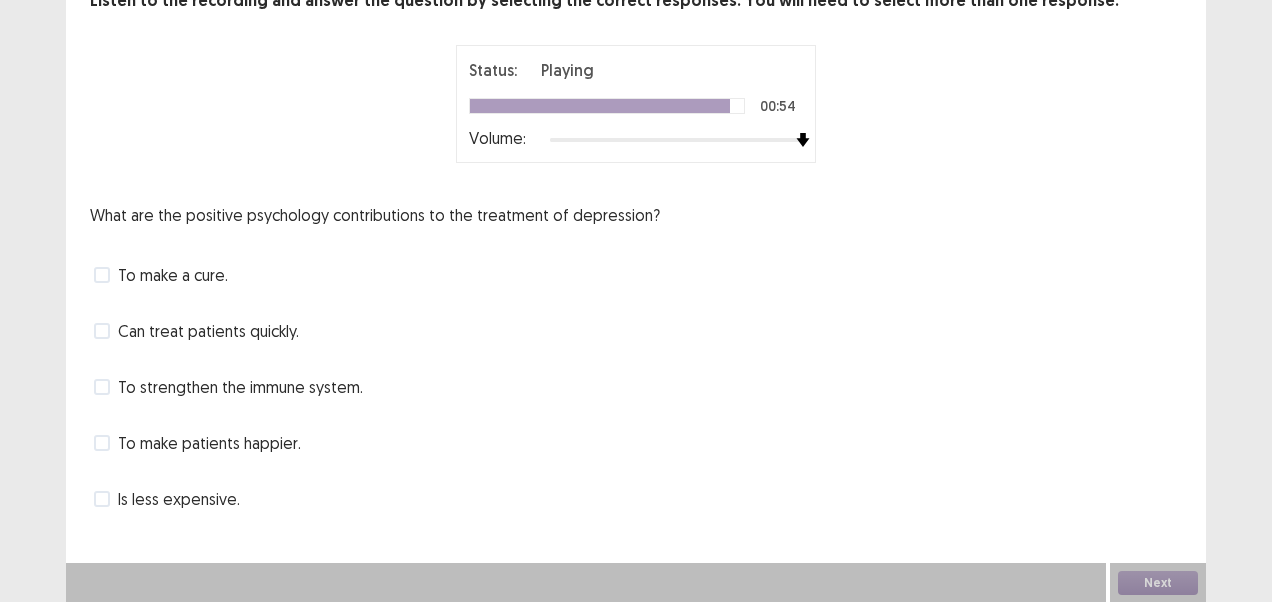 click at bounding box center [102, 387] 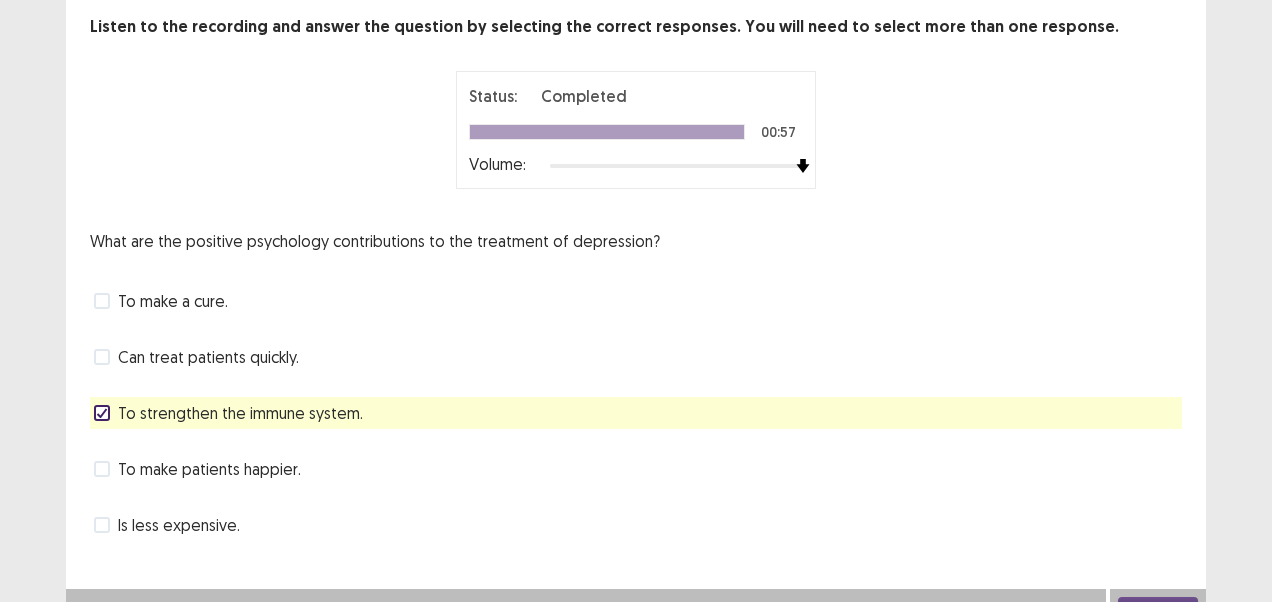 scroll, scrollTop: 135, scrollLeft: 0, axis: vertical 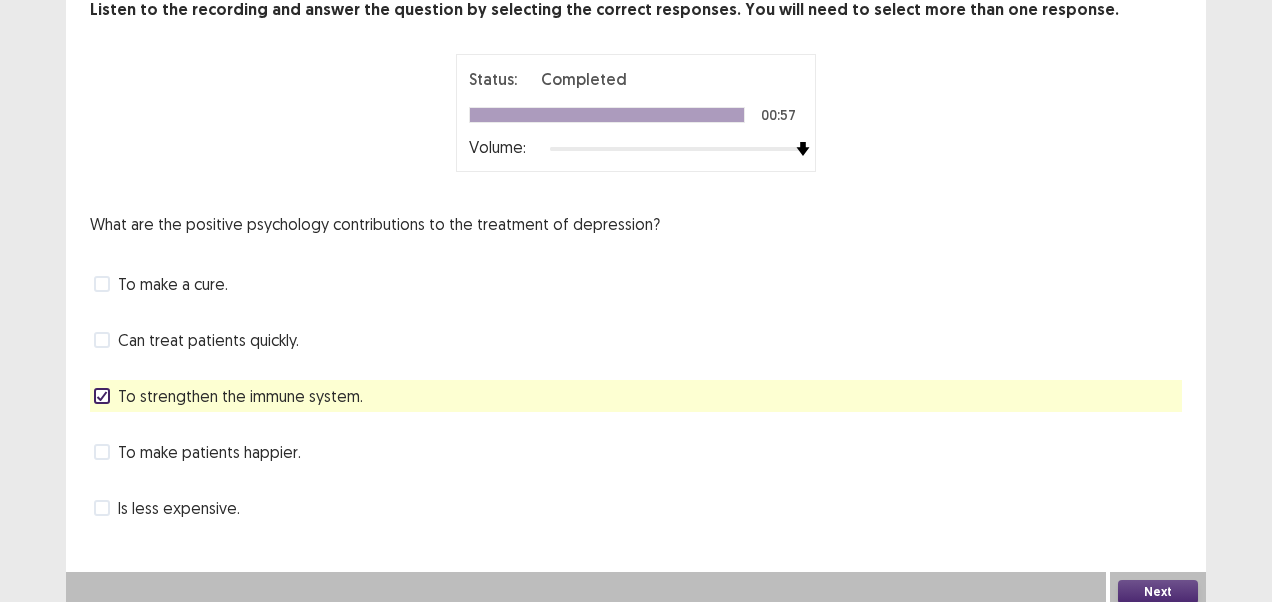 click on "Next" at bounding box center [1158, 592] 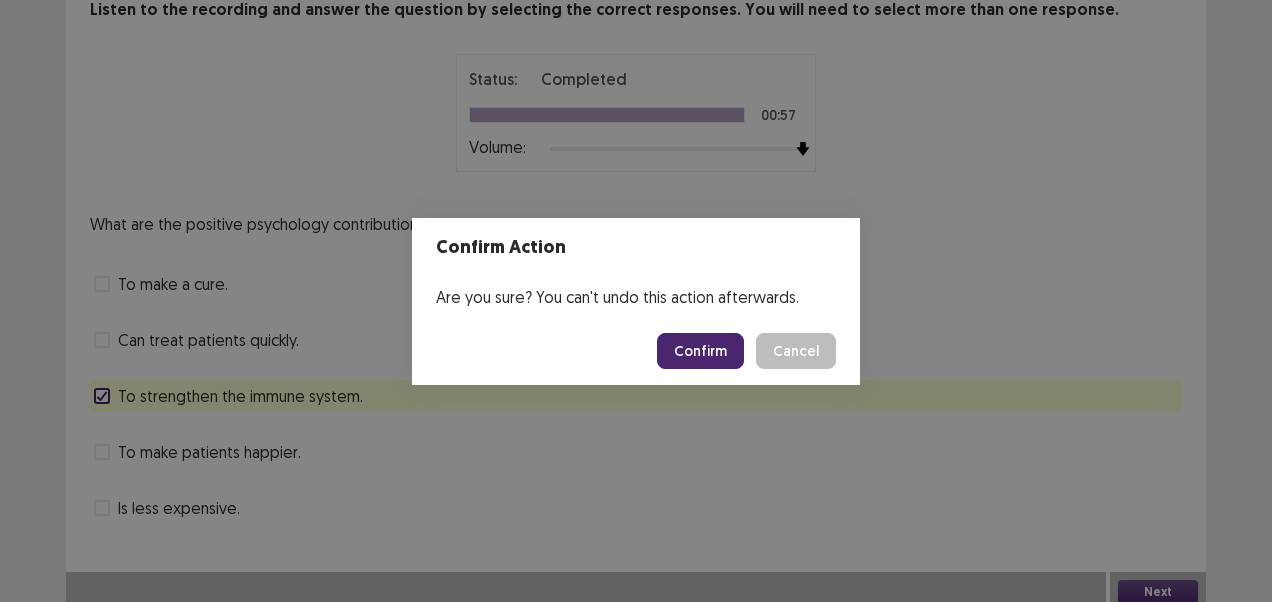 click on "Confirm" at bounding box center [700, 351] 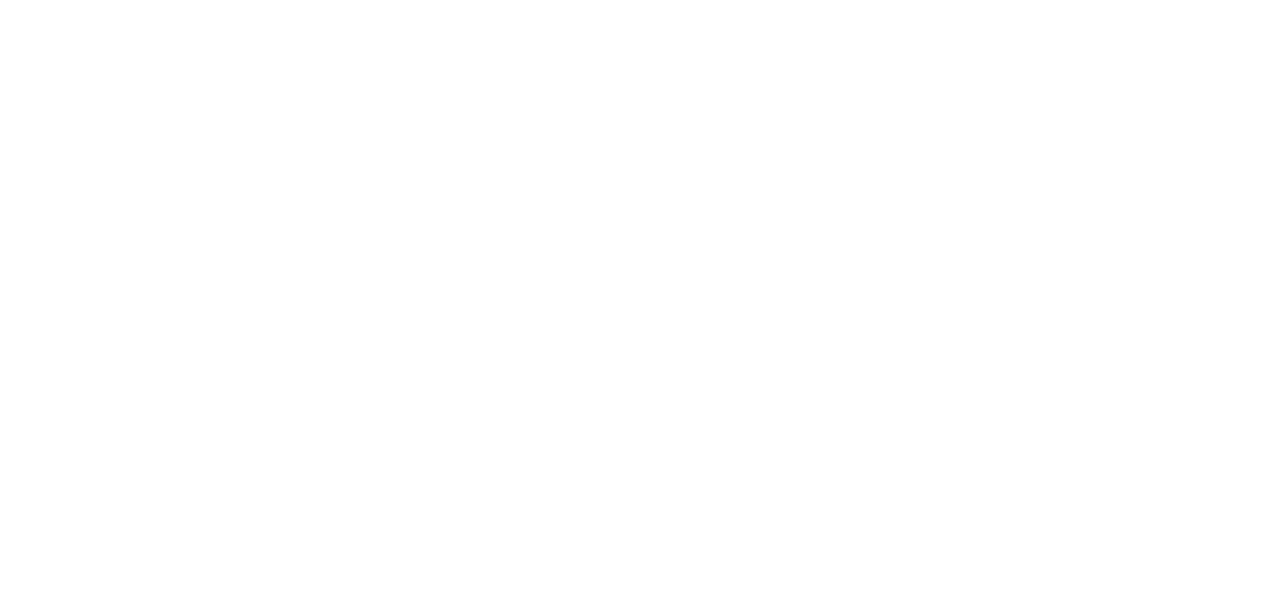 scroll, scrollTop: 0, scrollLeft: 0, axis: both 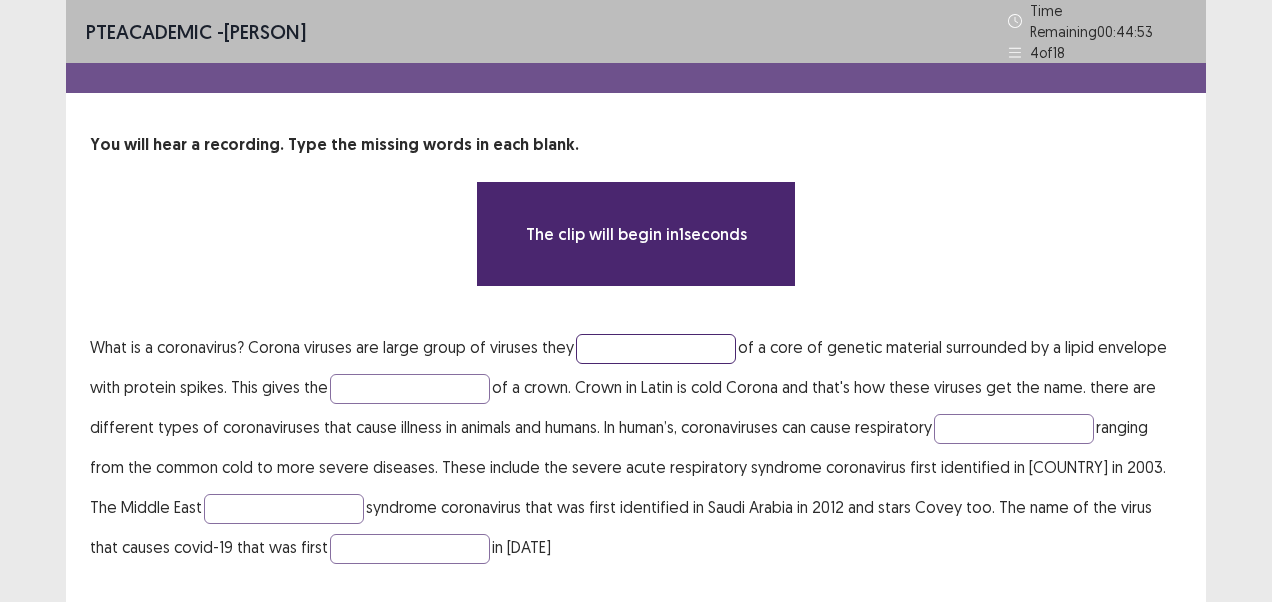 click at bounding box center [656, 349] 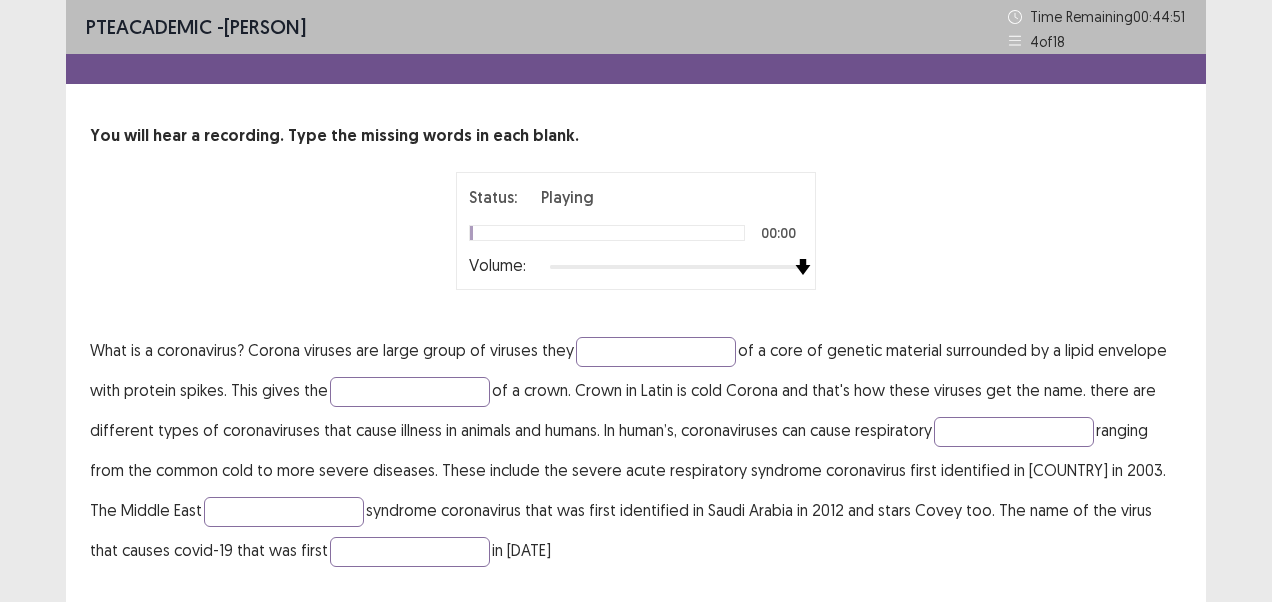 click at bounding box center [676, 267] 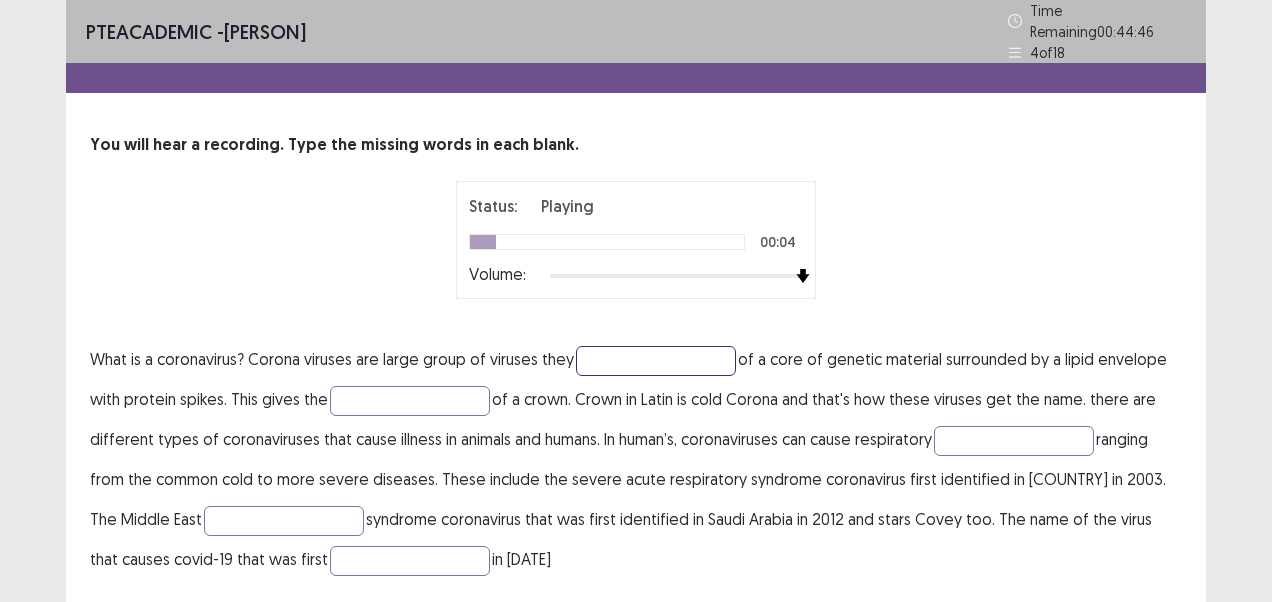 click at bounding box center [656, 361] 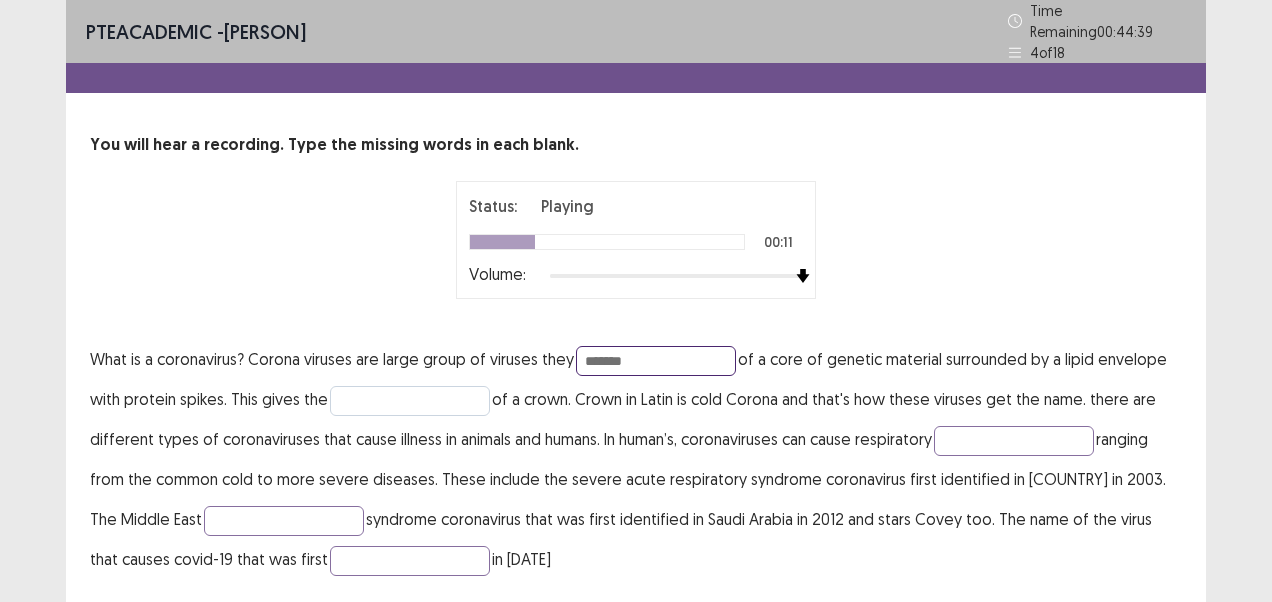 type on "*******" 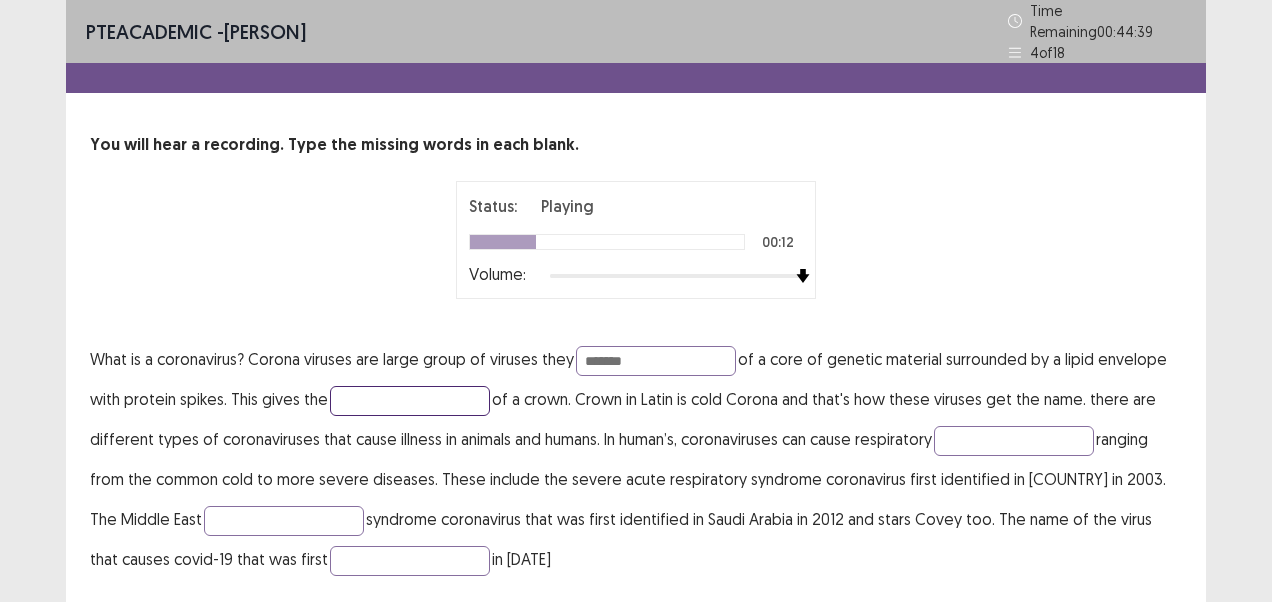 click at bounding box center [410, 401] 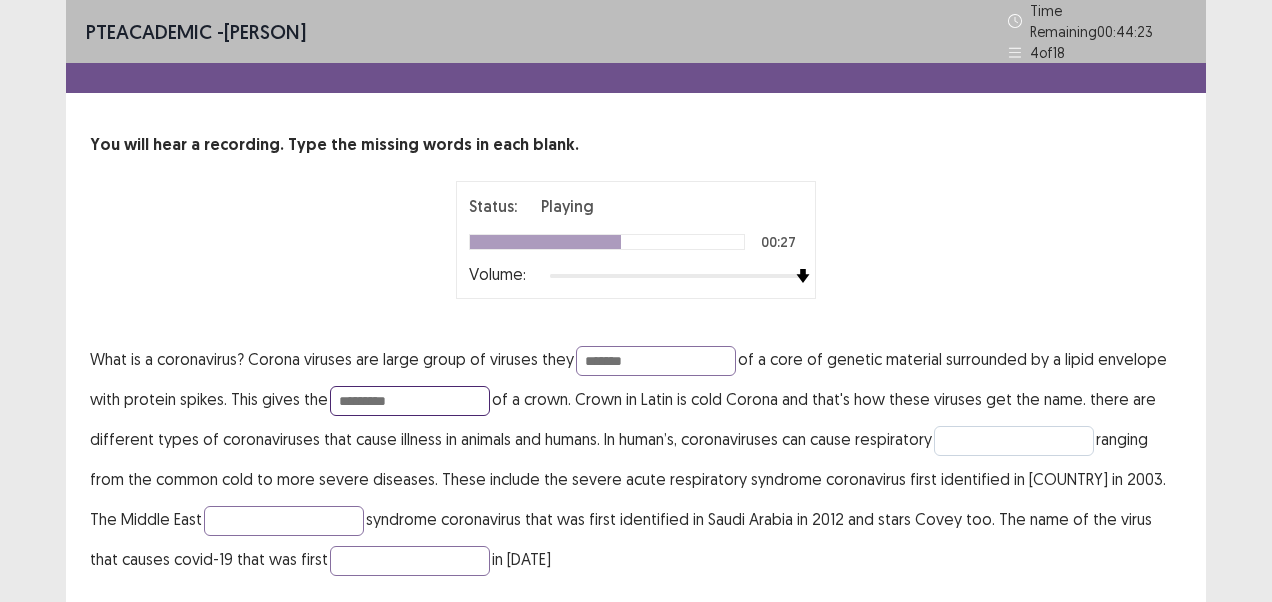 type on "*********" 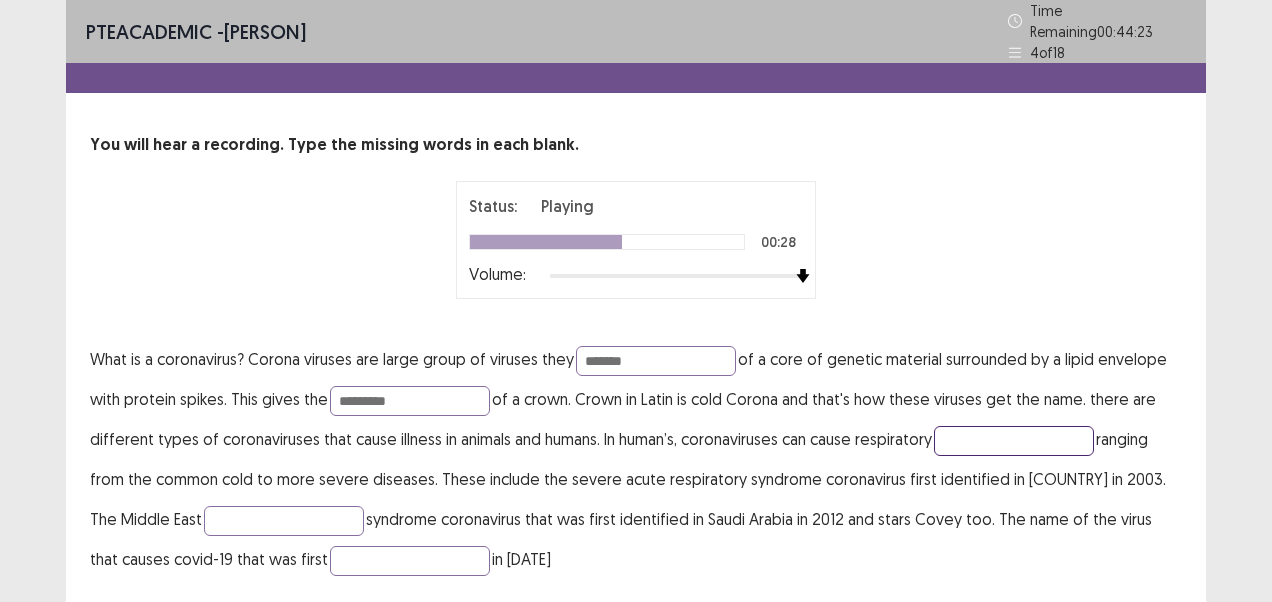 click at bounding box center [1014, 441] 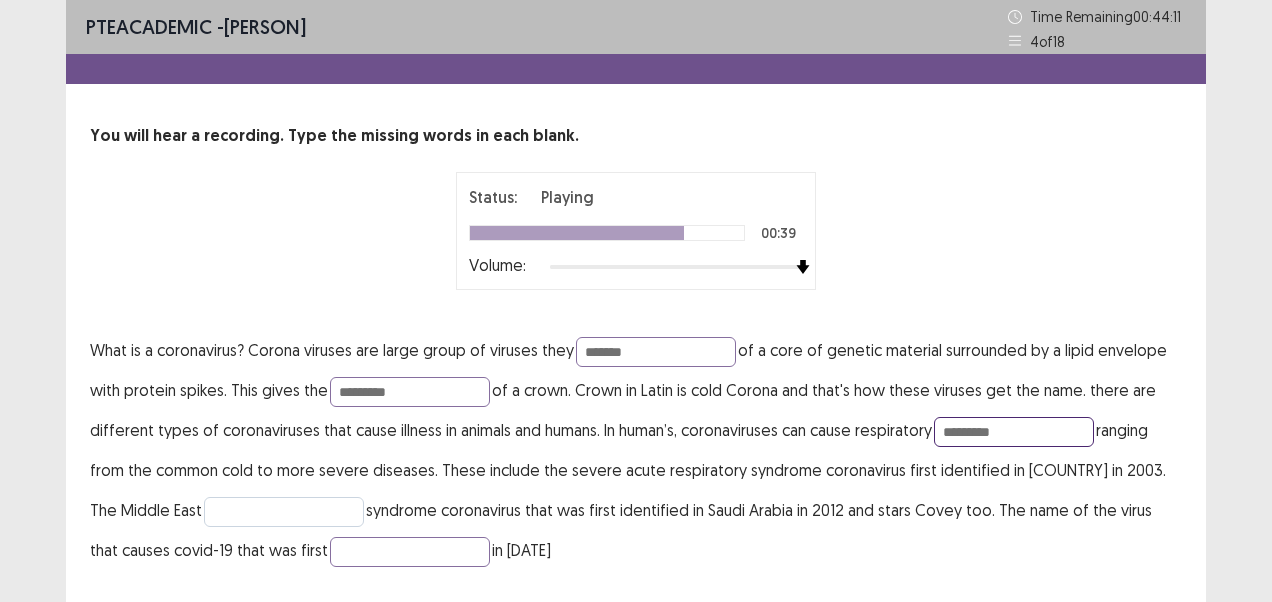 type on "*********" 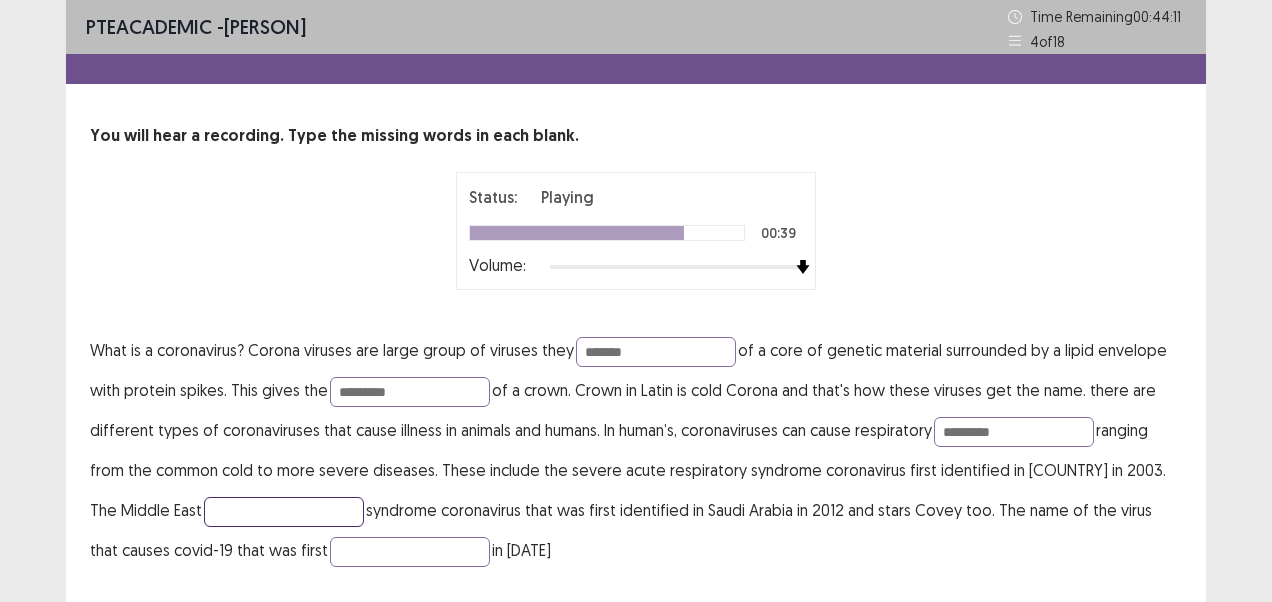 click at bounding box center (284, 512) 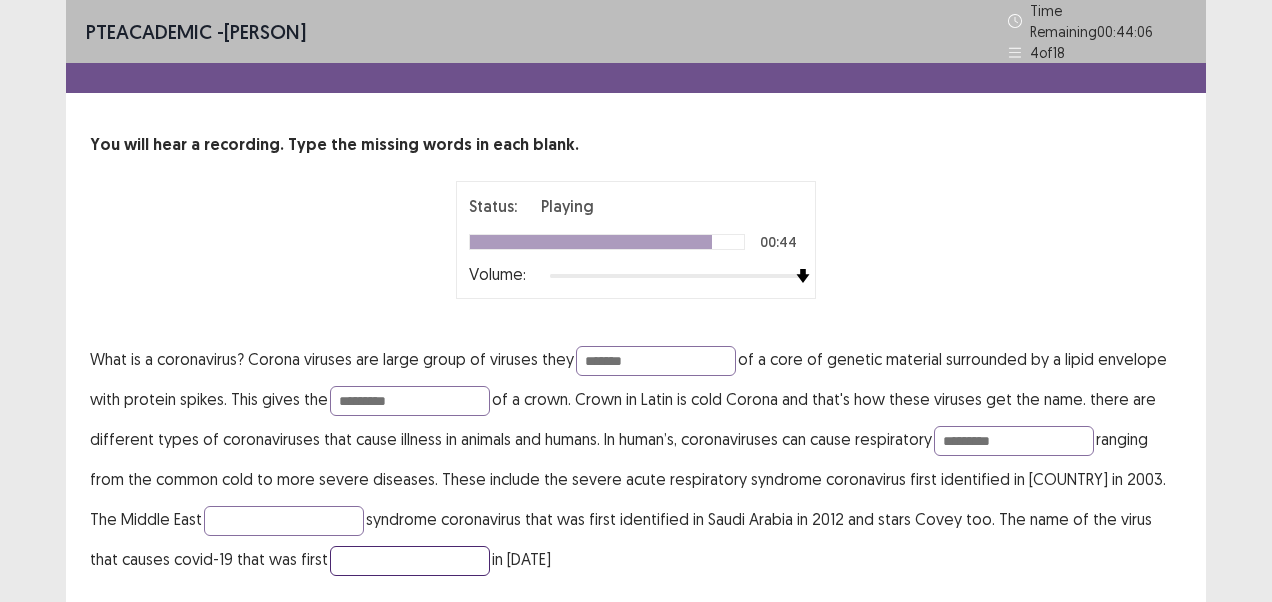 click at bounding box center (410, 561) 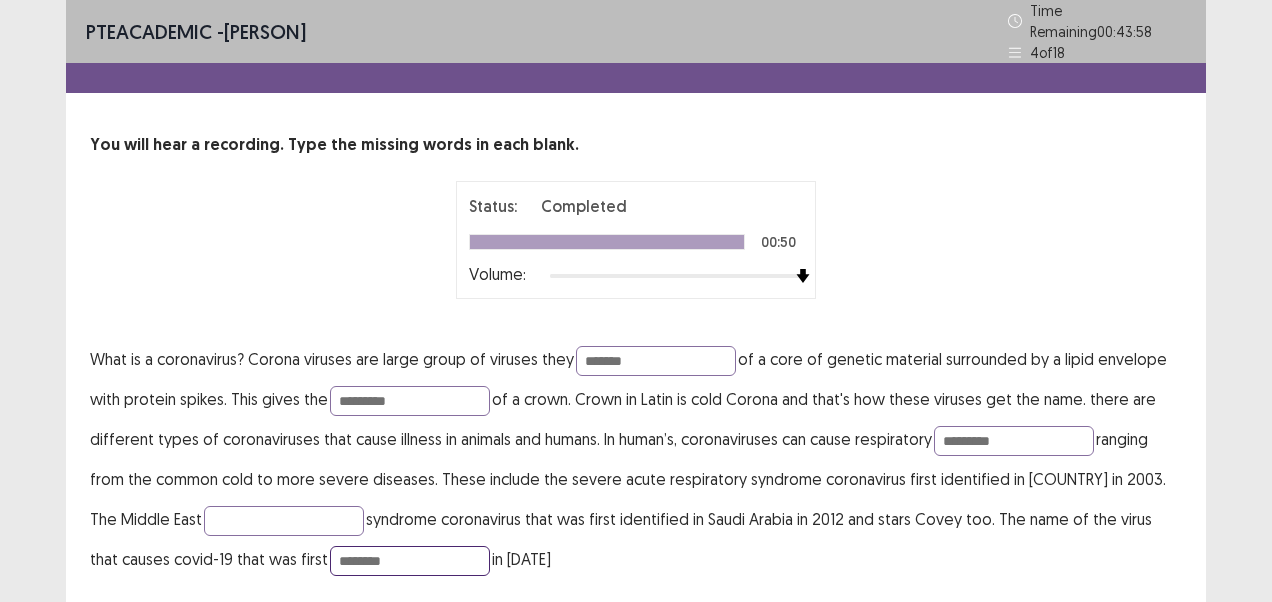 scroll, scrollTop: 55, scrollLeft: 0, axis: vertical 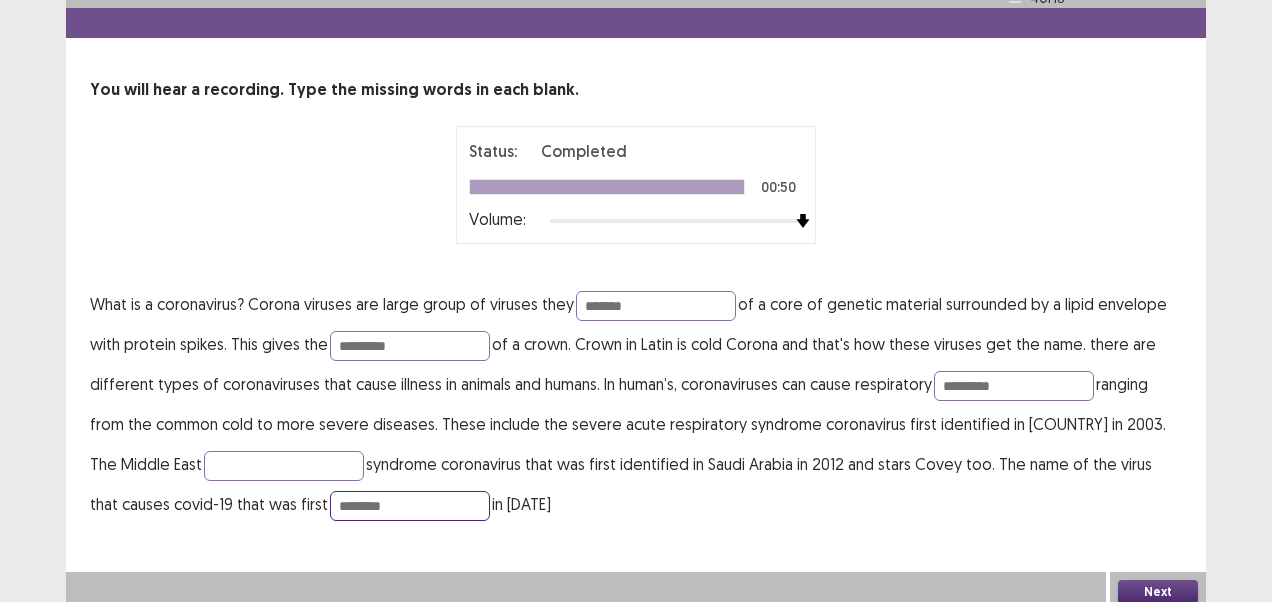 type on "********" 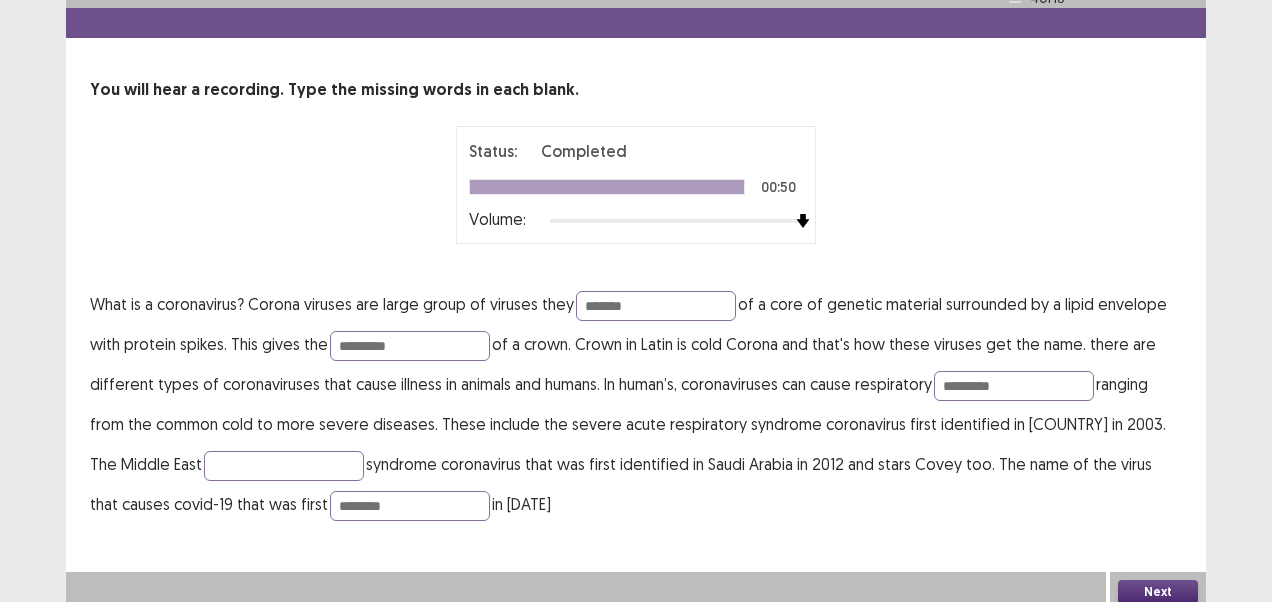 click on "Next" at bounding box center [1158, 592] 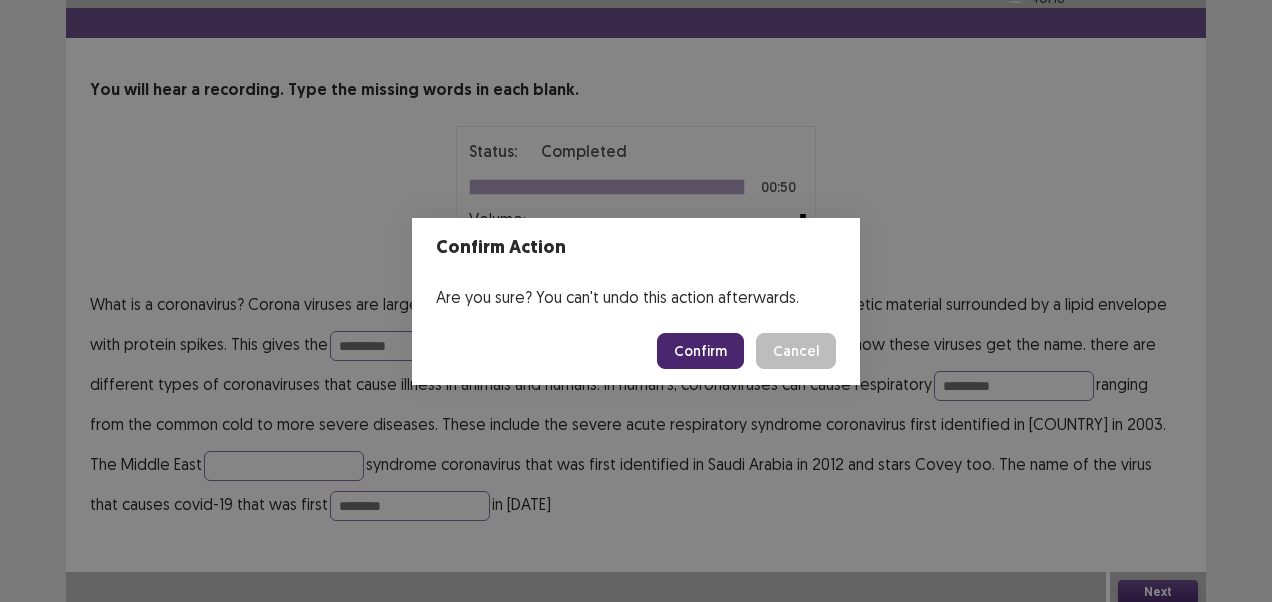 click on "Confirm" at bounding box center [700, 351] 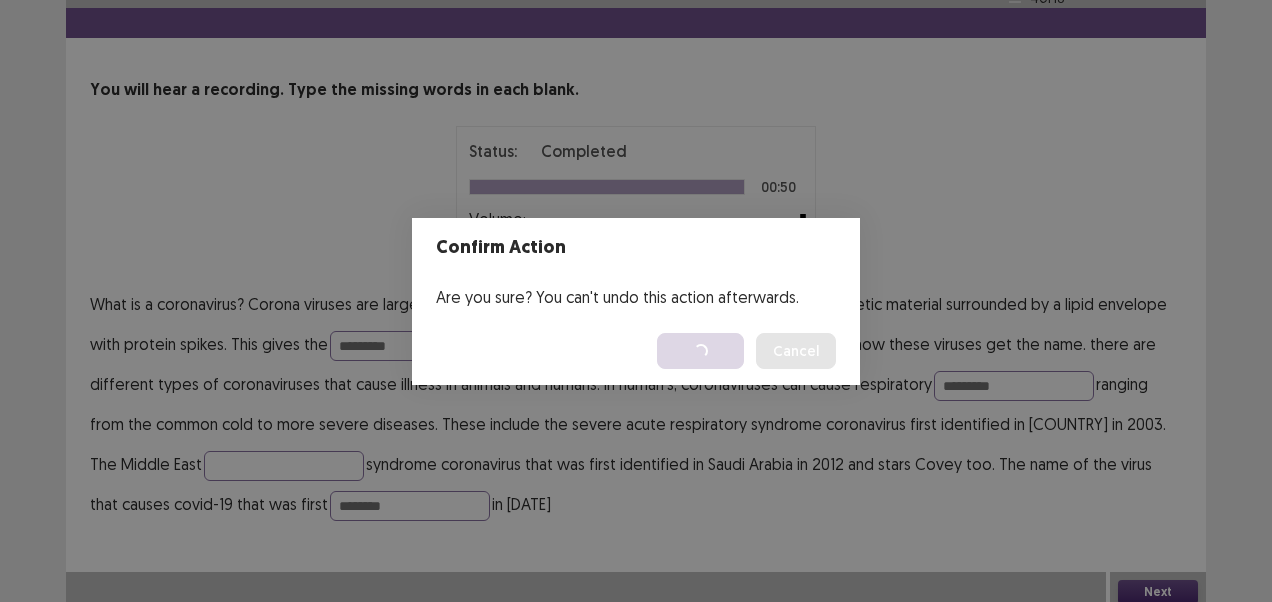 scroll, scrollTop: 0, scrollLeft: 0, axis: both 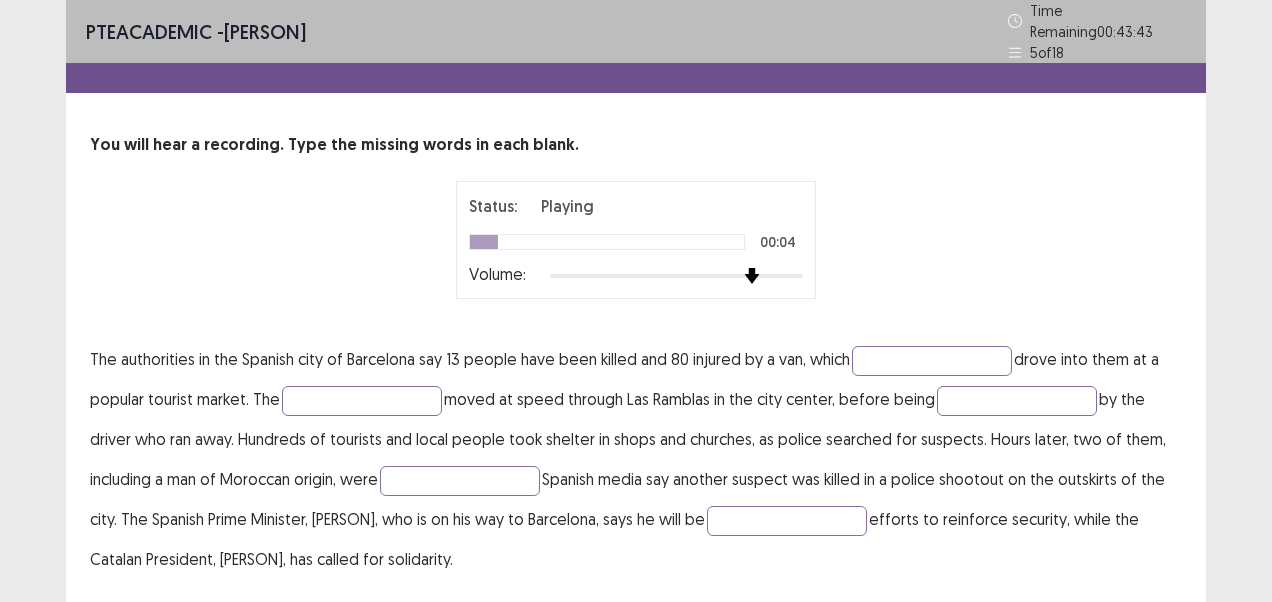 click on "Status: Playing 00:04 Volume:" at bounding box center [636, 240] 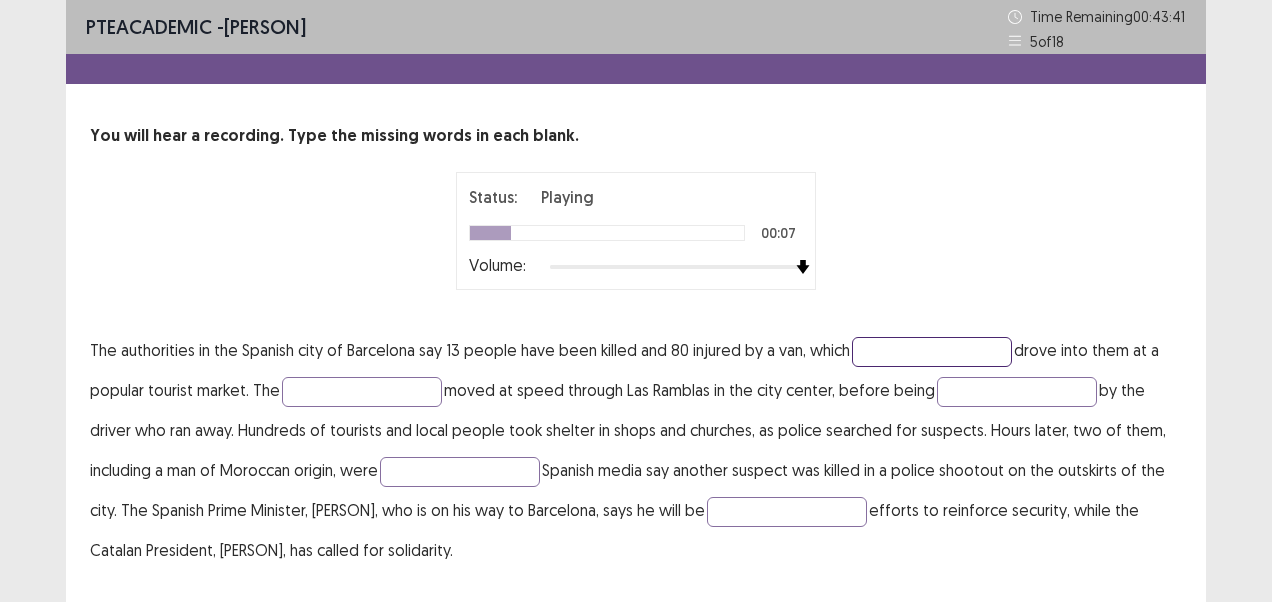 click at bounding box center [932, 352] 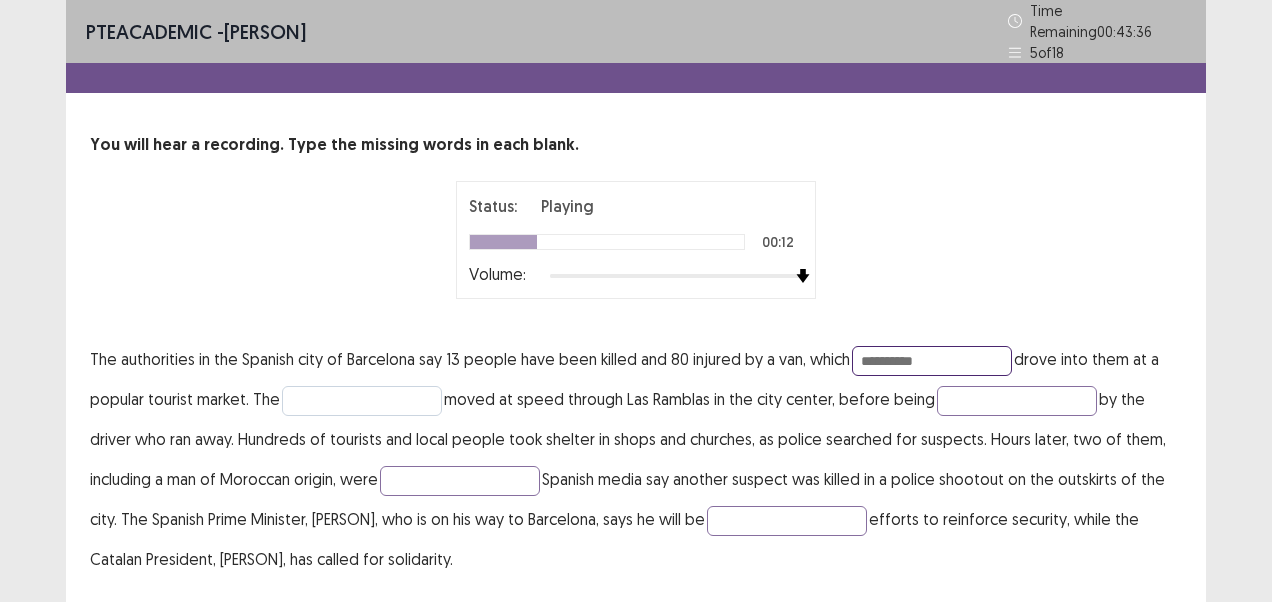 type on "**********" 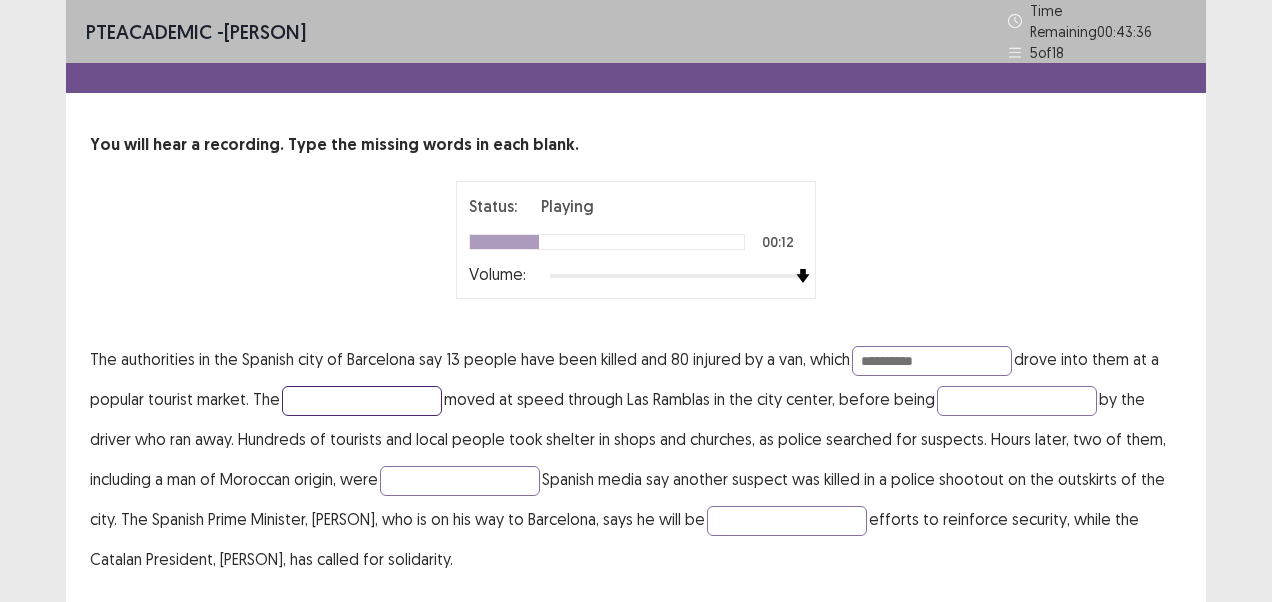 click at bounding box center [362, 401] 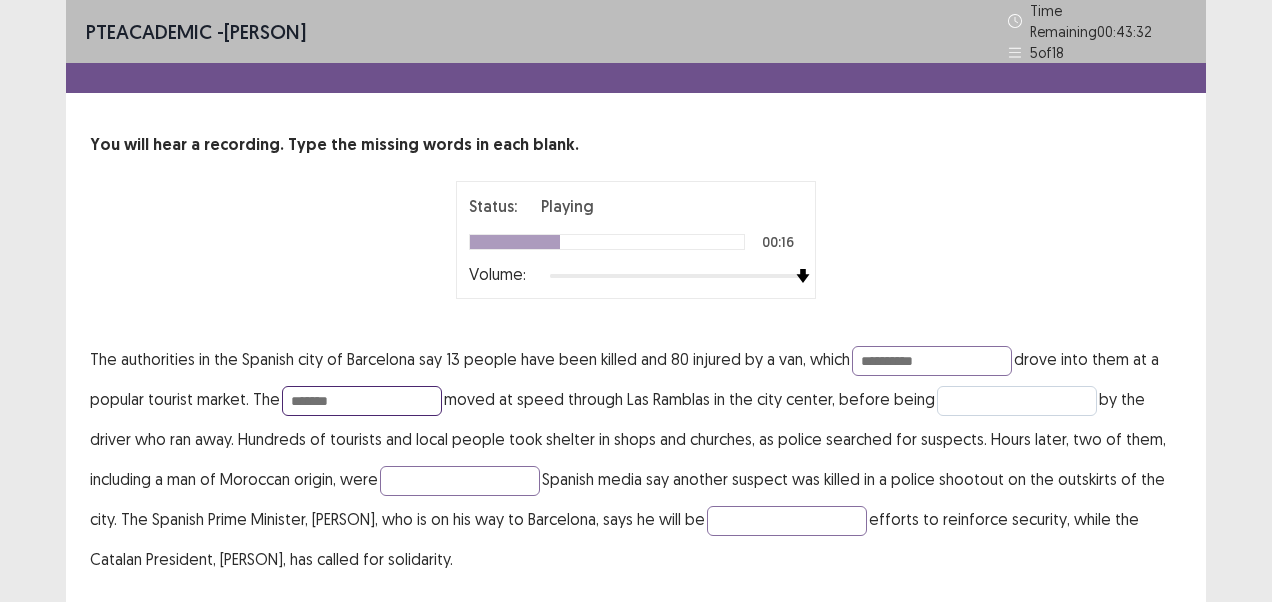 type on "*******" 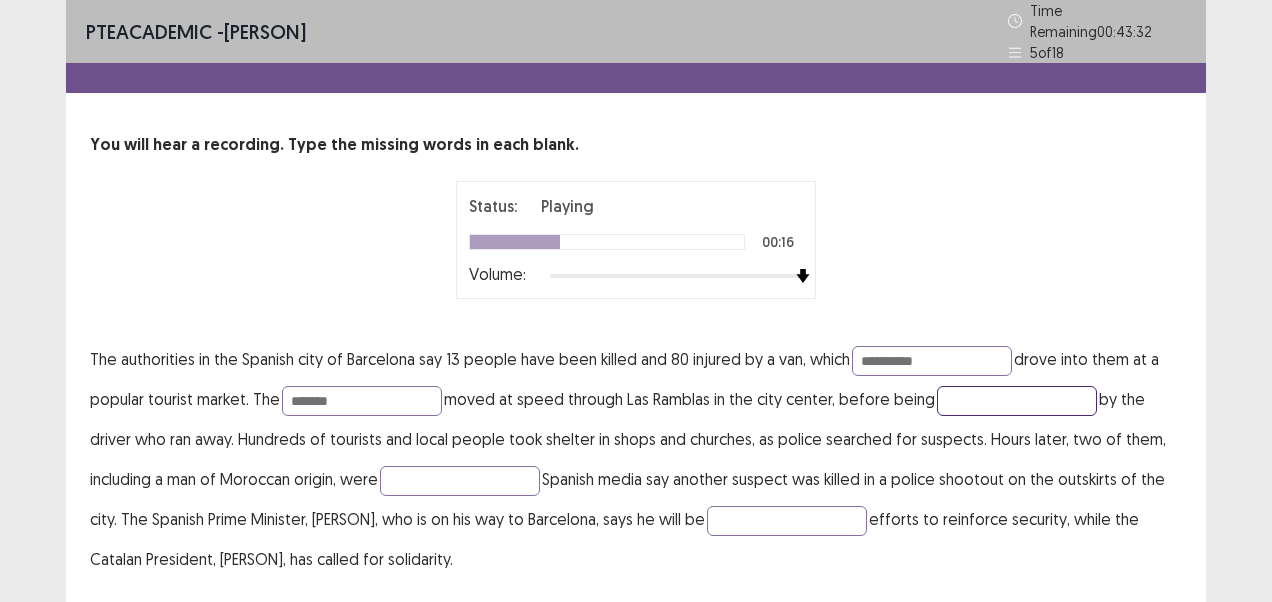 click at bounding box center (1017, 401) 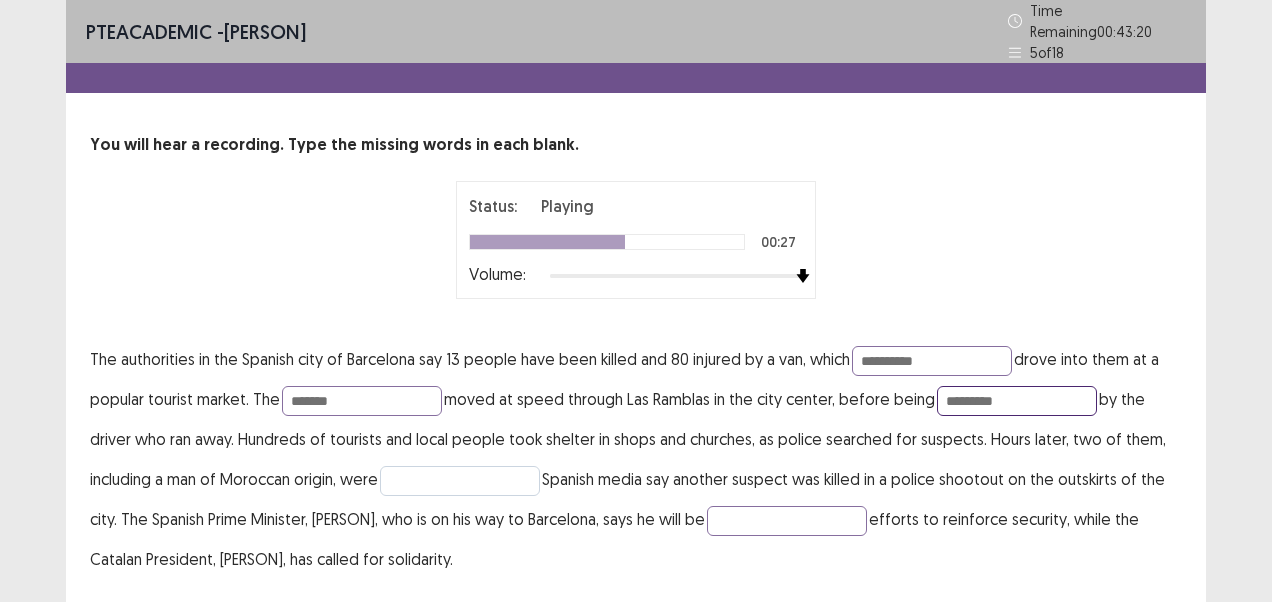 type on "*********" 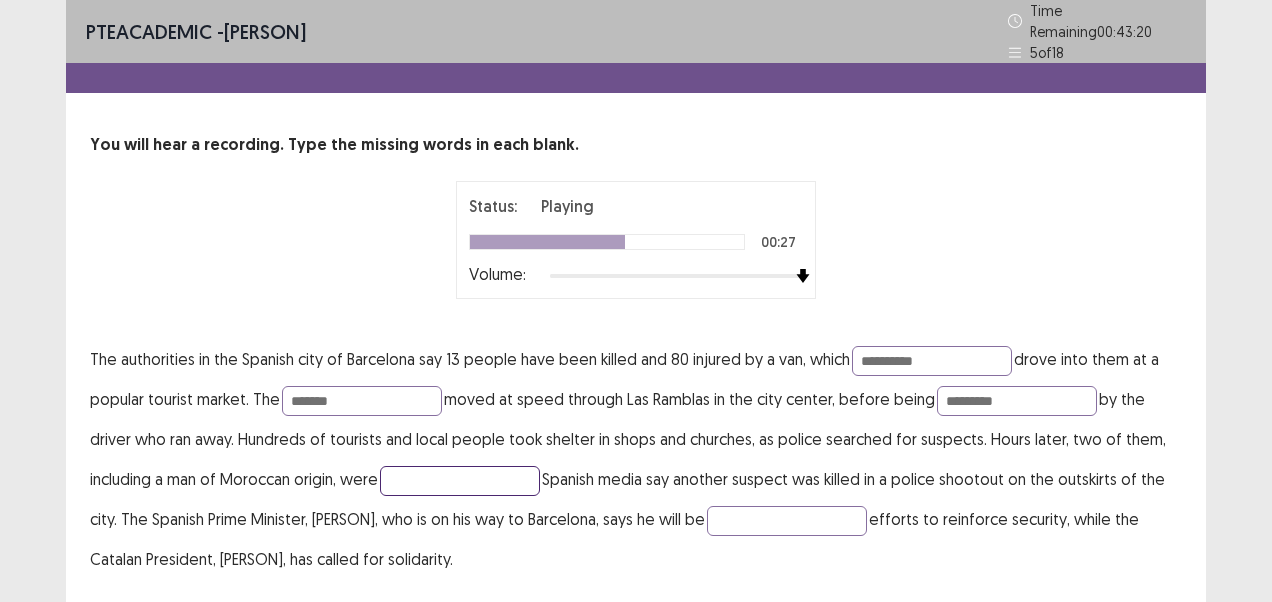 click at bounding box center [460, 481] 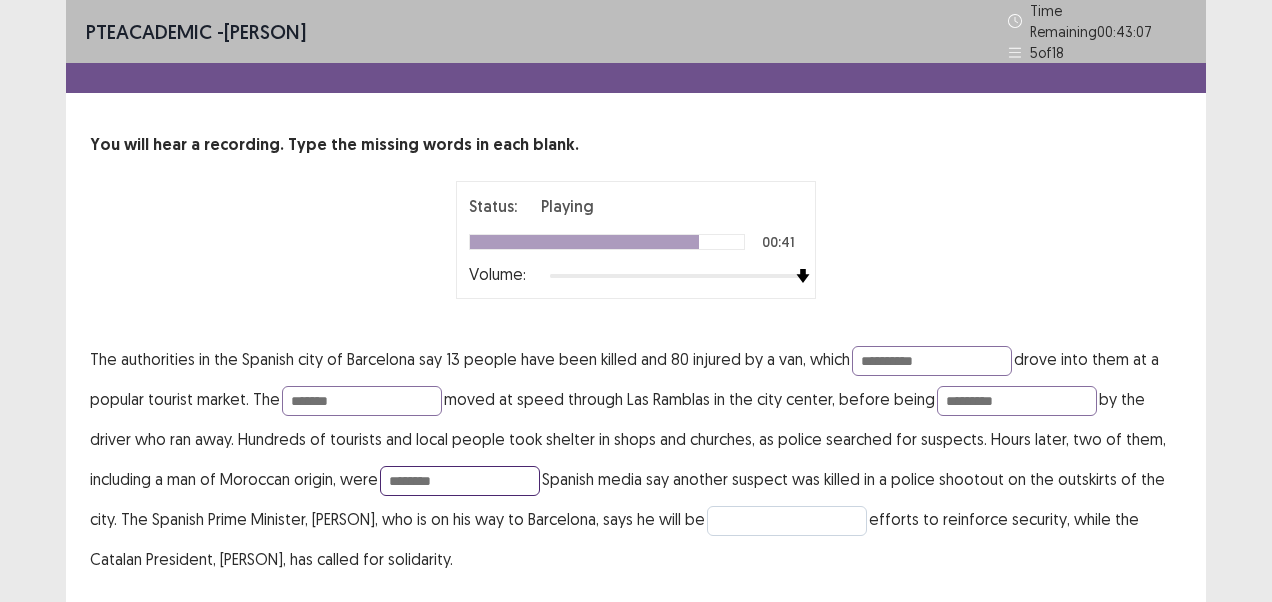 type on "********" 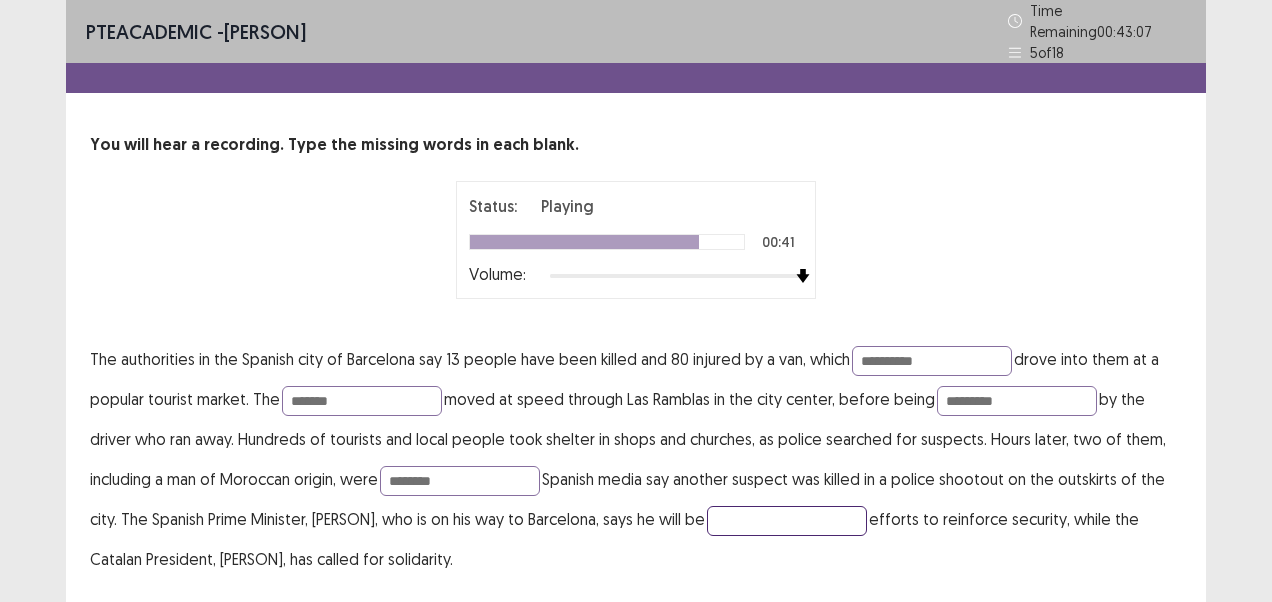 click at bounding box center [787, 521] 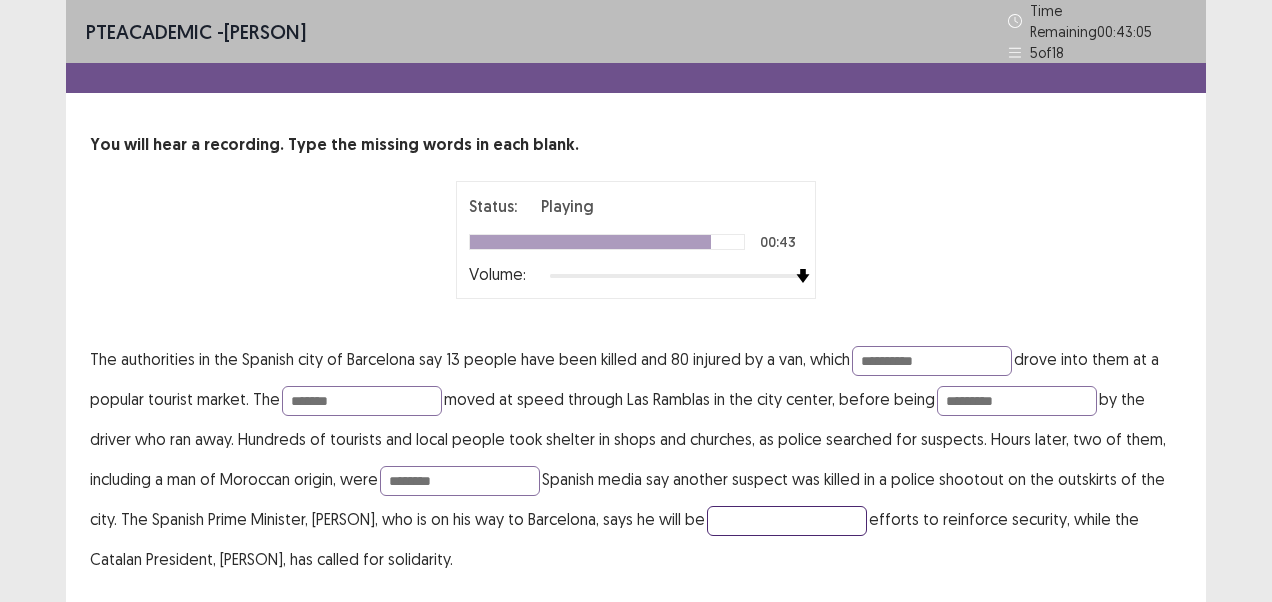 type on "*" 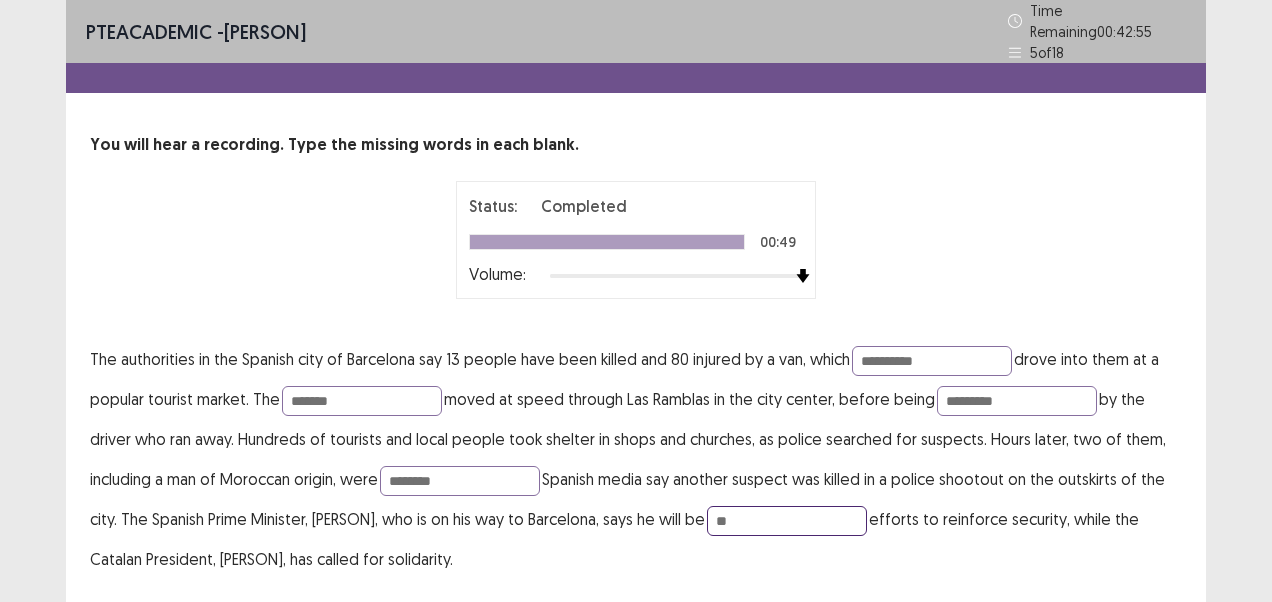 type on "*" 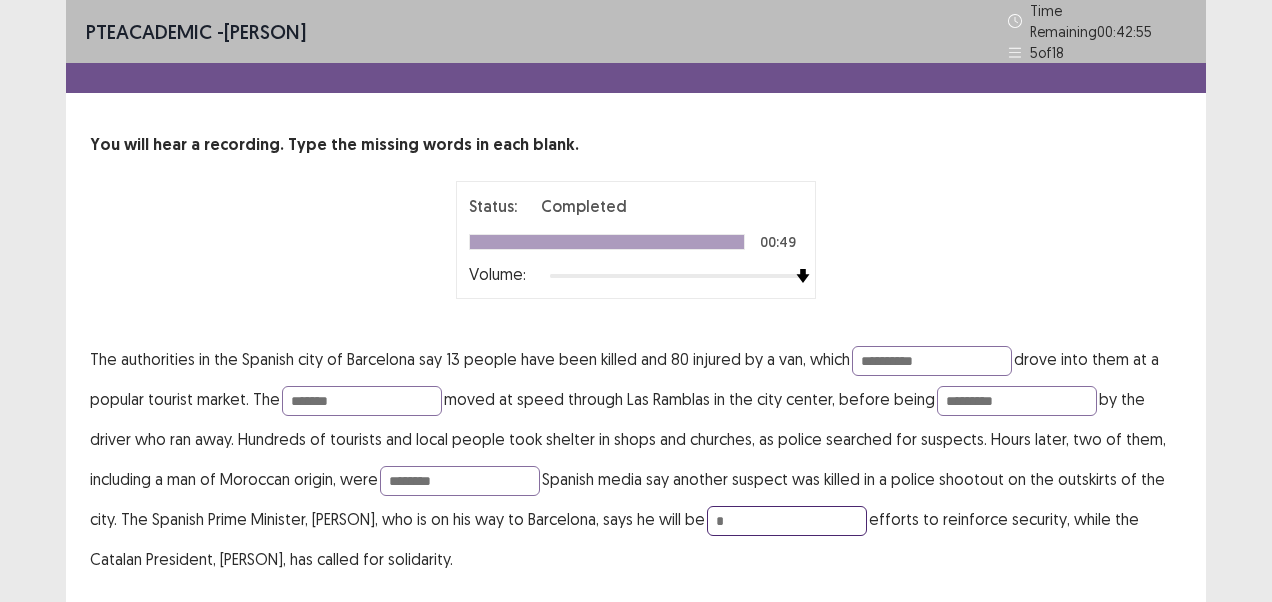 type 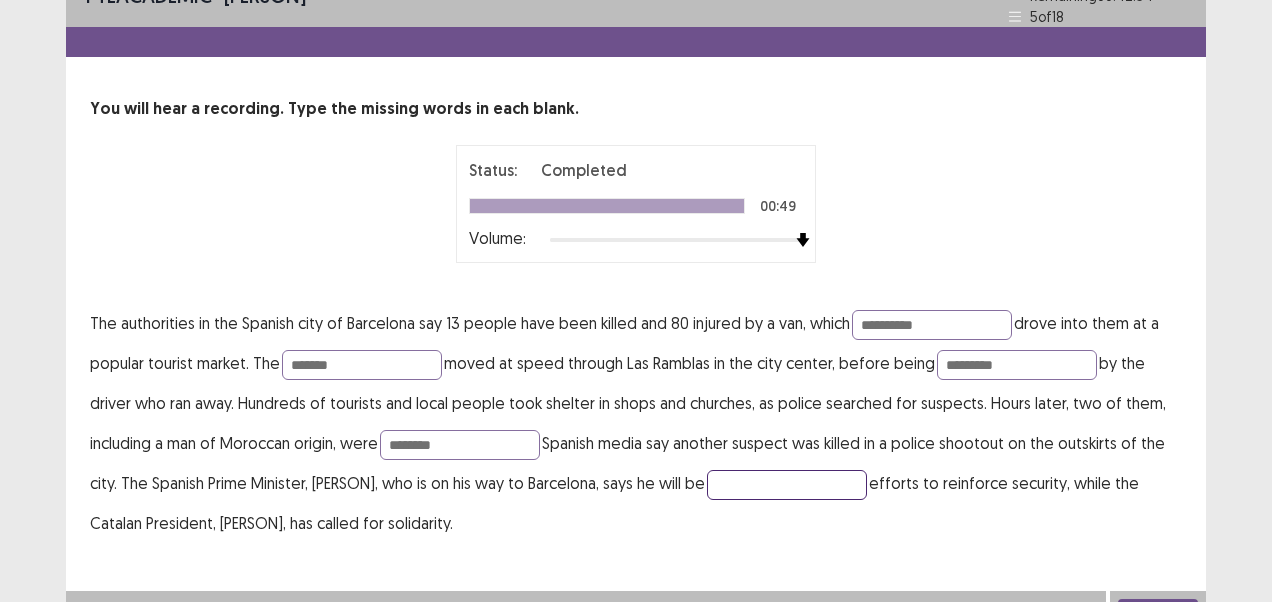 scroll, scrollTop: 55, scrollLeft: 0, axis: vertical 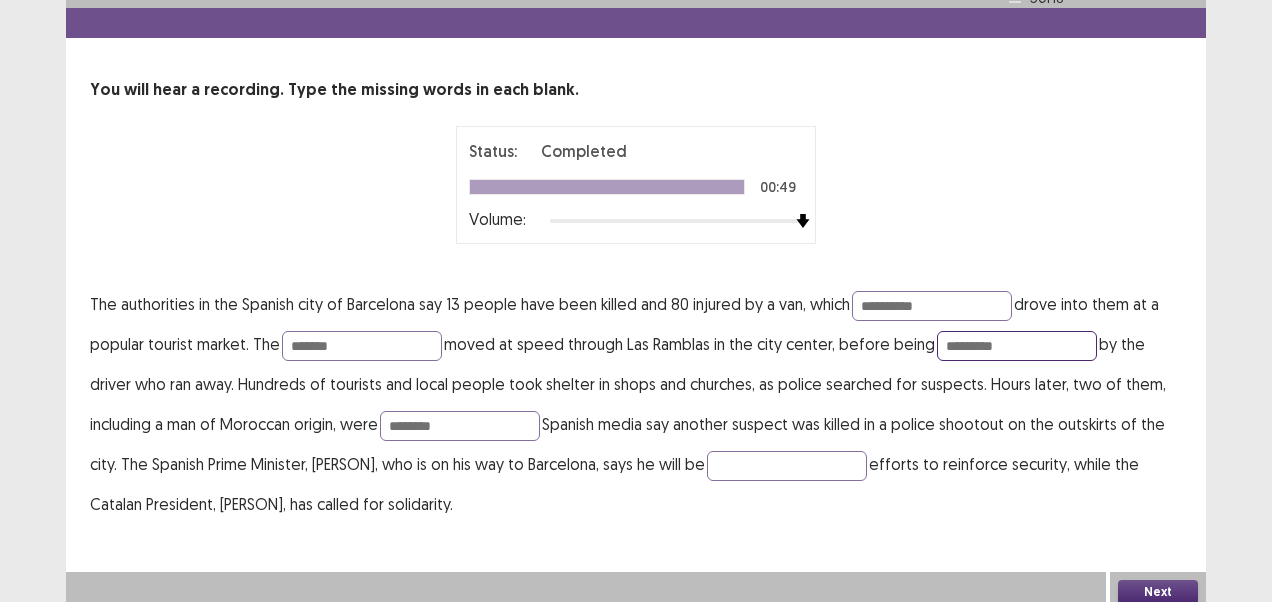 click on "*********" at bounding box center [1017, 346] 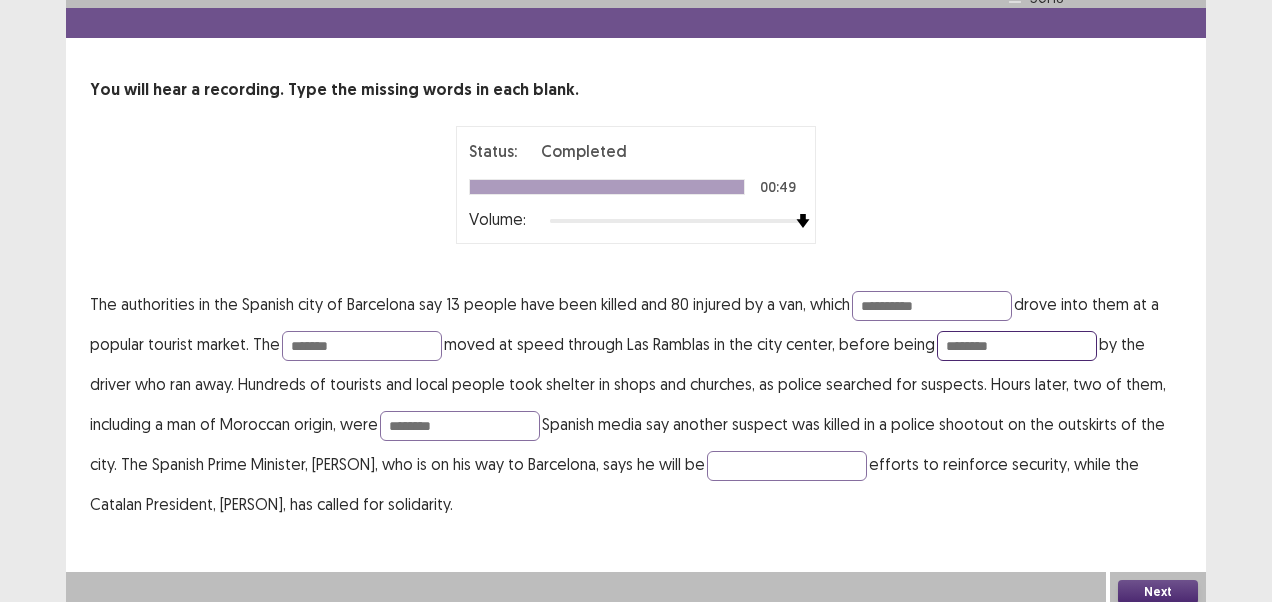 type on "********" 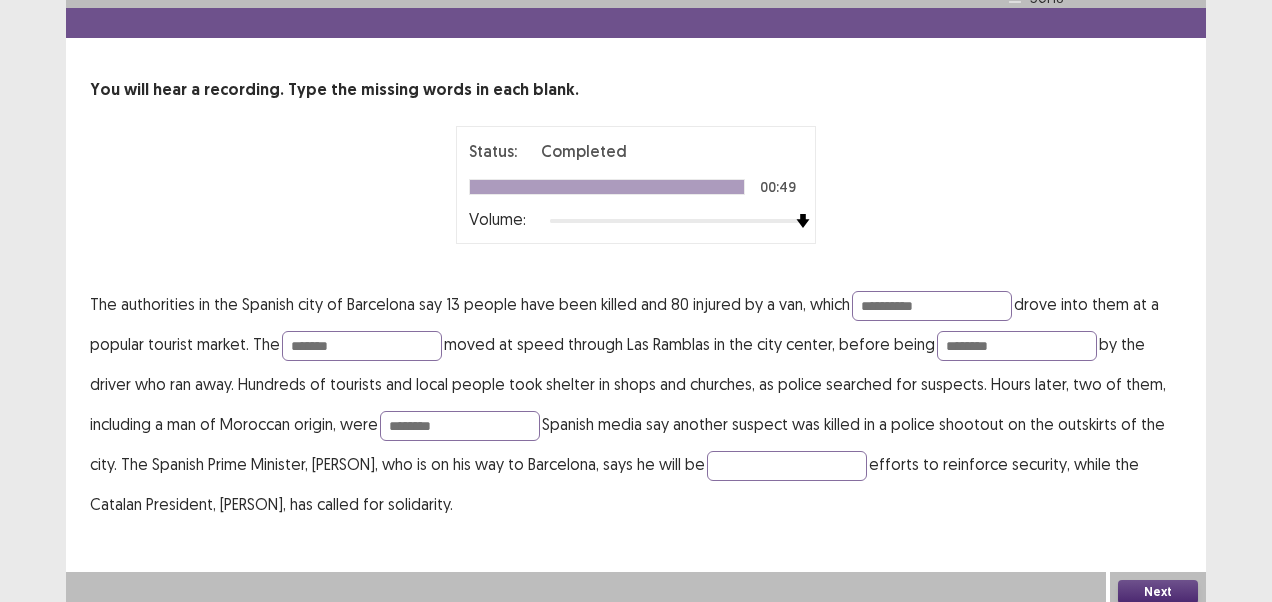 click on "Next" at bounding box center [1158, 592] 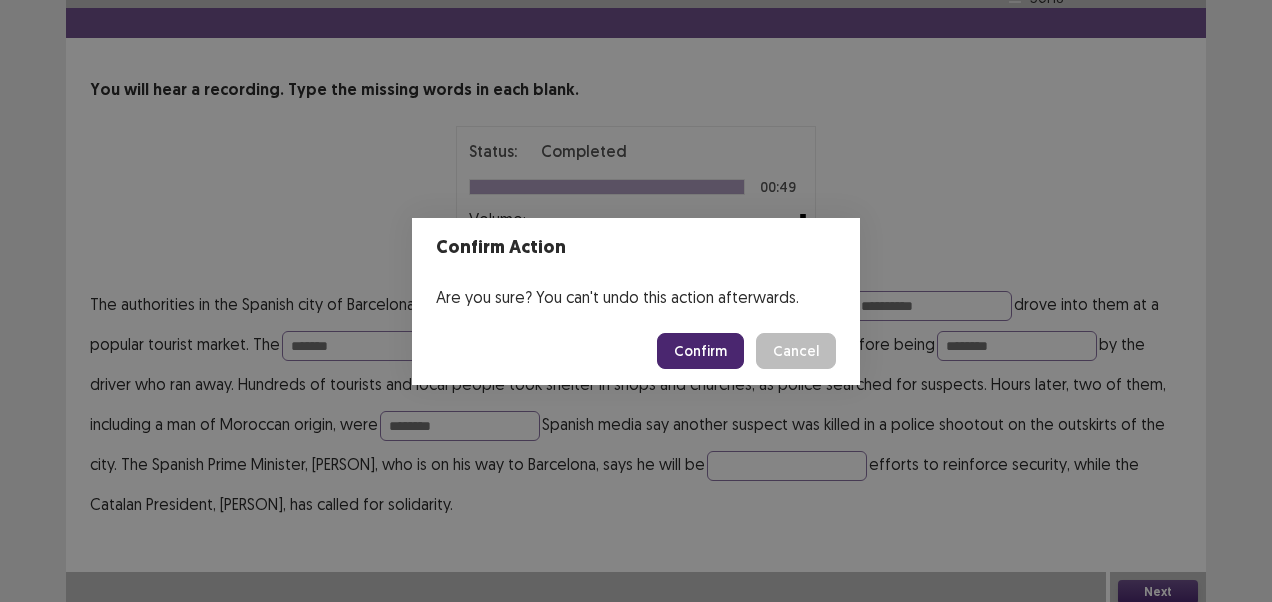 click on "Confirm" at bounding box center (700, 351) 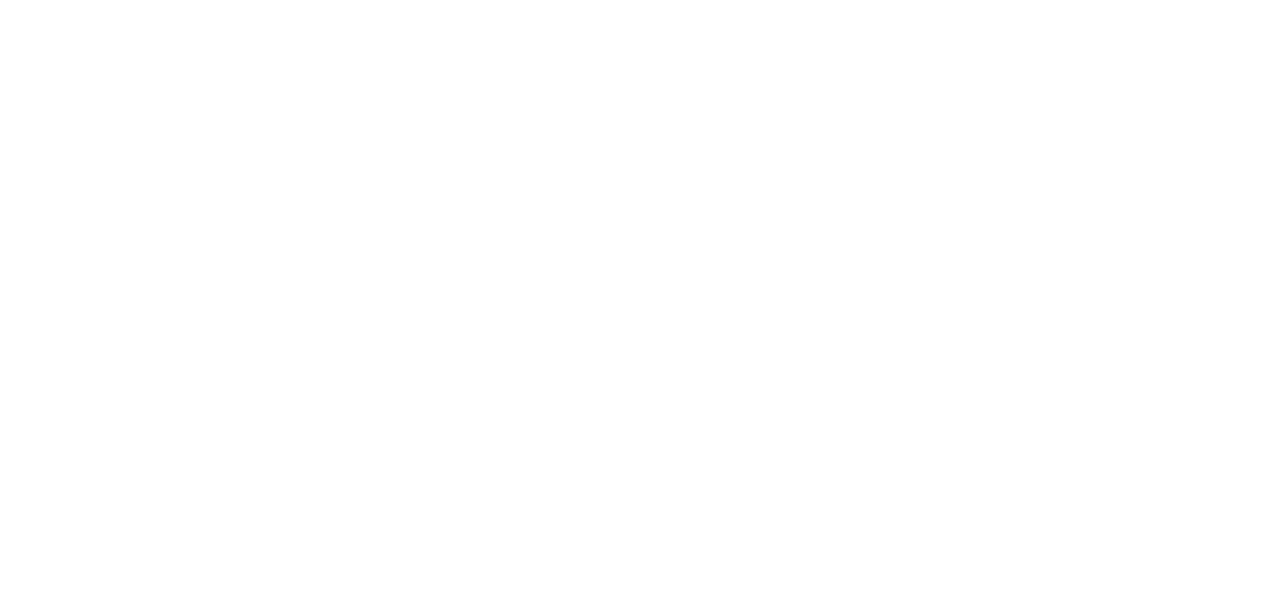 scroll, scrollTop: 0, scrollLeft: 0, axis: both 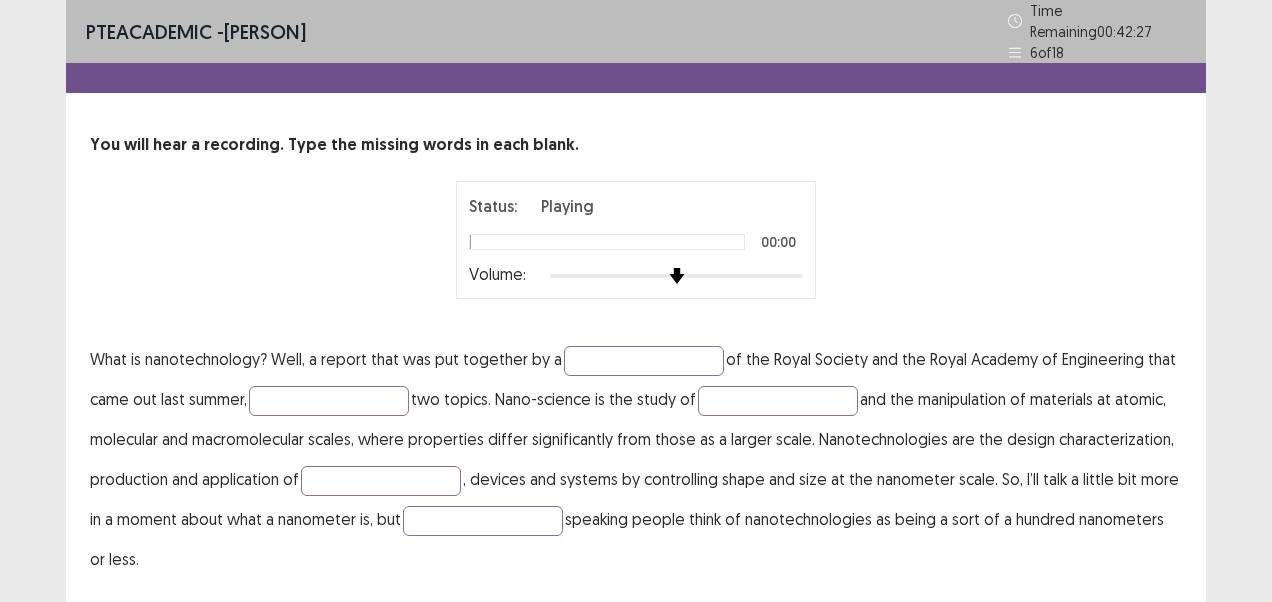click on "Status: Playing 00:00 Volume:" at bounding box center (636, 240) 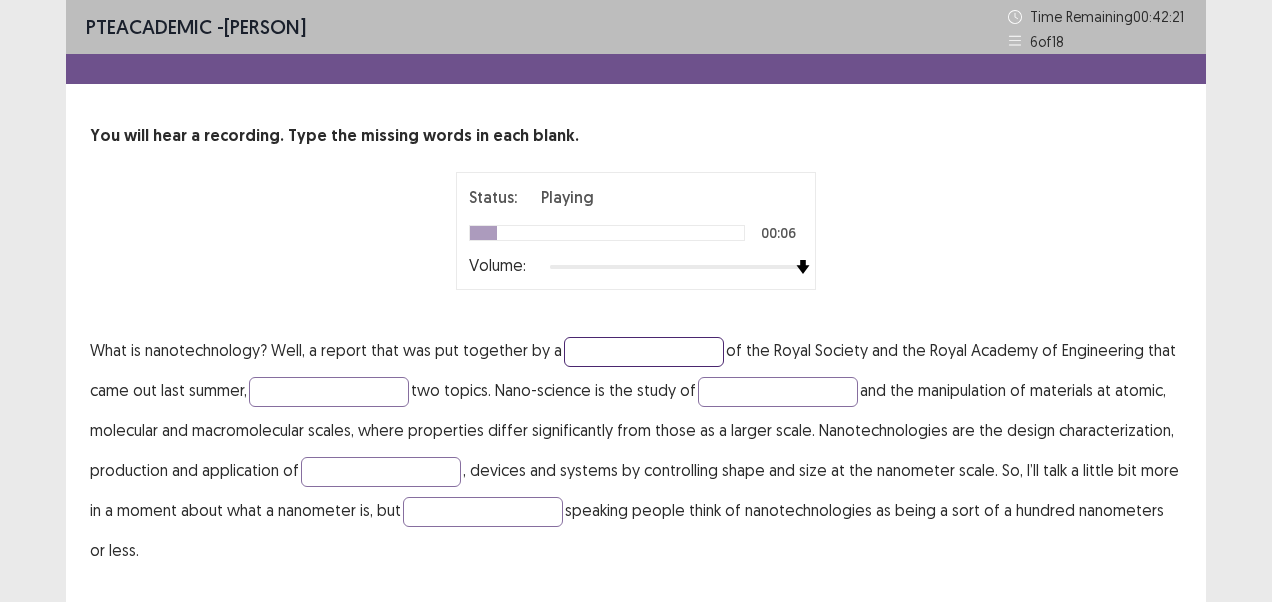 click at bounding box center (644, 352) 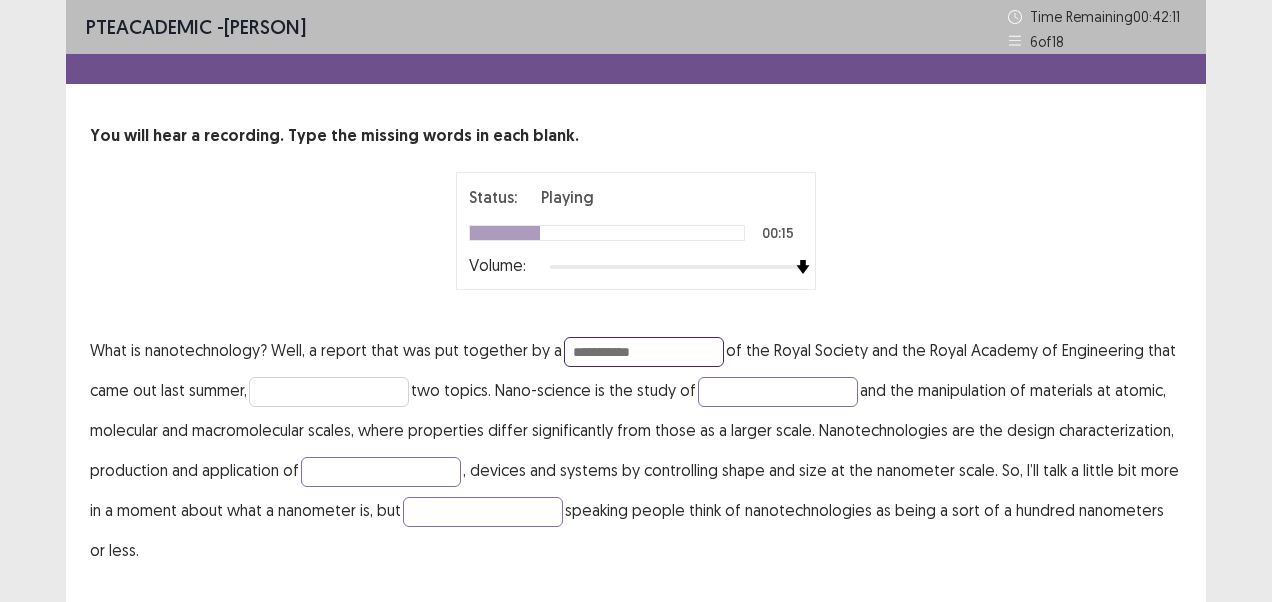 type on "**********" 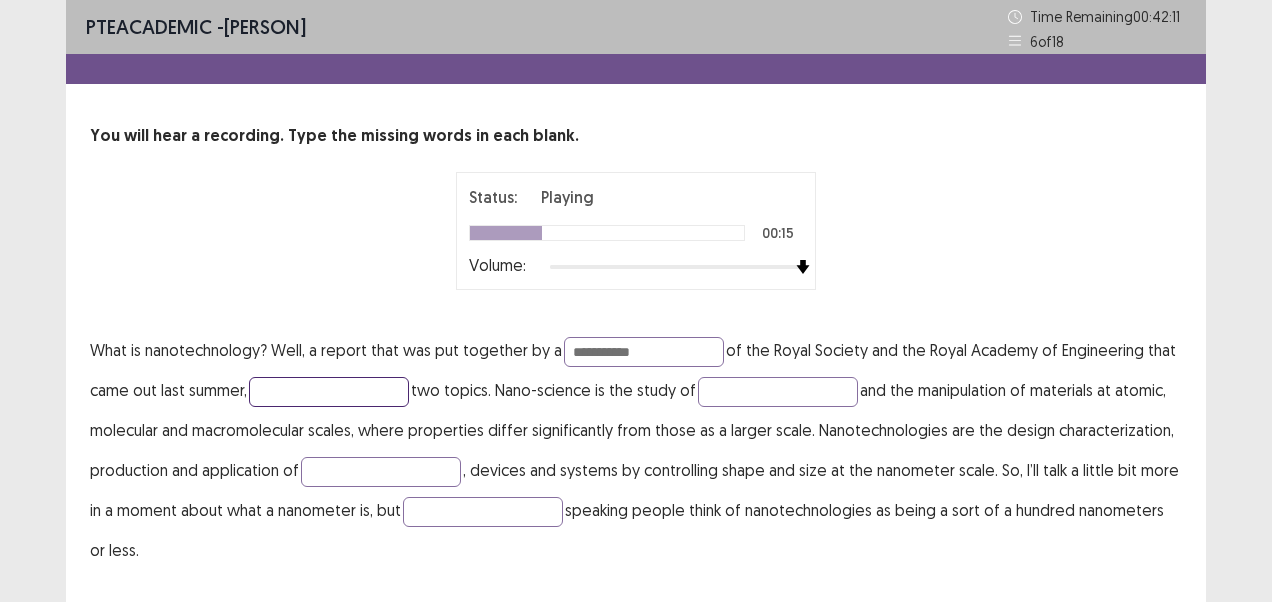 click at bounding box center [329, 392] 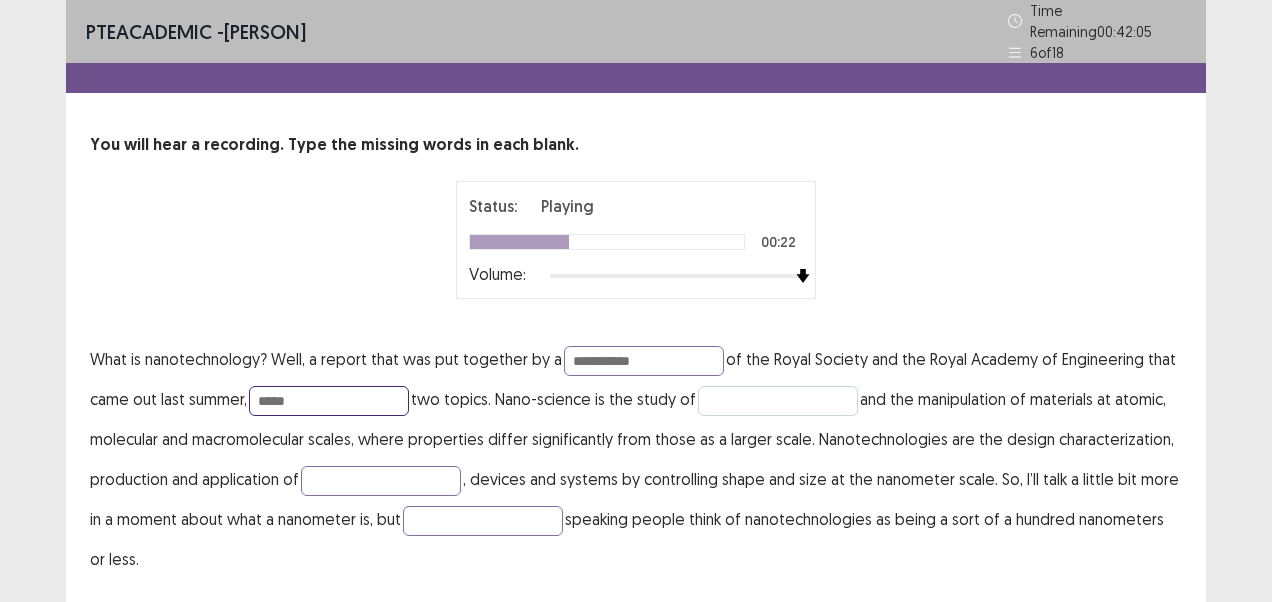 type on "*****" 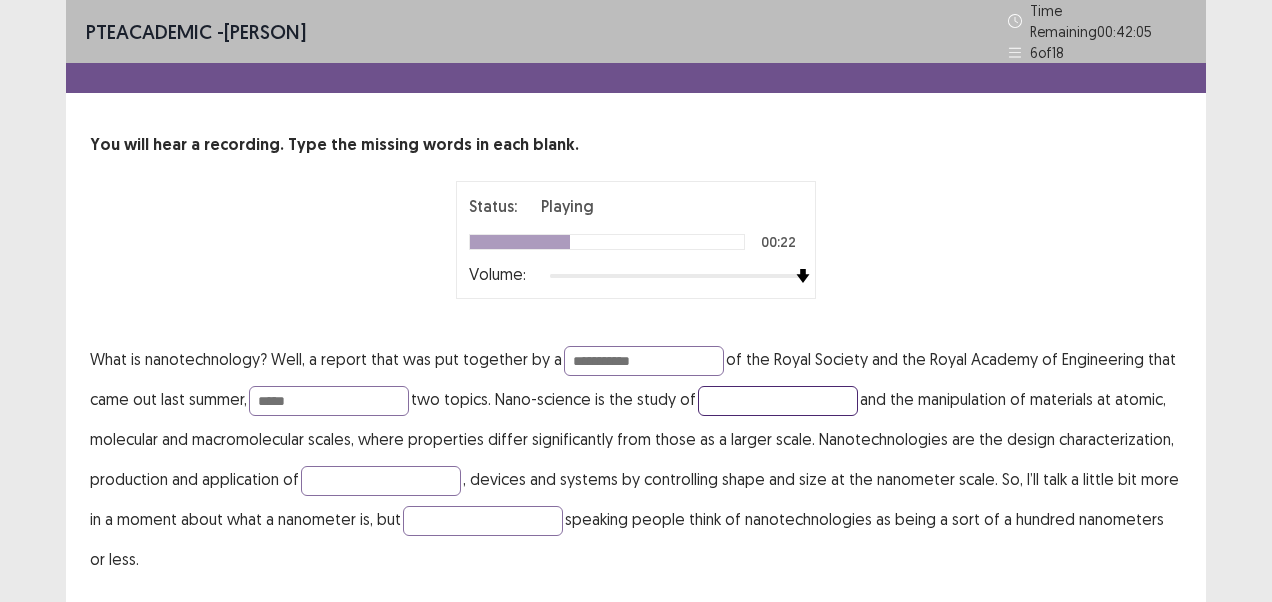 click at bounding box center (778, 401) 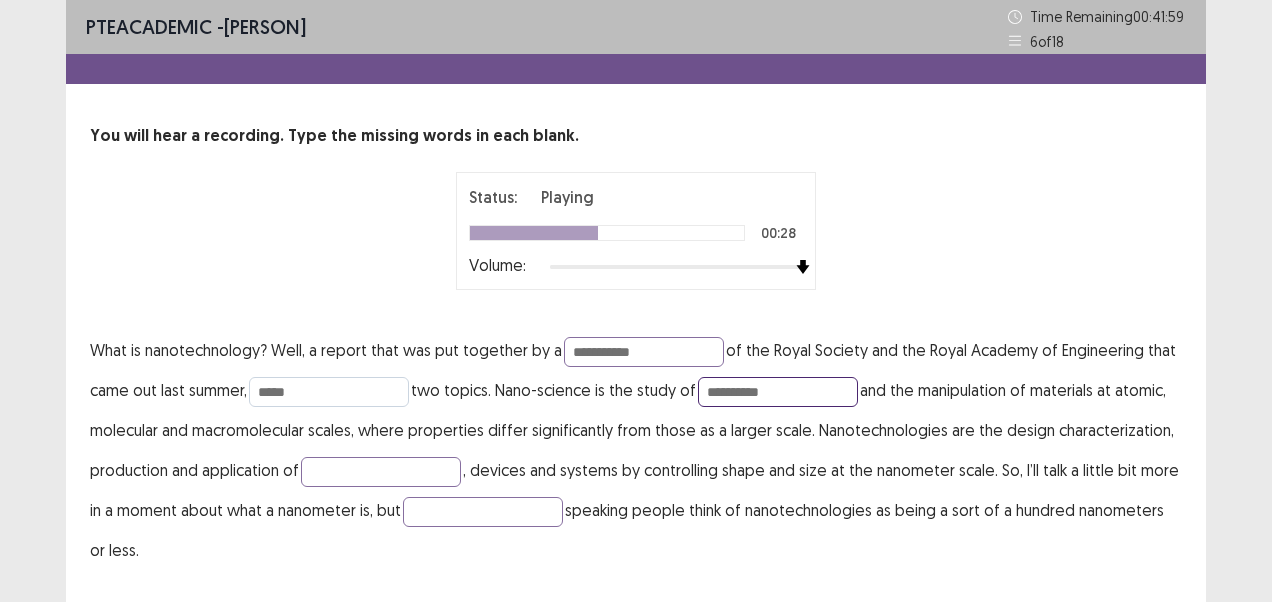 type on "**********" 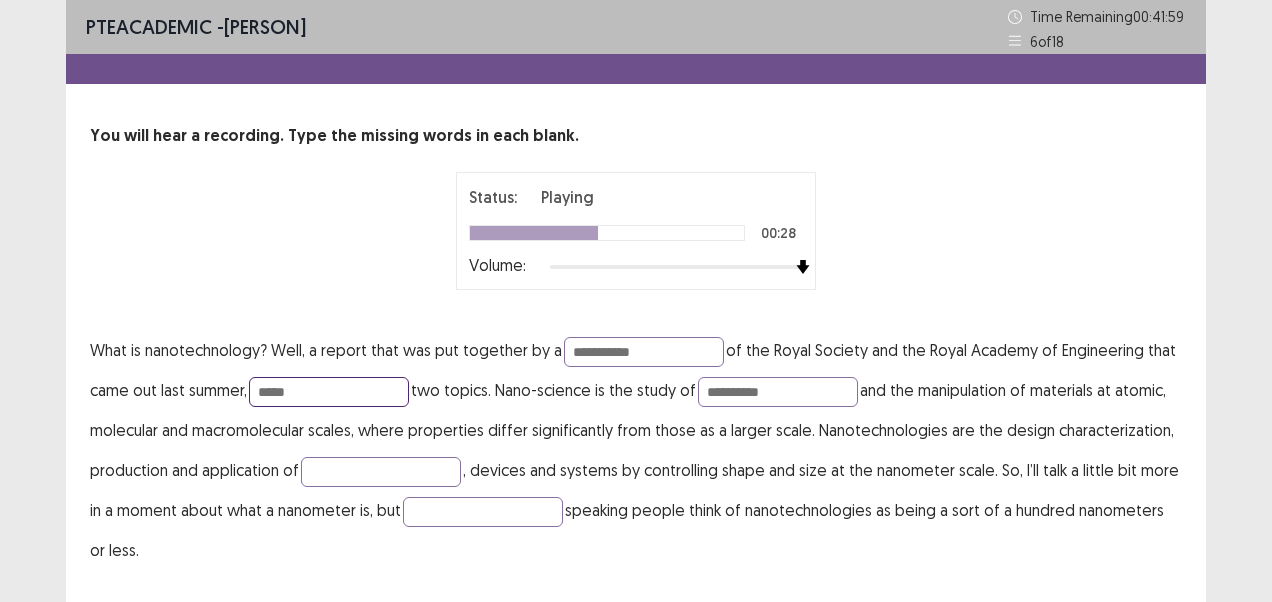 click on "*****" at bounding box center (329, 392) 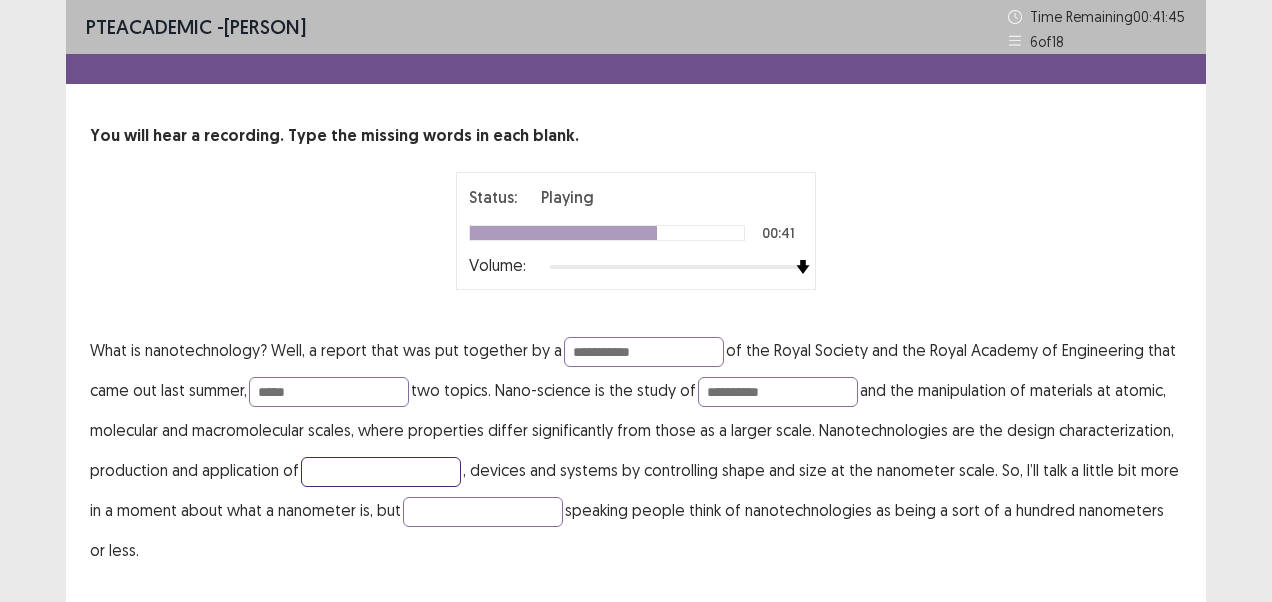 click at bounding box center (381, 472) 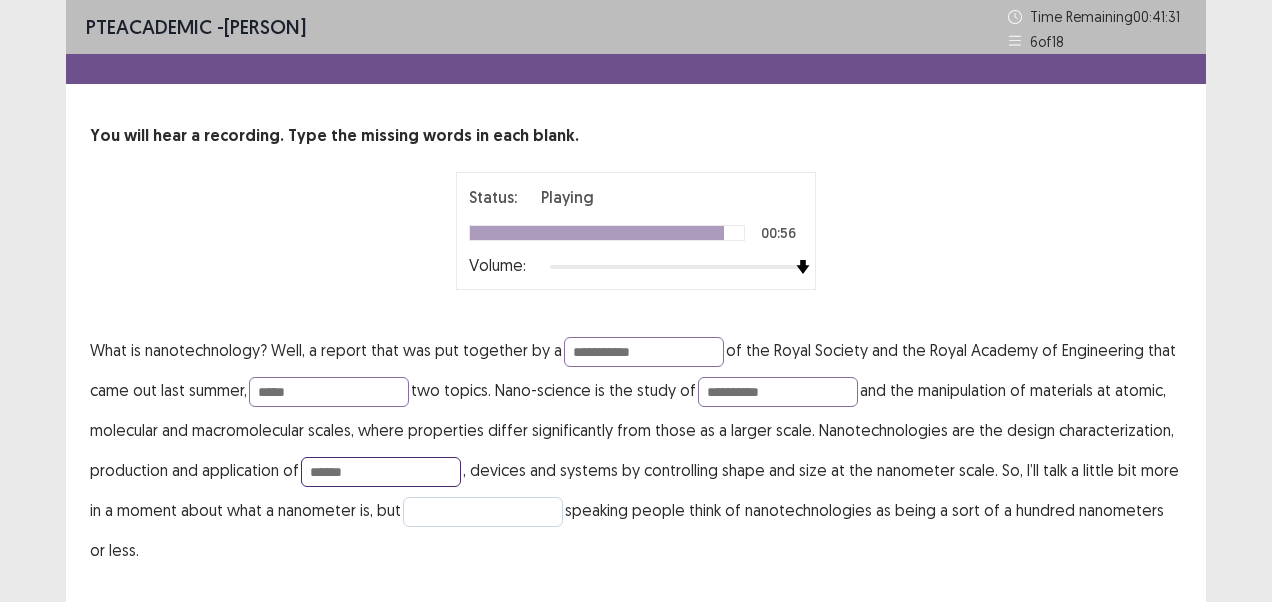 type on "******" 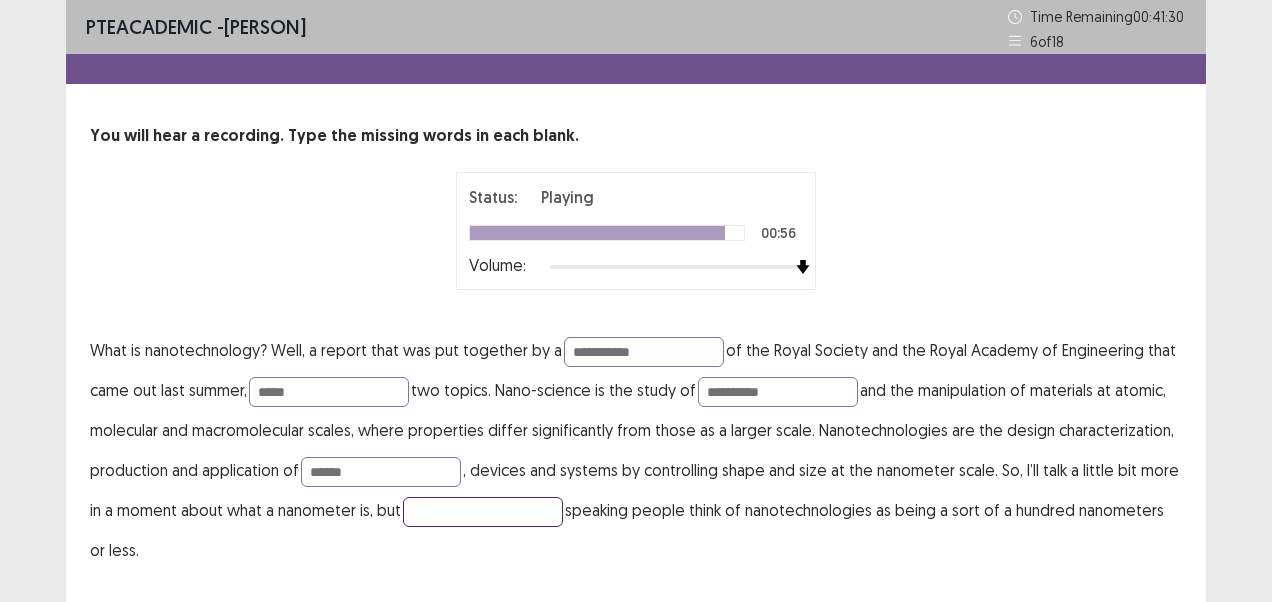 click at bounding box center (483, 512) 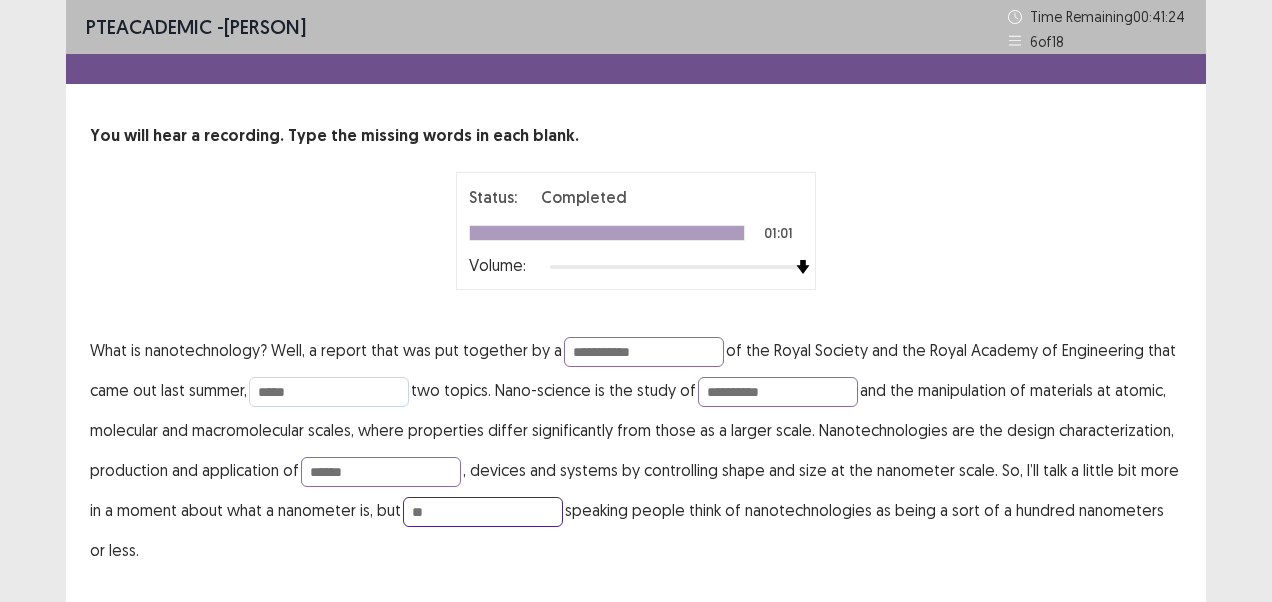 type on "**" 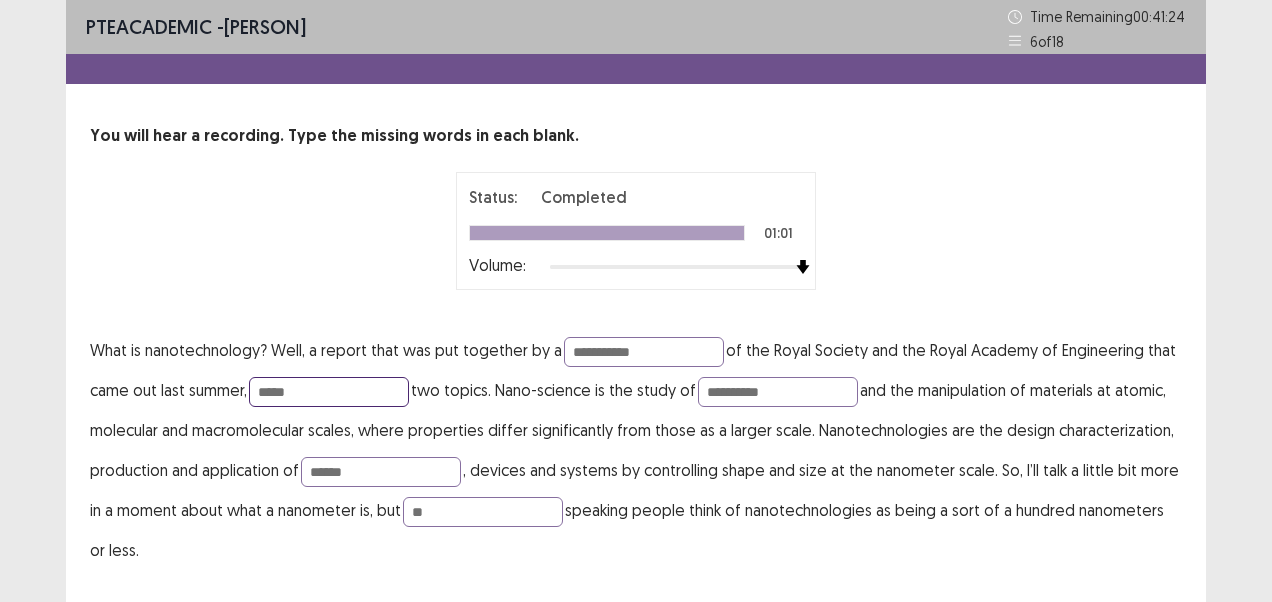 click on "*****" at bounding box center (329, 392) 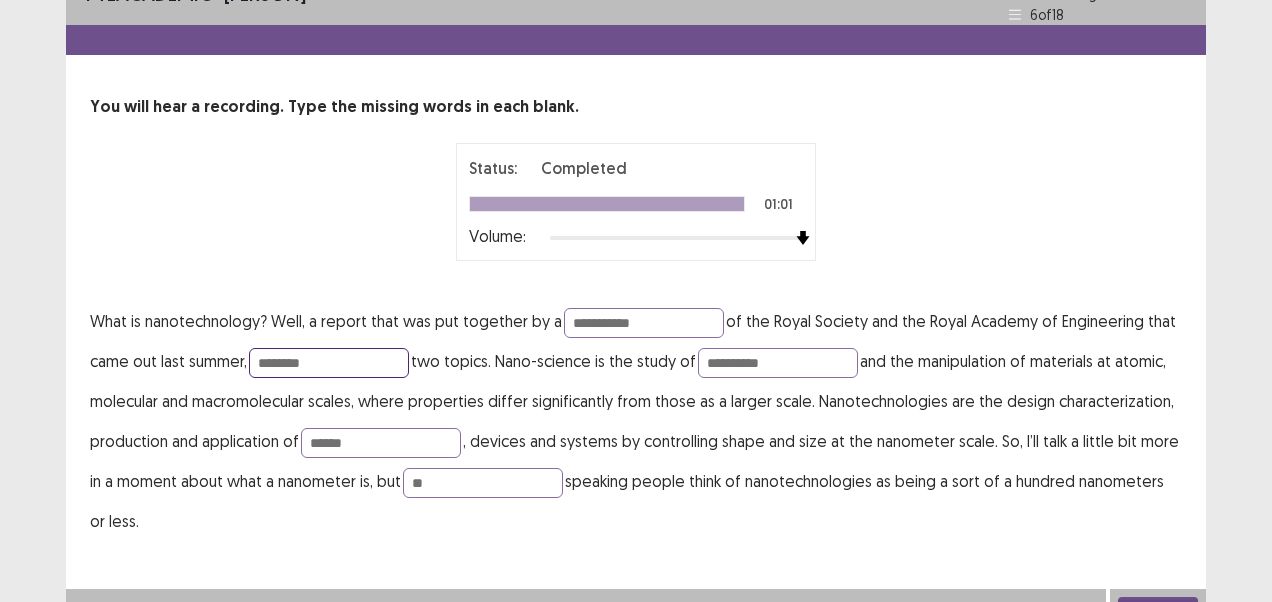 scroll, scrollTop: 55, scrollLeft: 0, axis: vertical 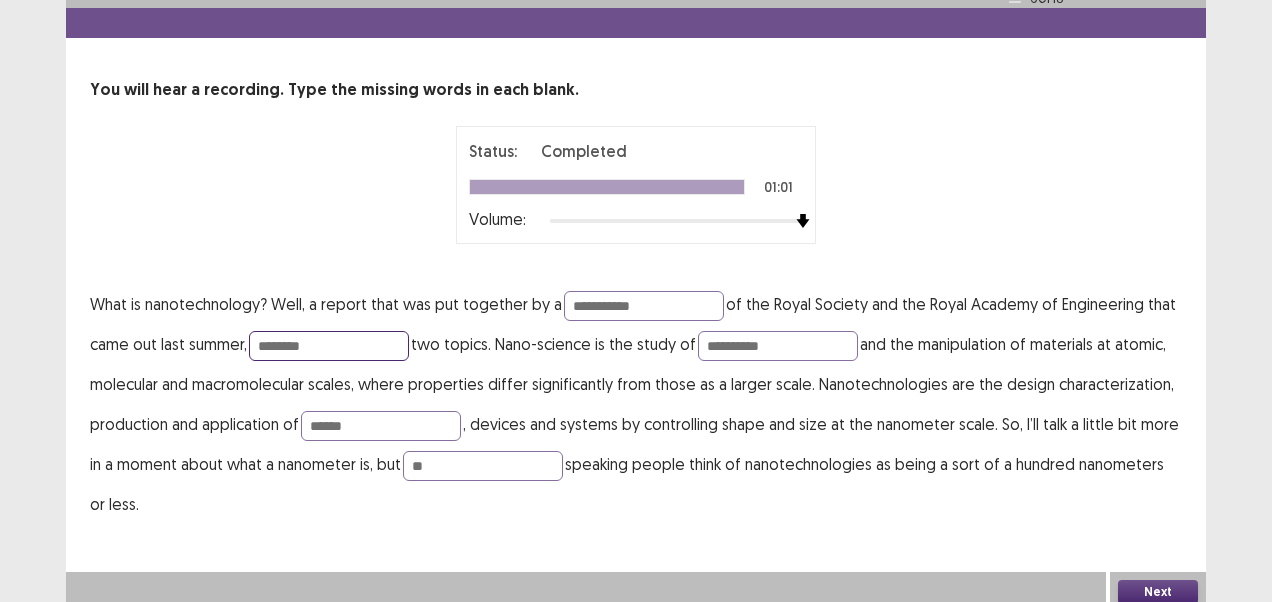type on "********" 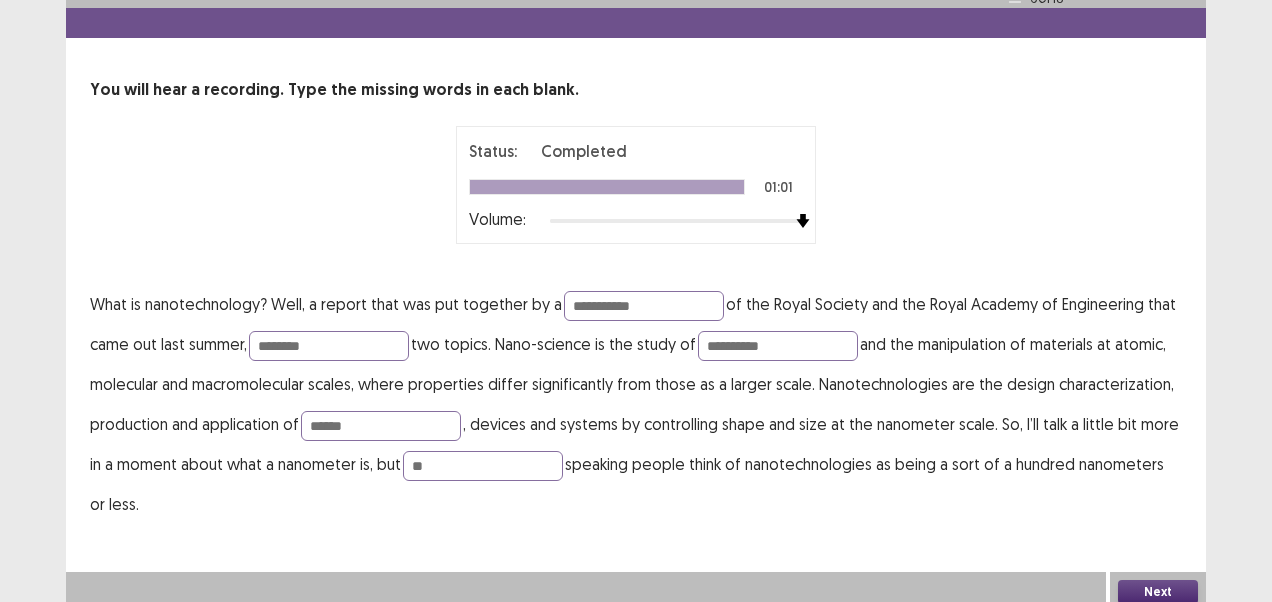 click on "Next" at bounding box center [1158, 592] 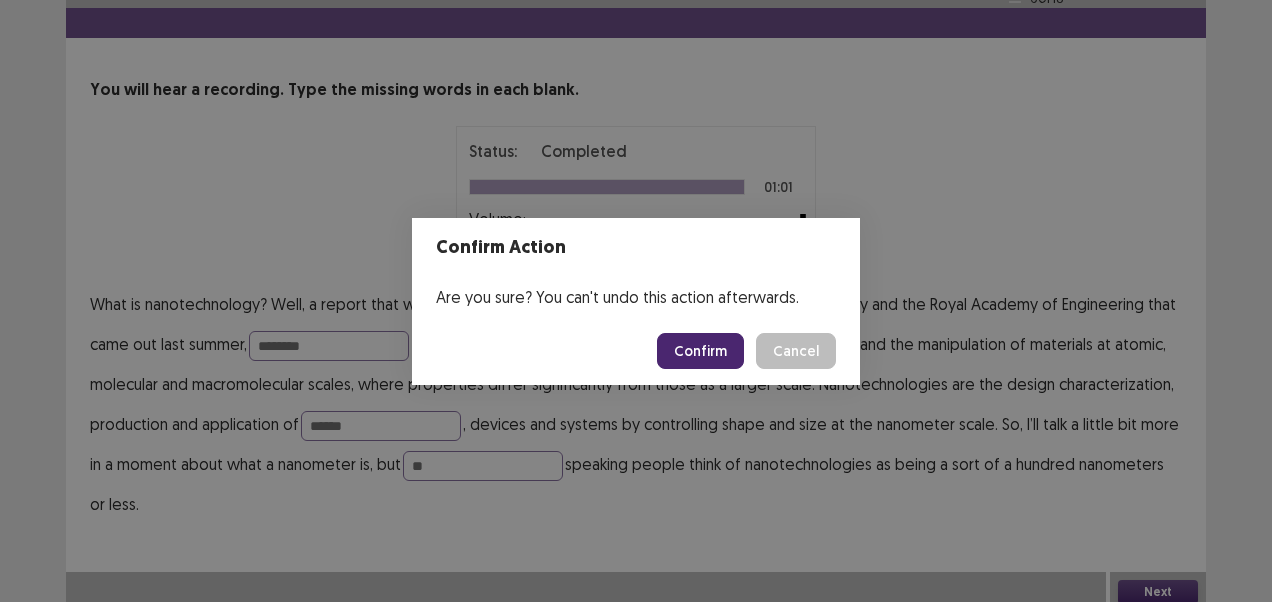 click on "Confirm" at bounding box center [700, 351] 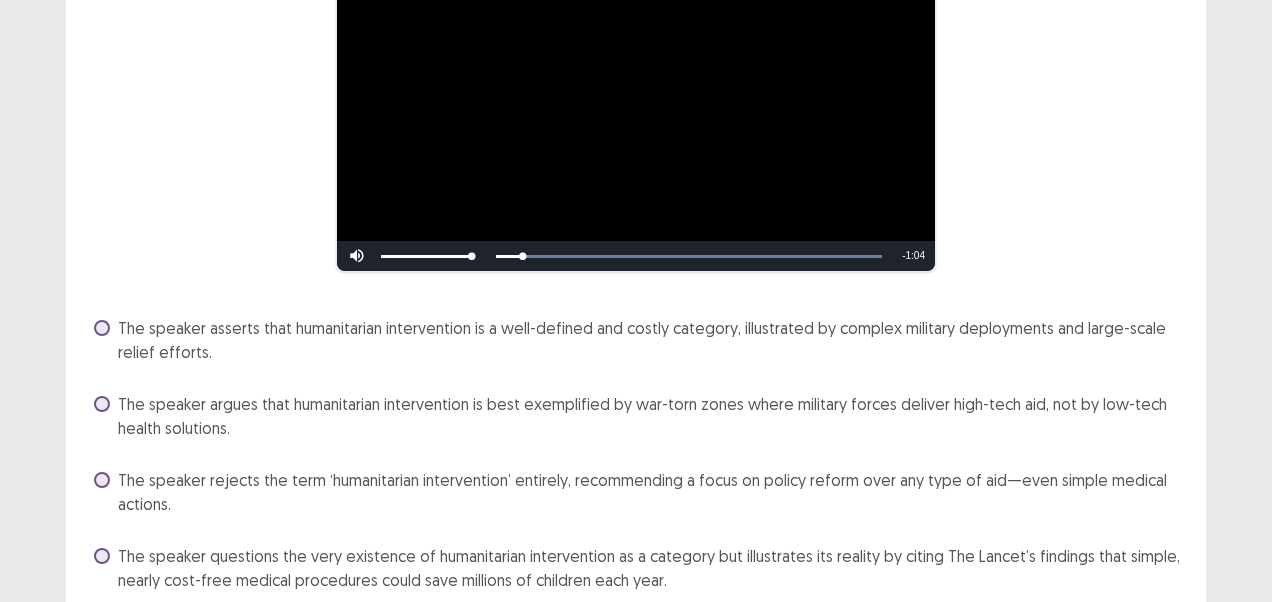 scroll, scrollTop: 300, scrollLeft: 0, axis: vertical 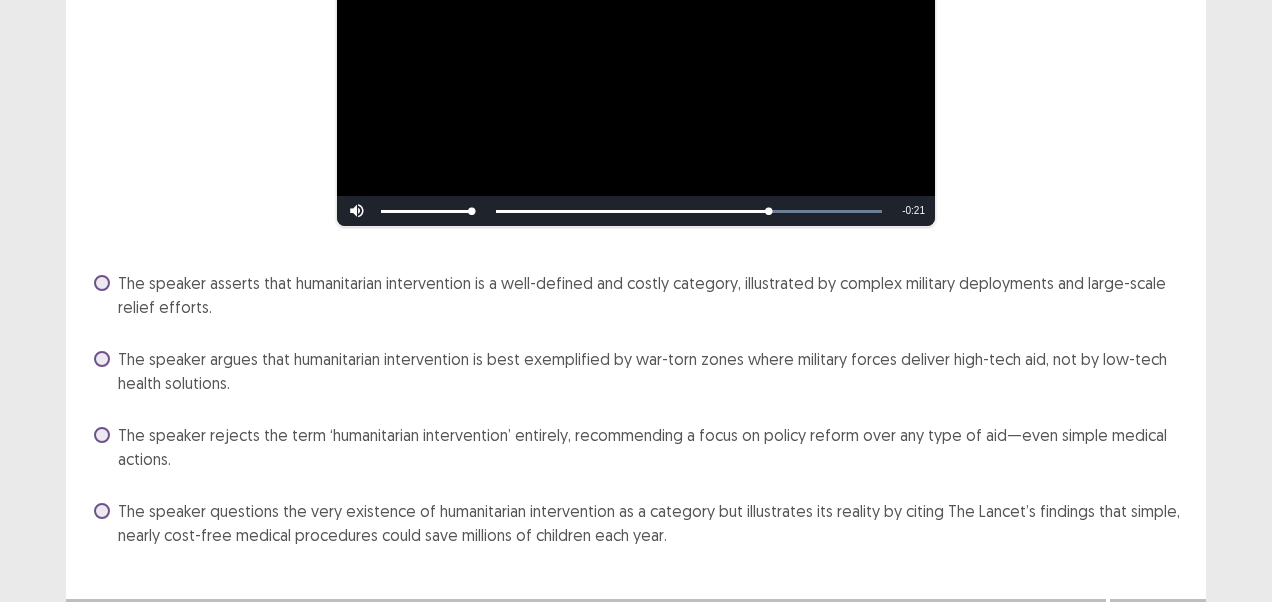 click at bounding box center (102, 283) 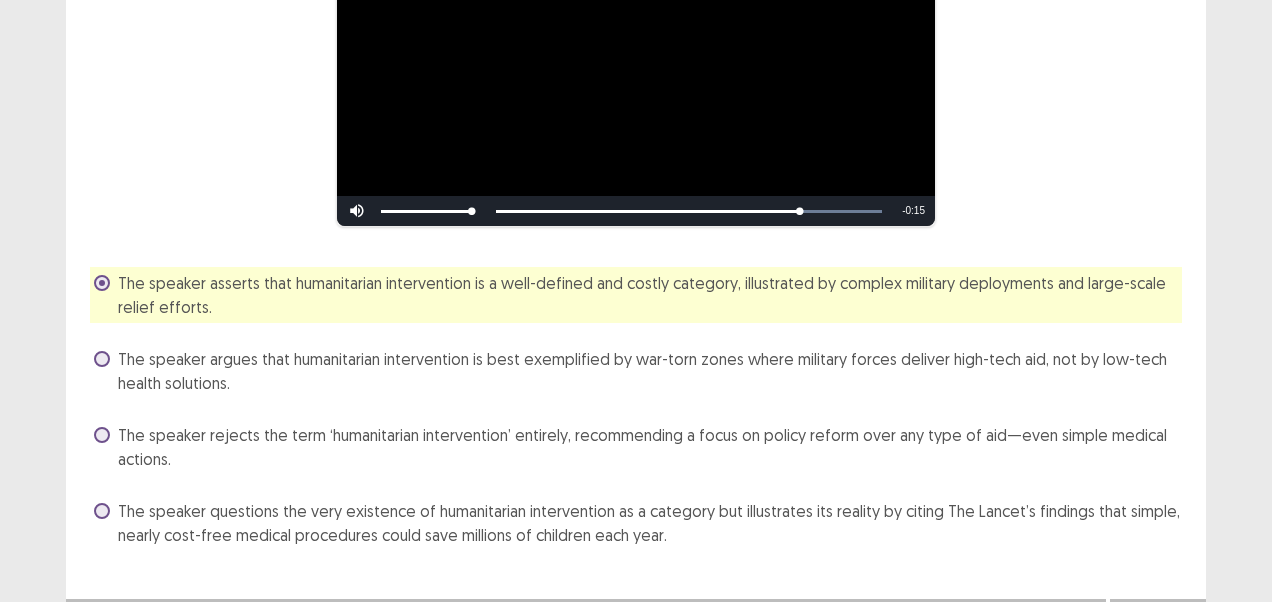 click at bounding box center (102, 283) 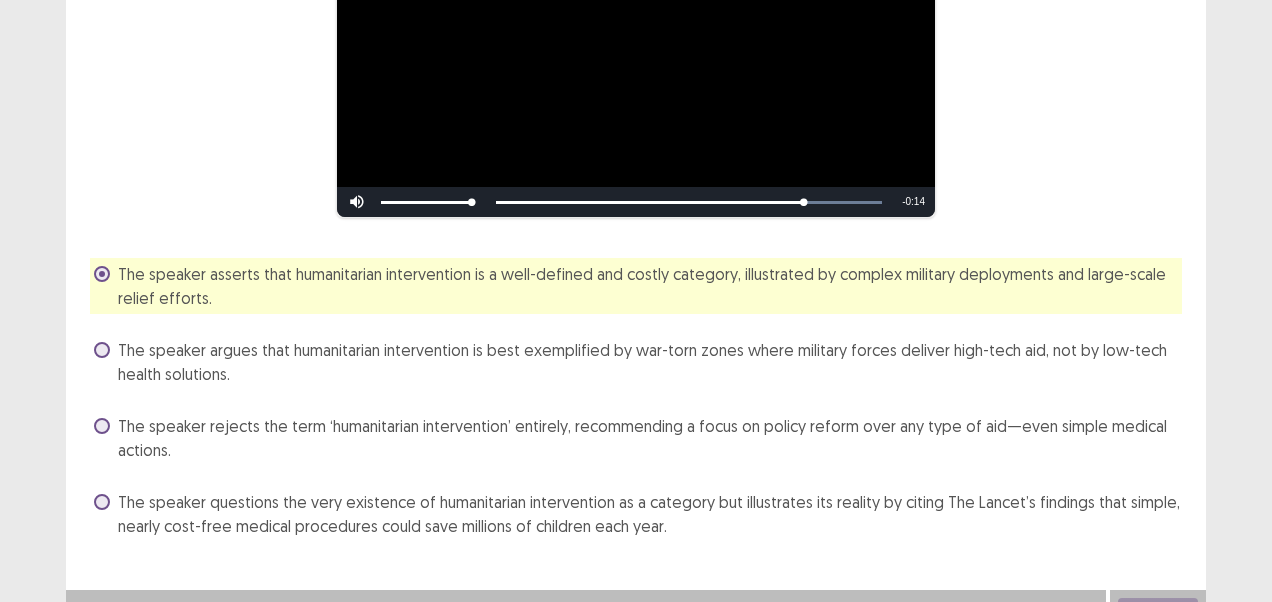 click at bounding box center [102, 350] 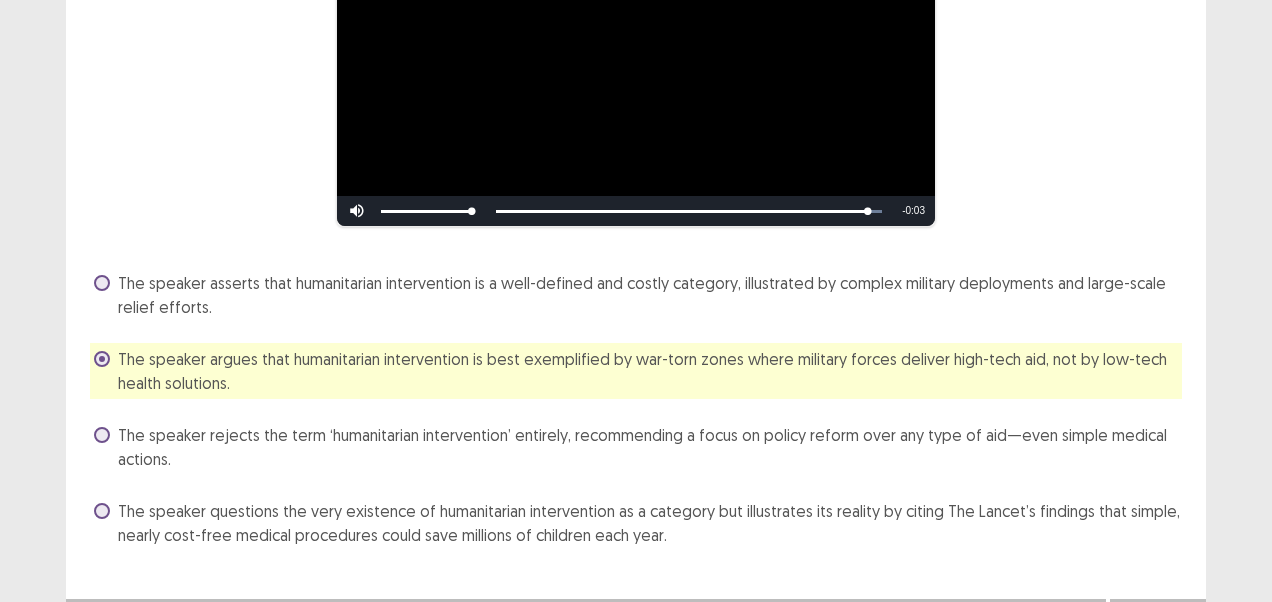 click at bounding box center [102, 435] 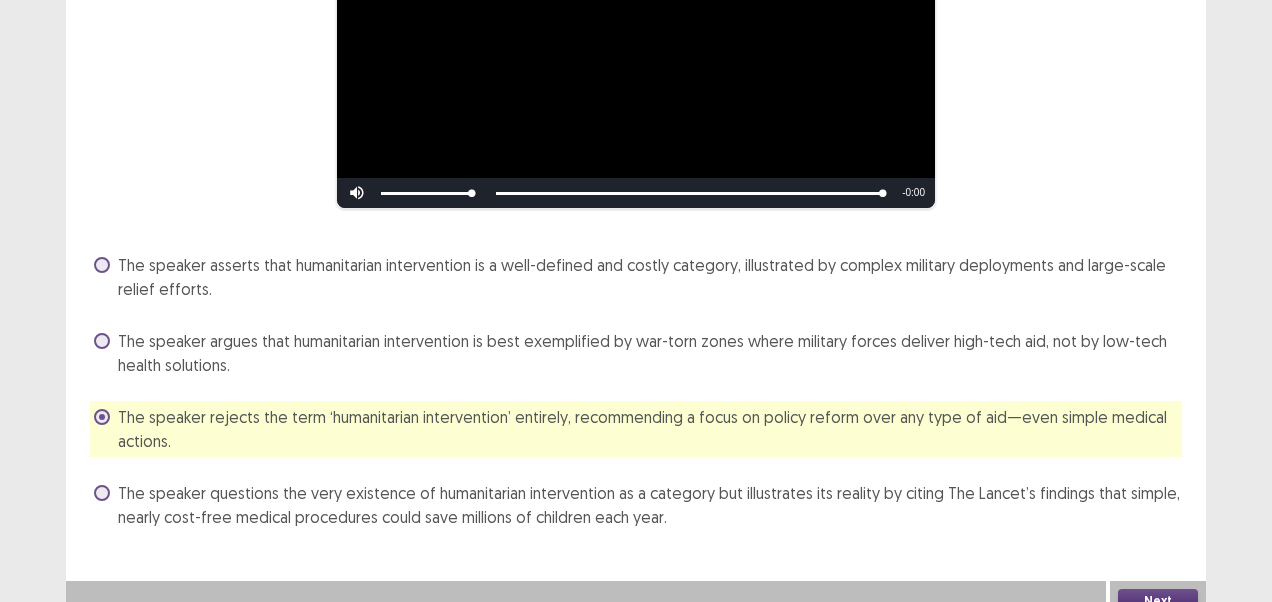 scroll, scrollTop: 328, scrollLeft: 0, axis: vertical 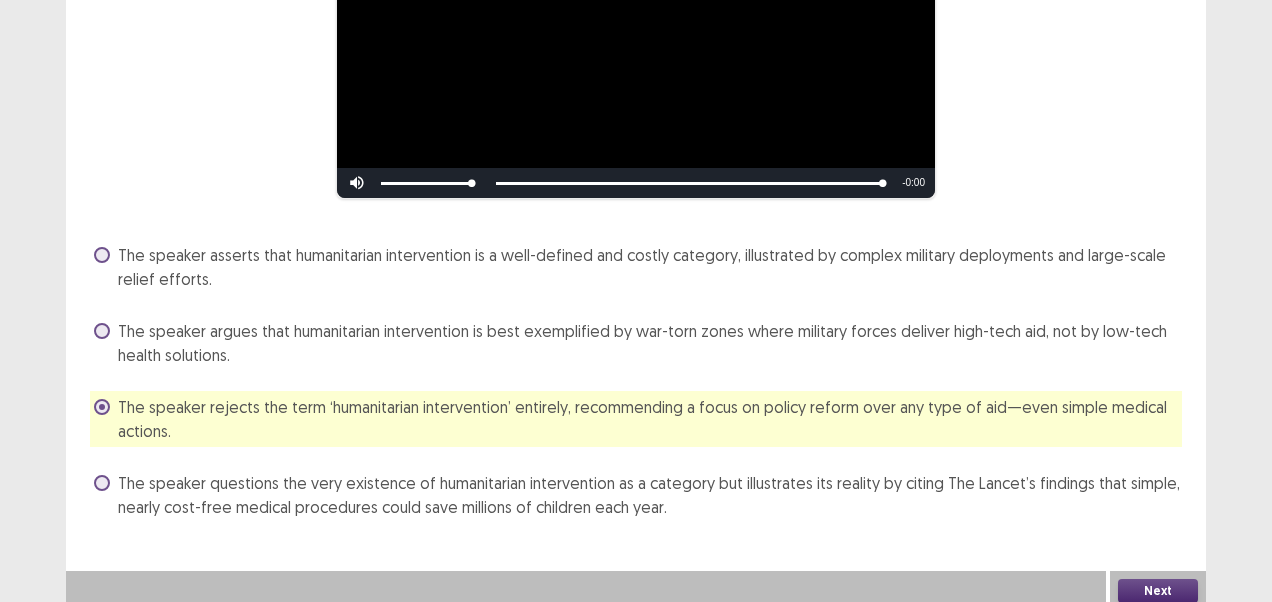 click on "Next" at bounding box center [1158, 591] 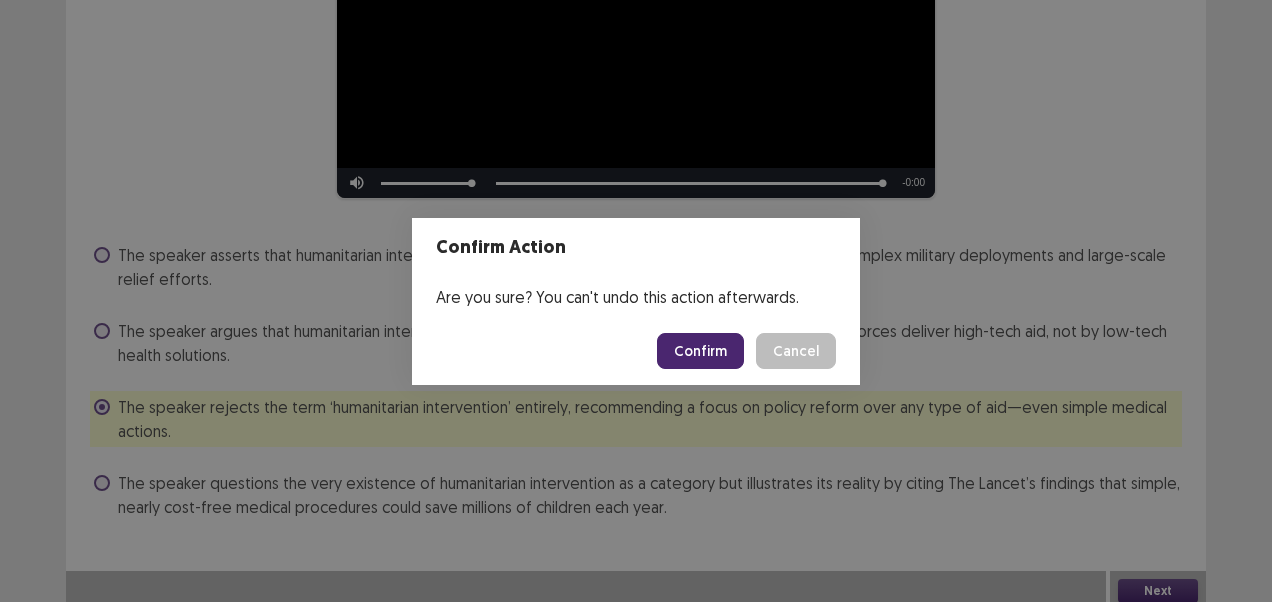 click on "Confirm" at bounding box center [700, 351] 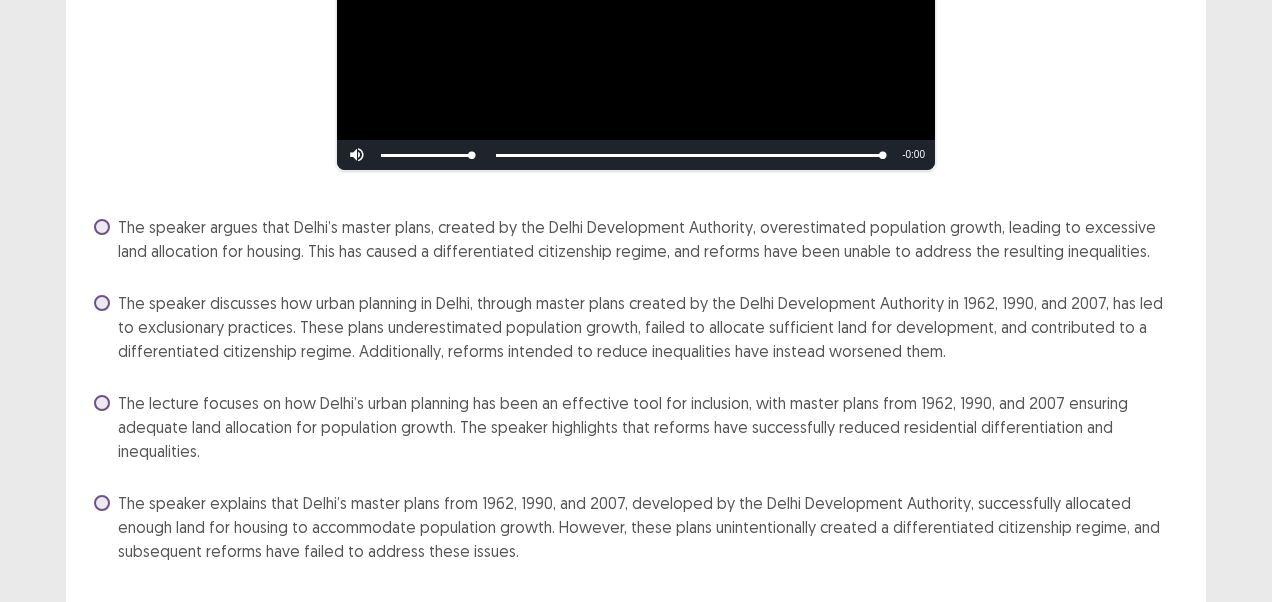 scroll, scrollTop: 400, scrollLeft: 0, axis: vertical 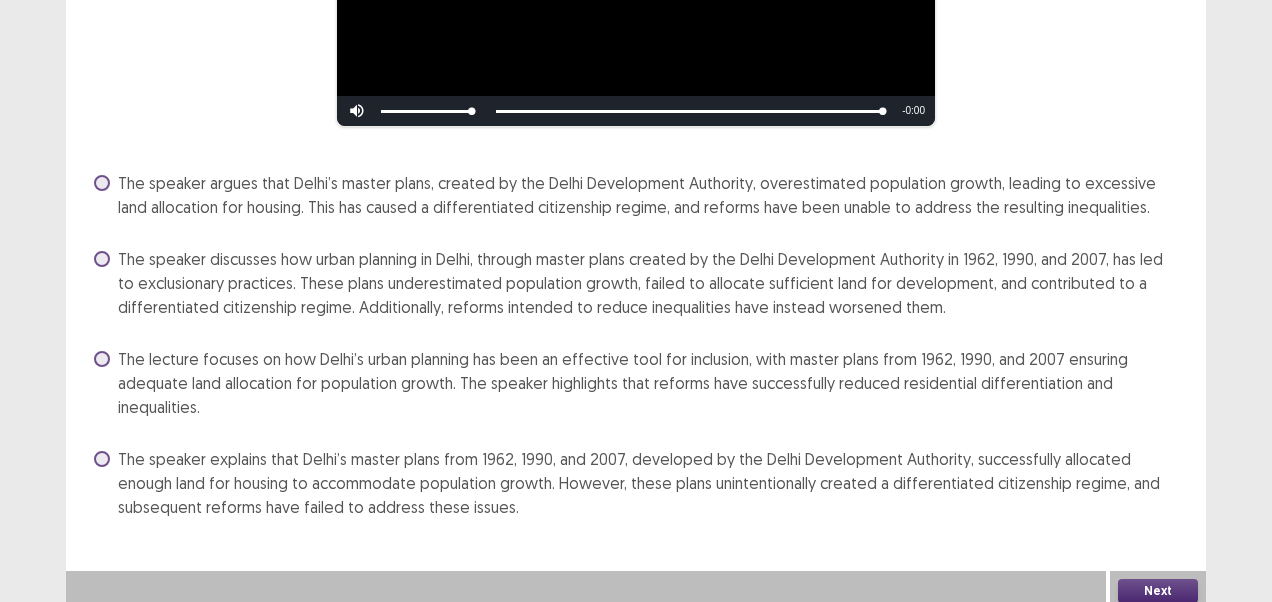 click on "Next" at bounding box center [1158, 591] 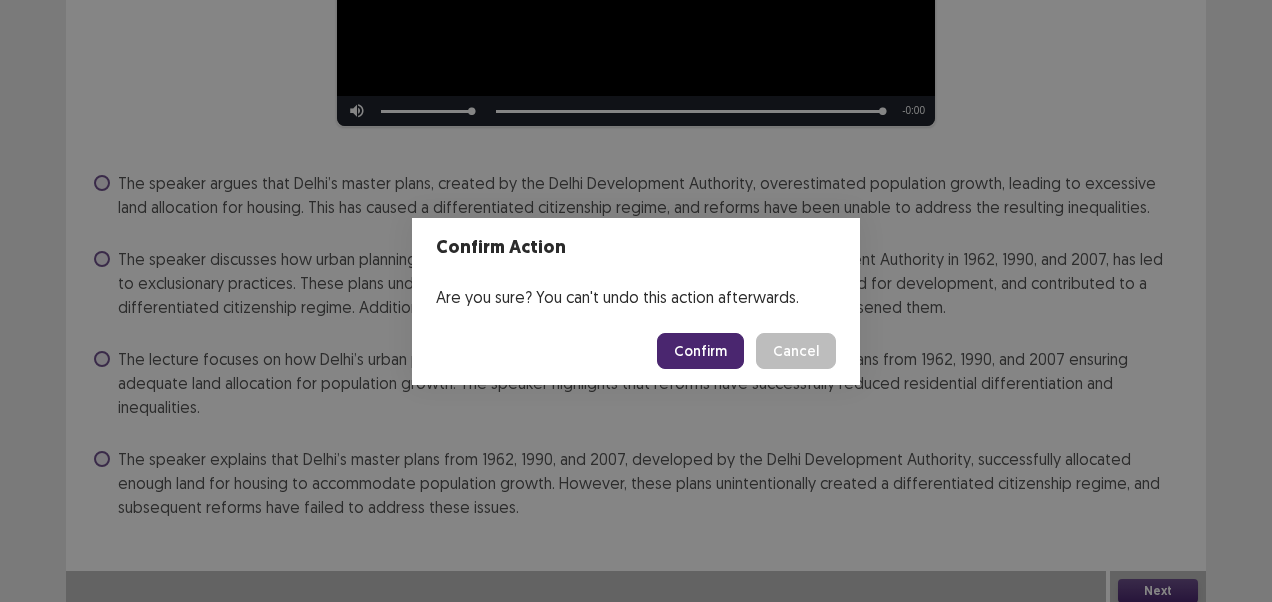 click on "Confirm" at bounding box center [700, 351] 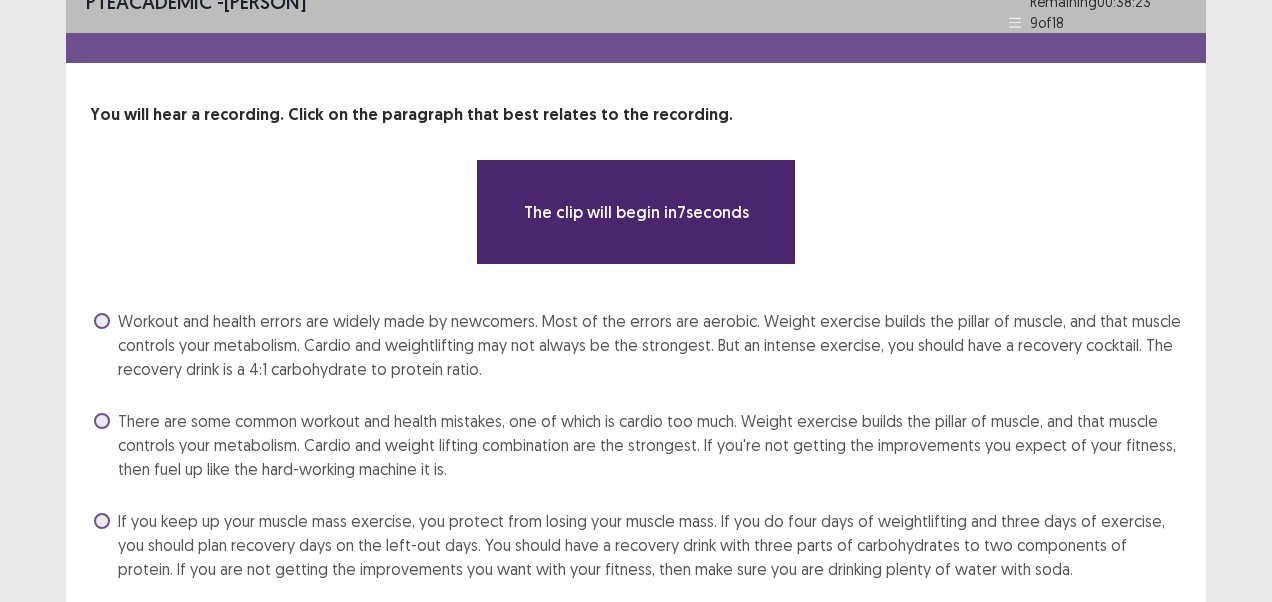 scroll, scrollTop: 0, scrollLeft: 0, axis: both 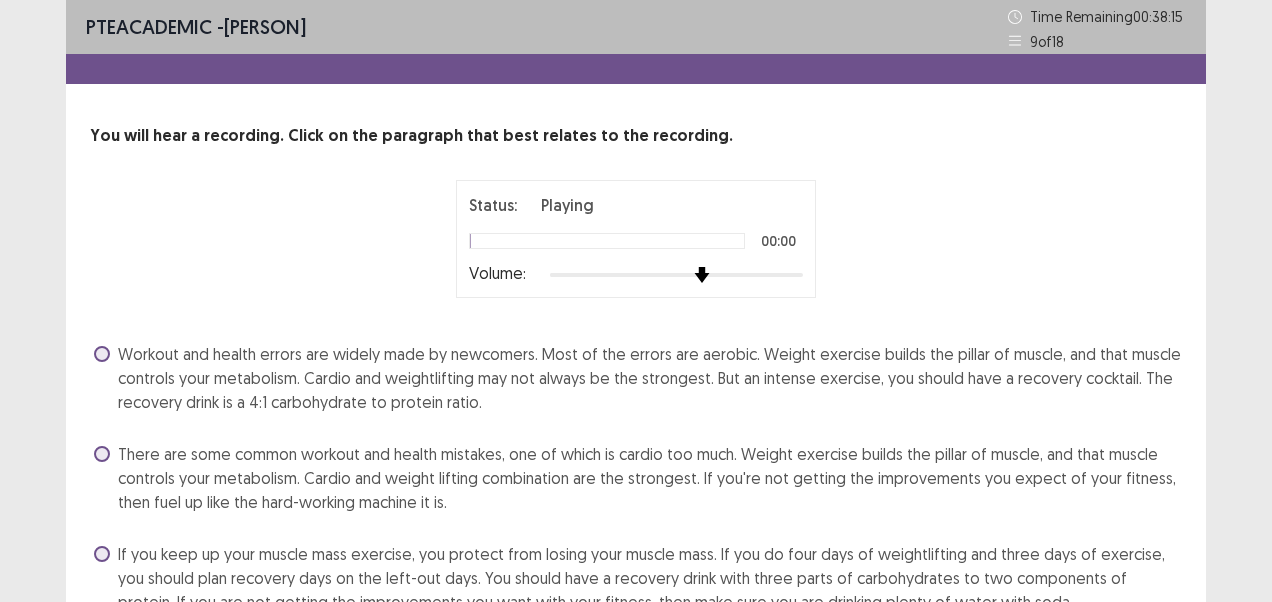 click on "Status: Playing 00:00 Volume:" at bounding box center (636, 239) 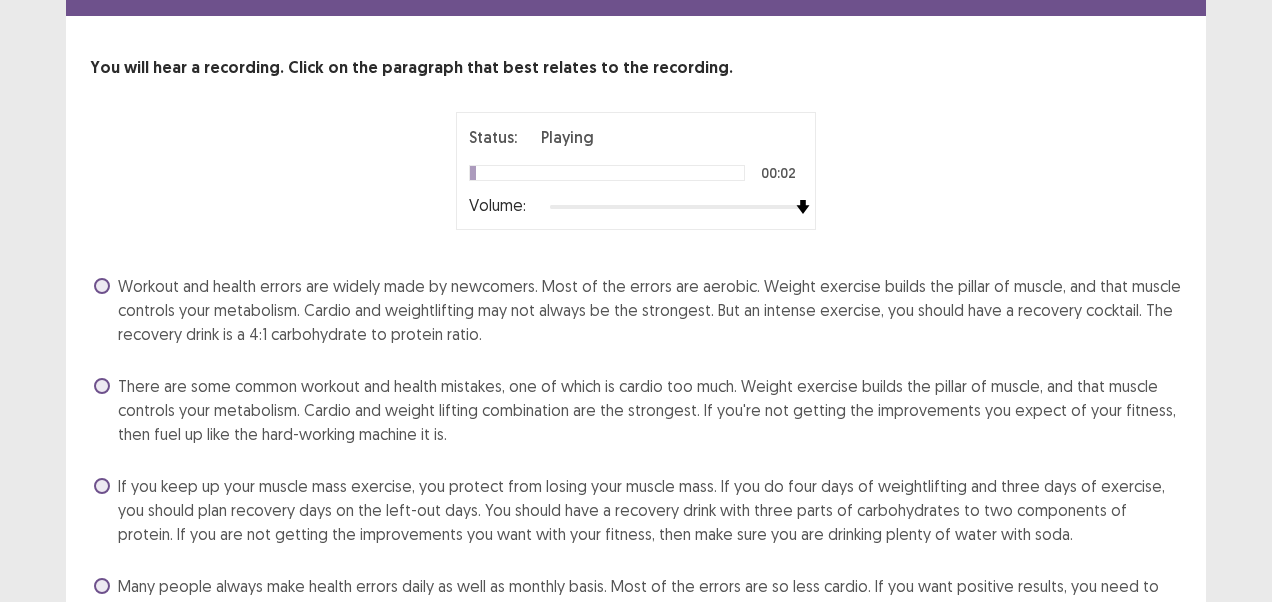 scroll, scrollTop: 100, scrollLeft: 0, axis: vertical 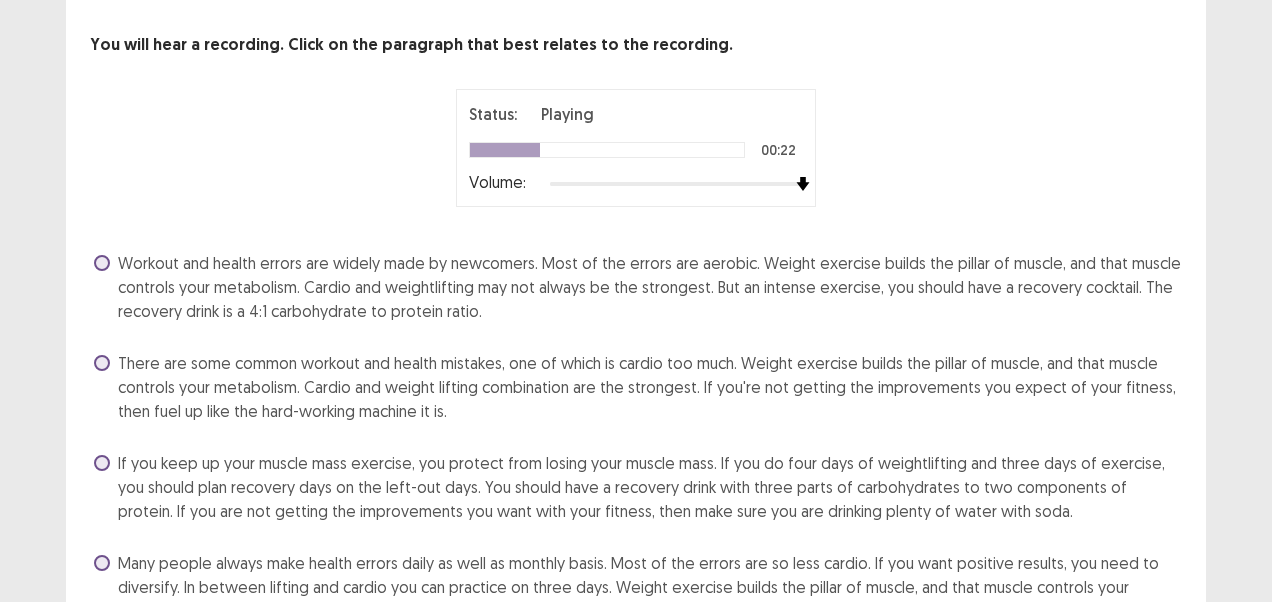 click at bounding box center (102, 363) 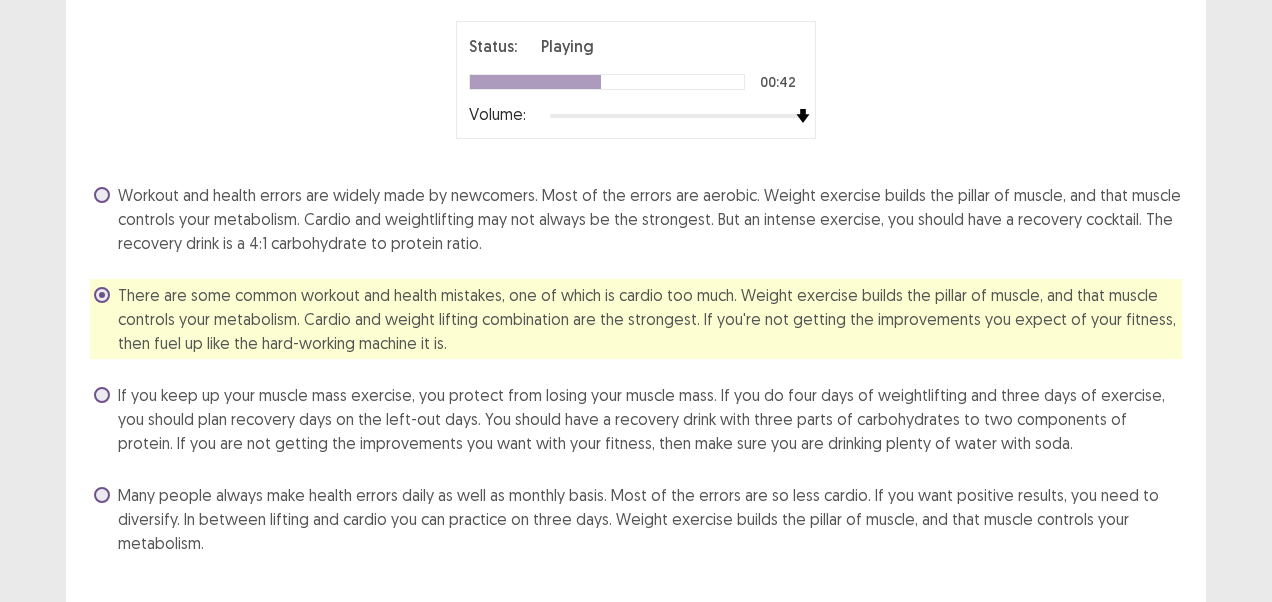 scroll, scrollTop: 200, scrollLeft: 0, axis: vertical 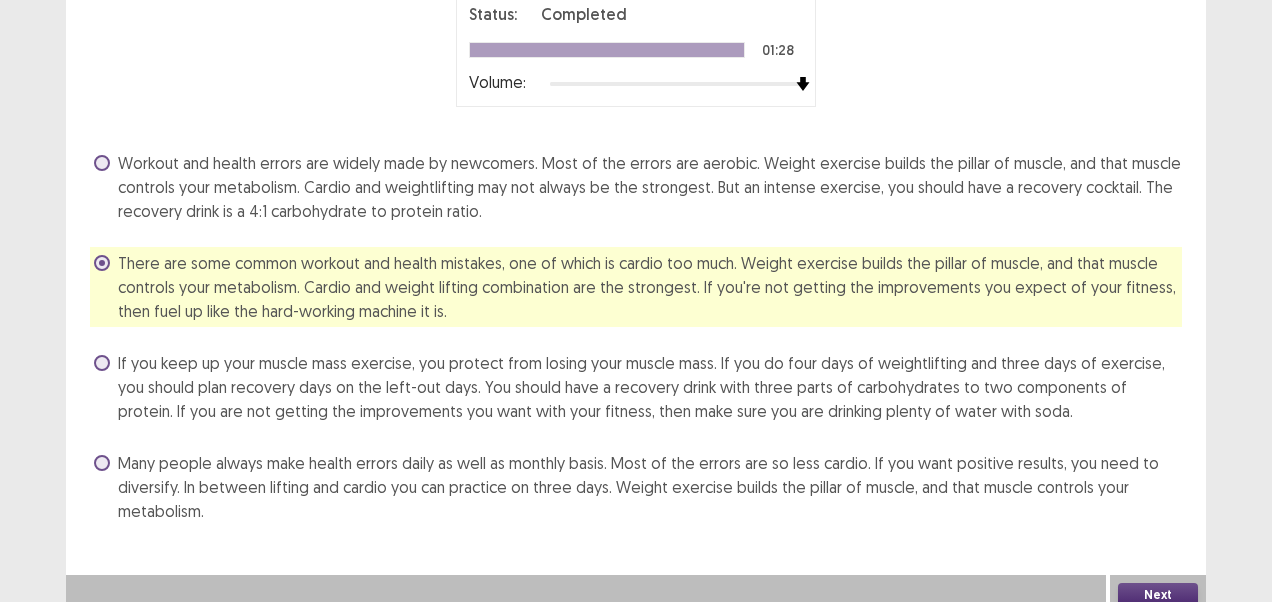 click on "Next" at bounding box center (1158, 595) 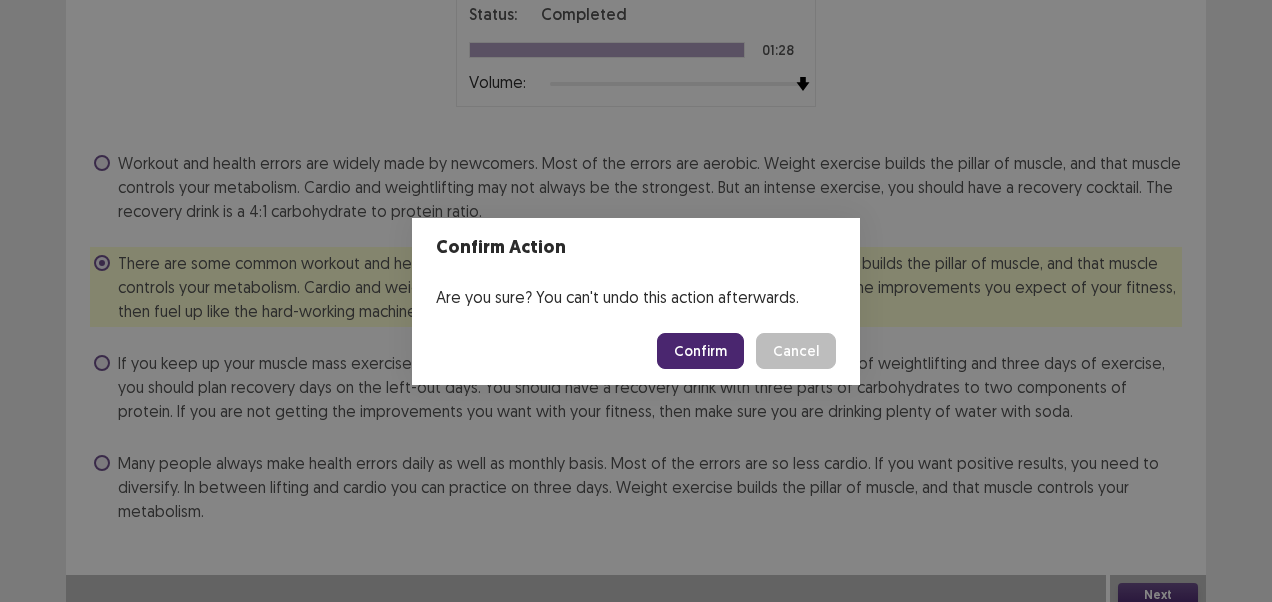 click on "Confirm" at bounding box center [700, 351] 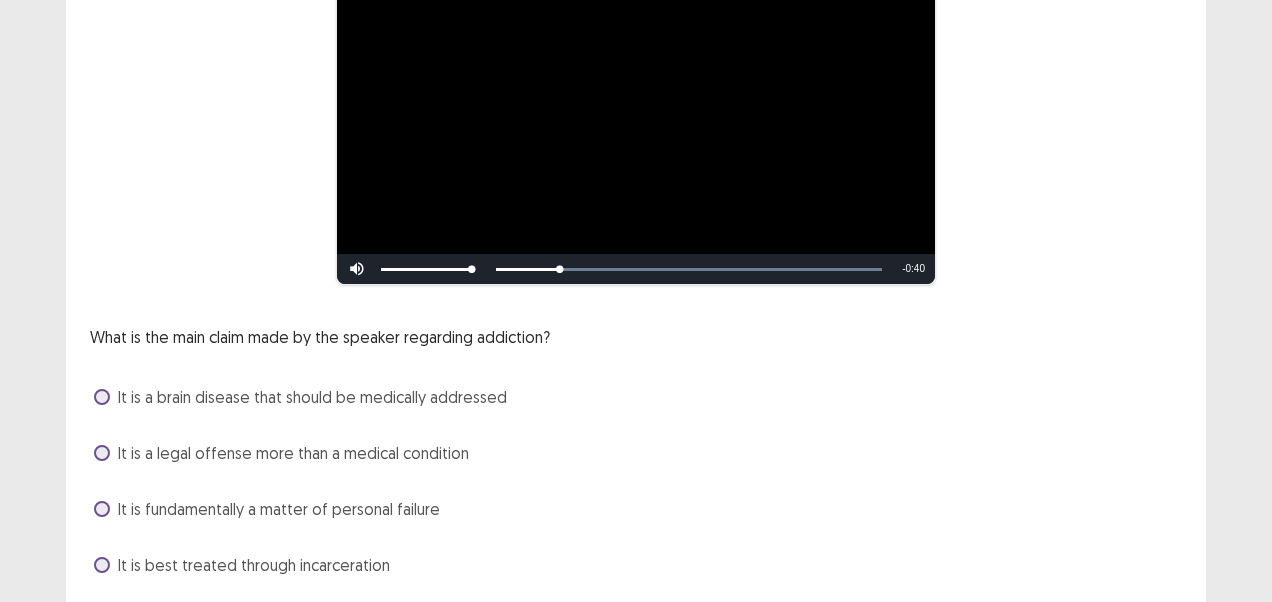 scroll, scrollTop: 300, scrollLeft: 0, axis: vertical 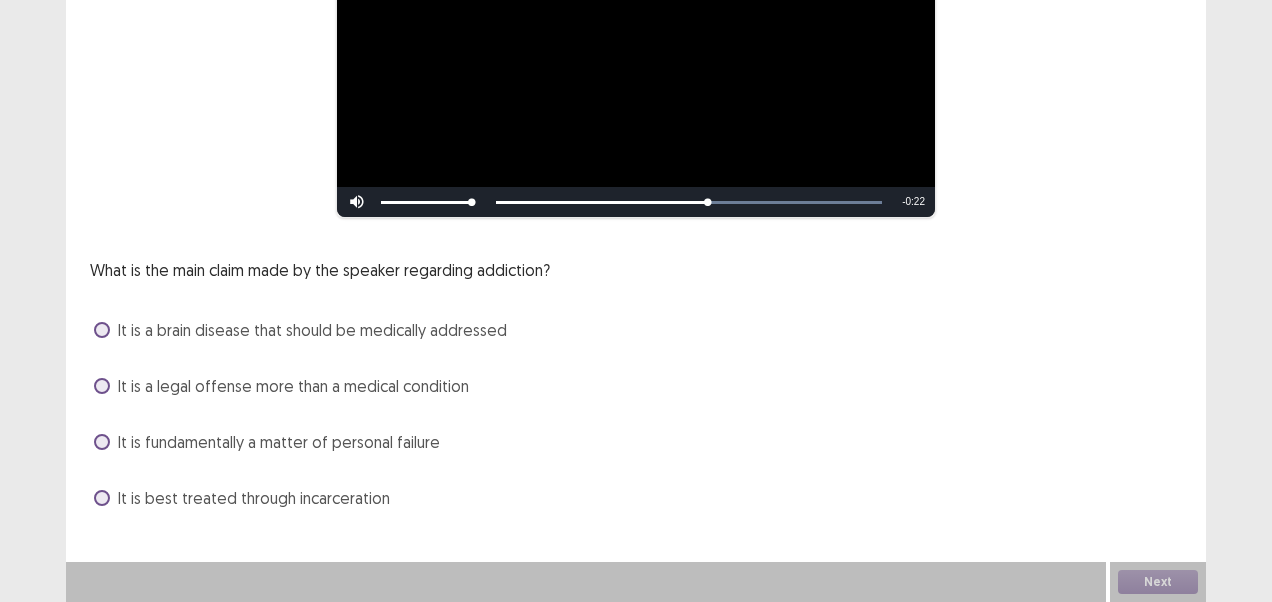 click on "It is a brain disease that should be medically addressed" at bounding box center (300, 330) 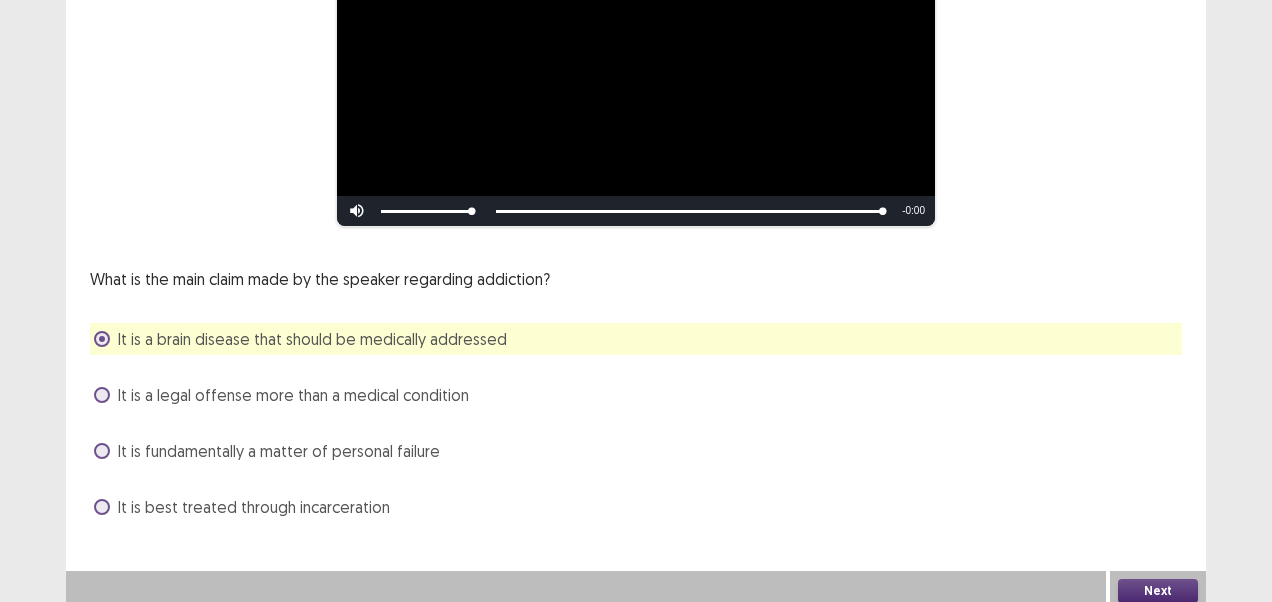 click on "It is fundamentally a matter of personal failure" at bounding box center [636, 451] 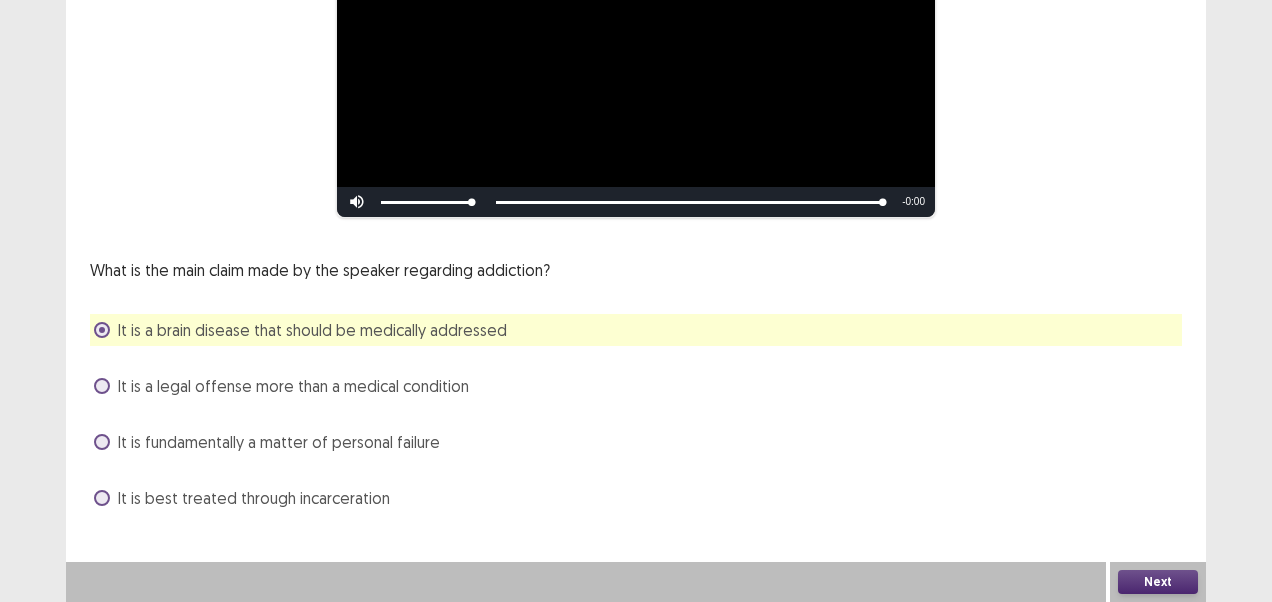 click on "Next" at bounding box center (1158, 582) 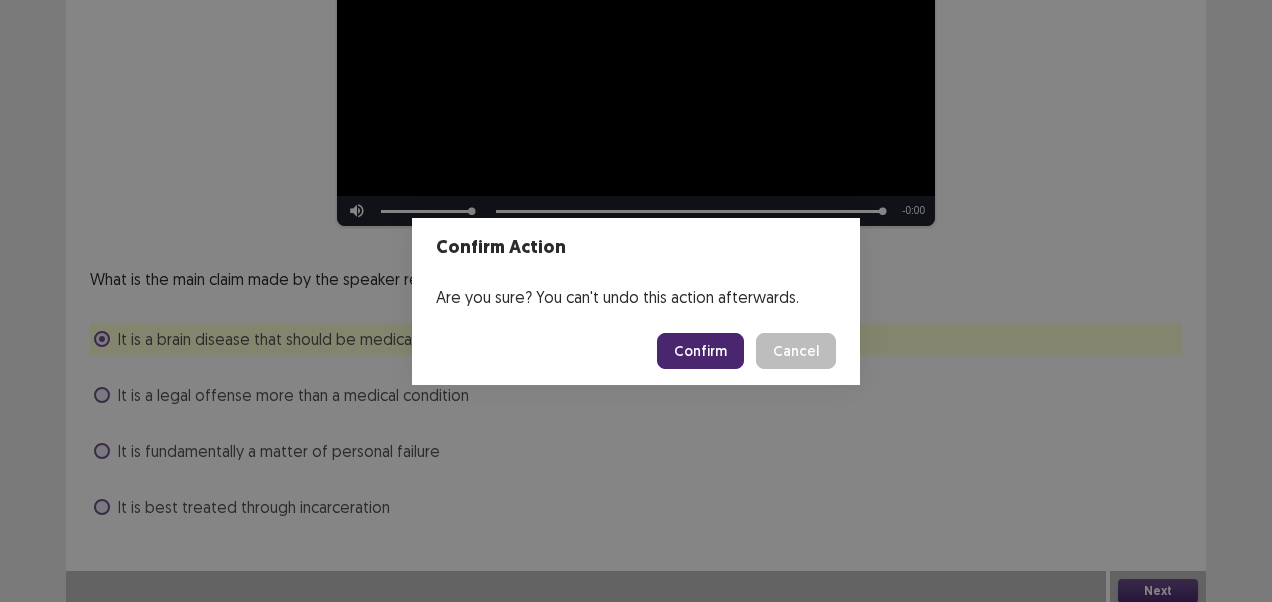 click on "Confirm" at bounding box center [700, 351] 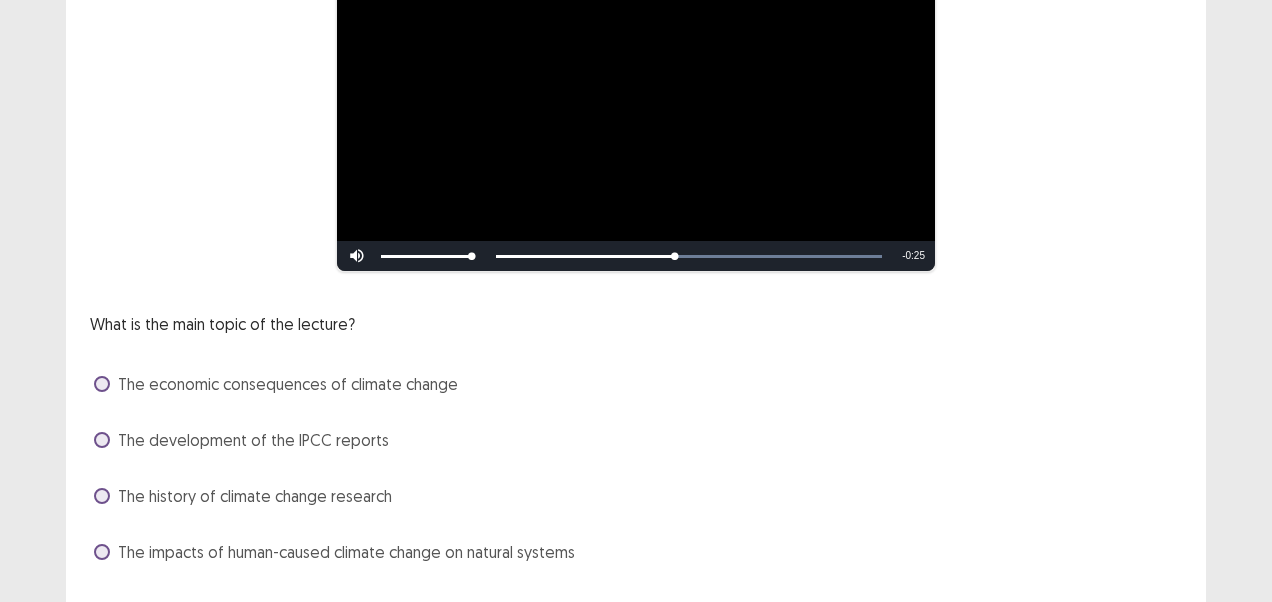 scroll, scrollTop: 300, scrollLeft: 0, axis: vertical 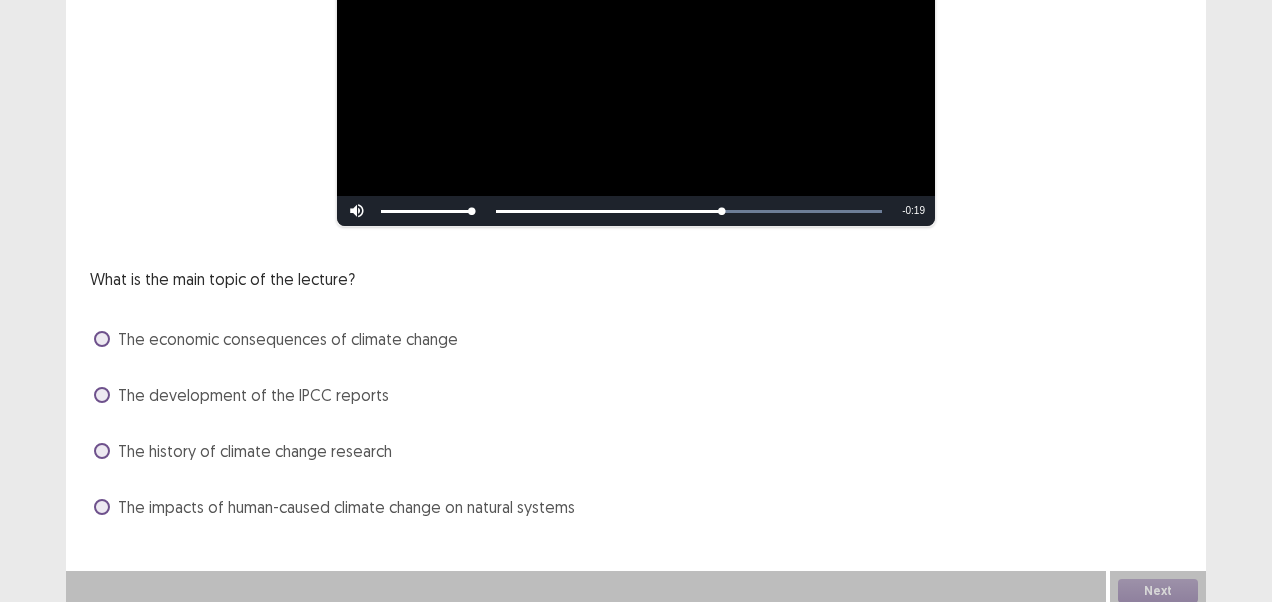 click at bounding box center [102, 507] 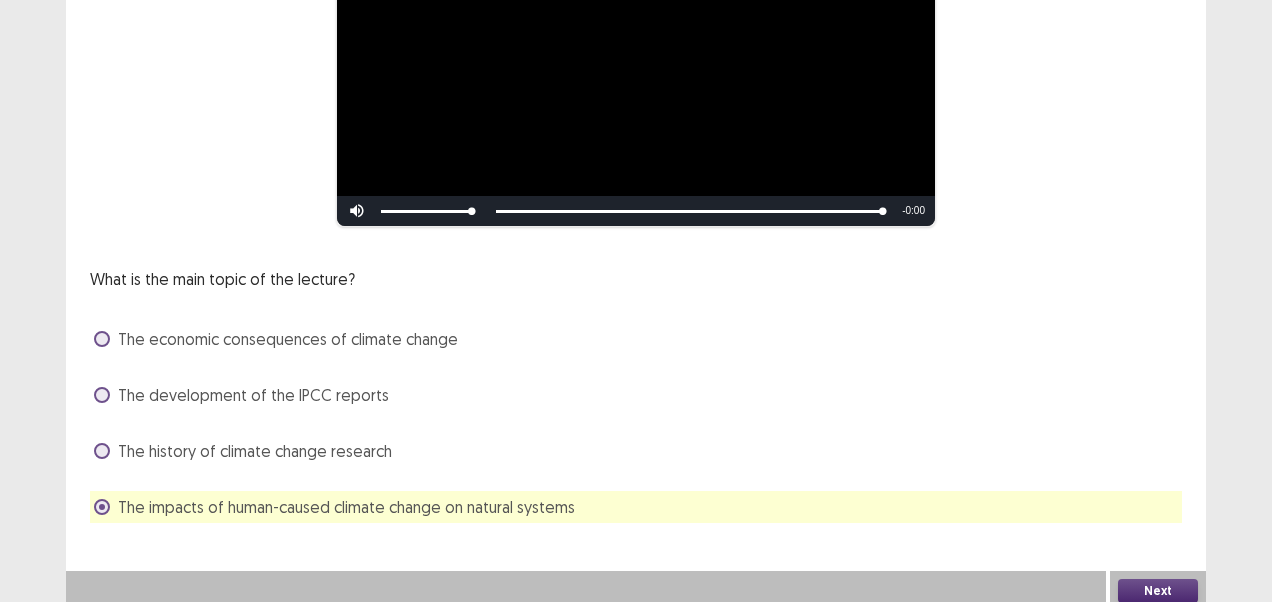 click on "Next" at bounding box center [1158, 591] 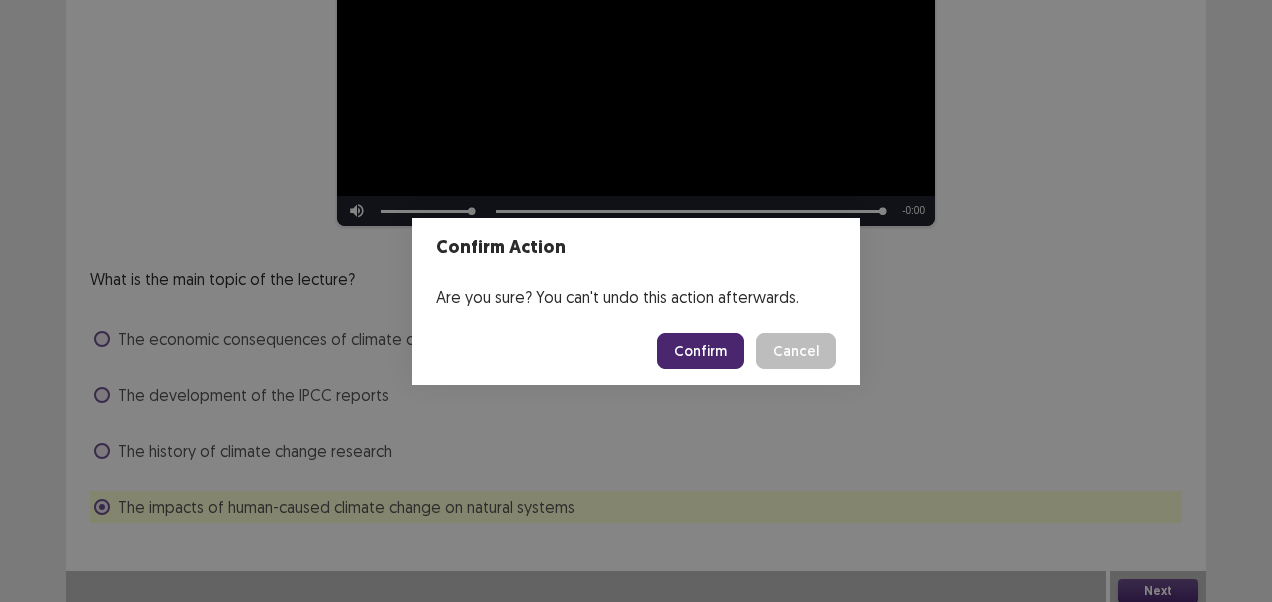 click on "Confirm" at bounding box center (700, 351) 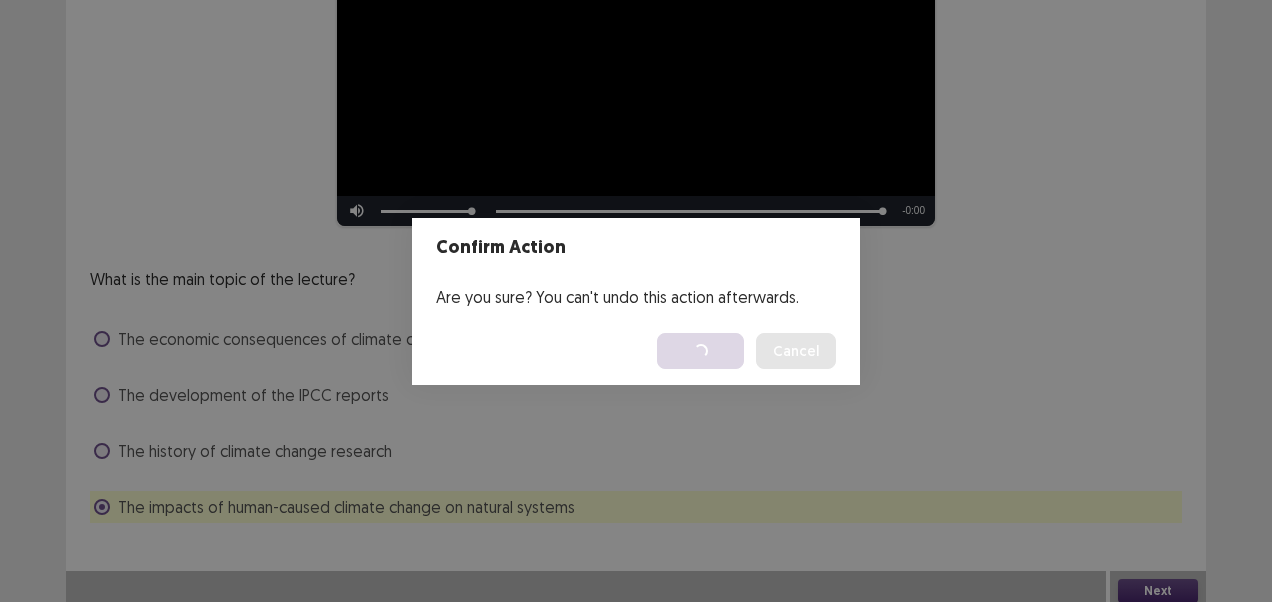 scroll, scrollTop: 0, scrollLeft: 0, axis: both 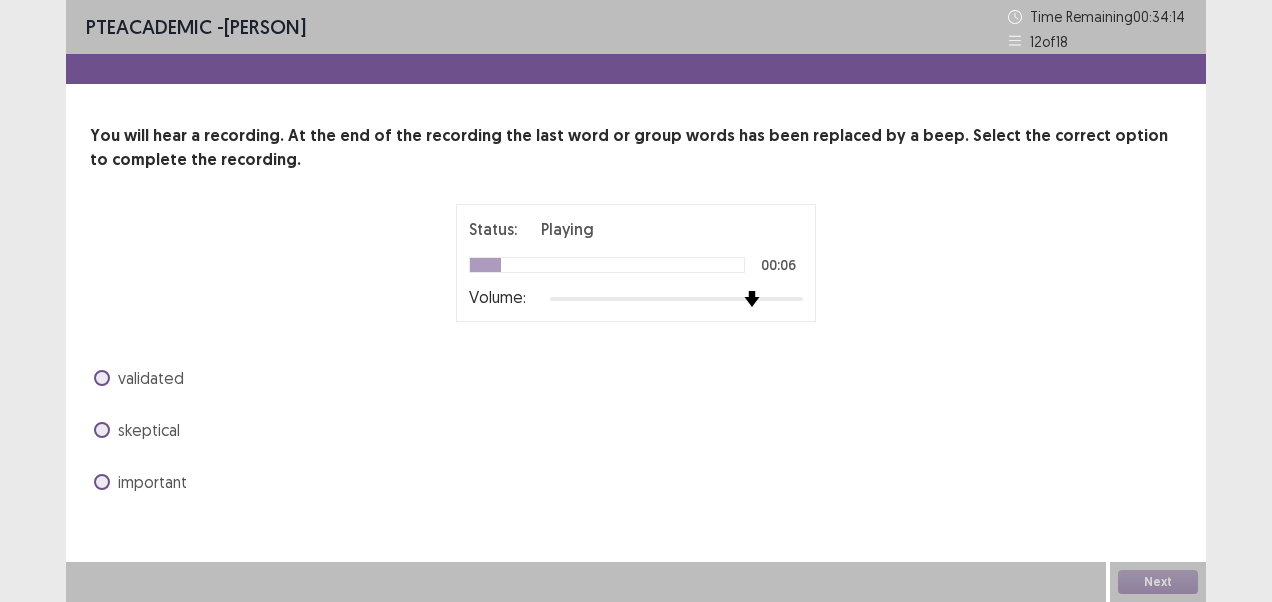 click on "Status: Playing 00:06 Volume:" at bounding box center [636, 263] 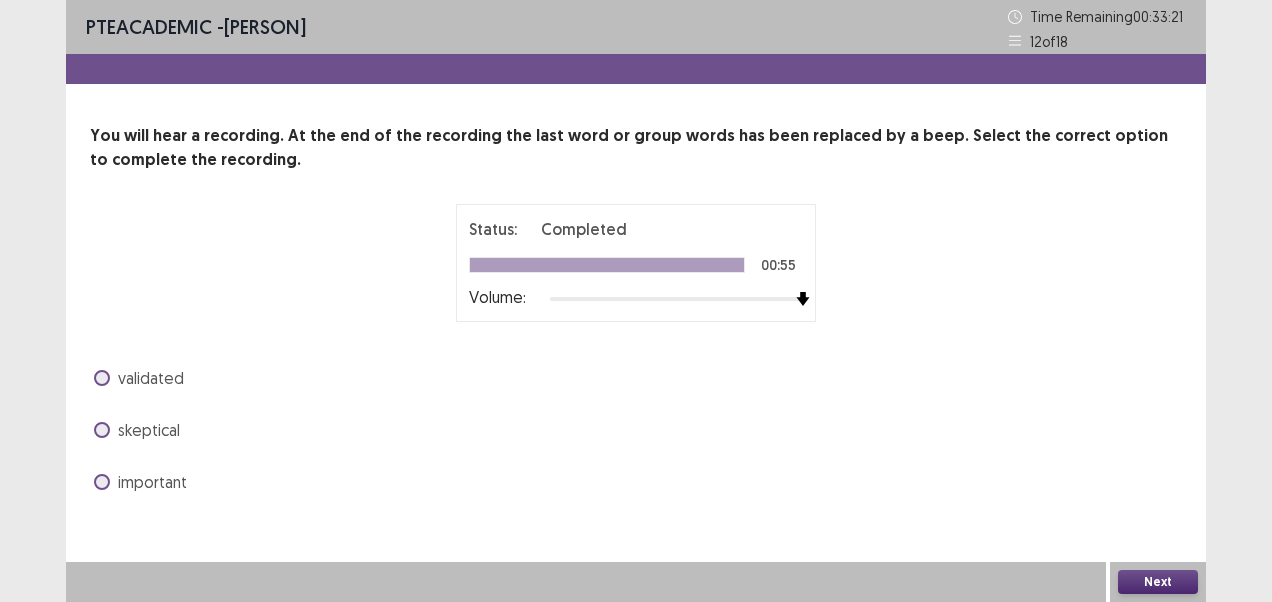 click on "Next" at bounding box center [1158, 582] 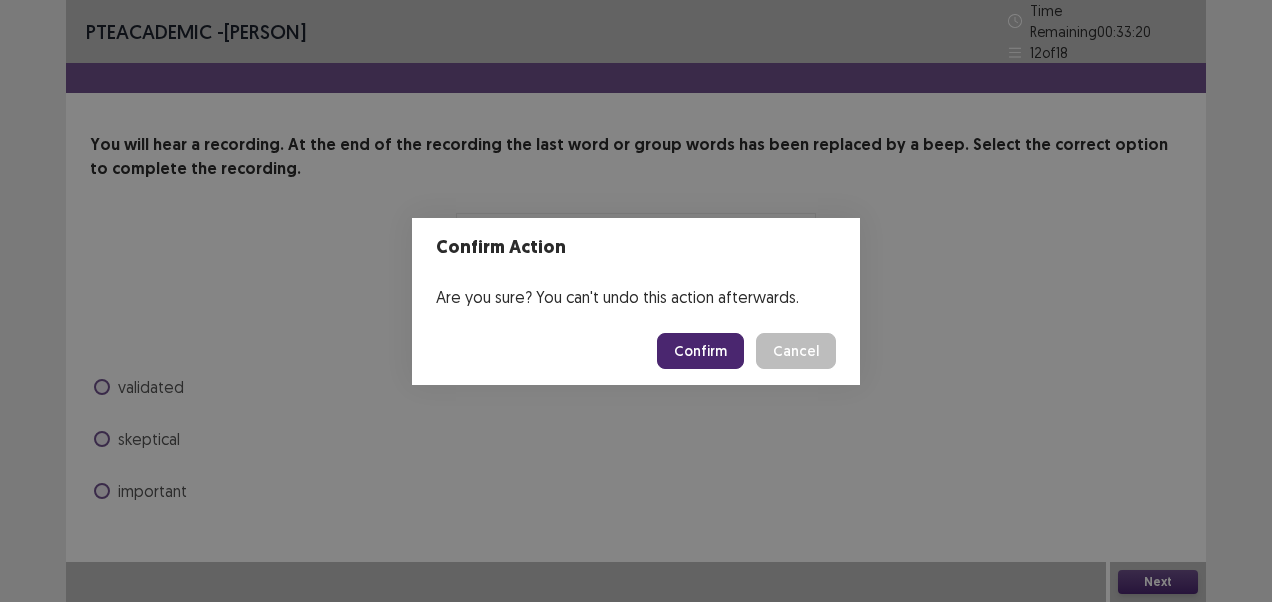 click on "Confirm" at bounding box center (700, 351) 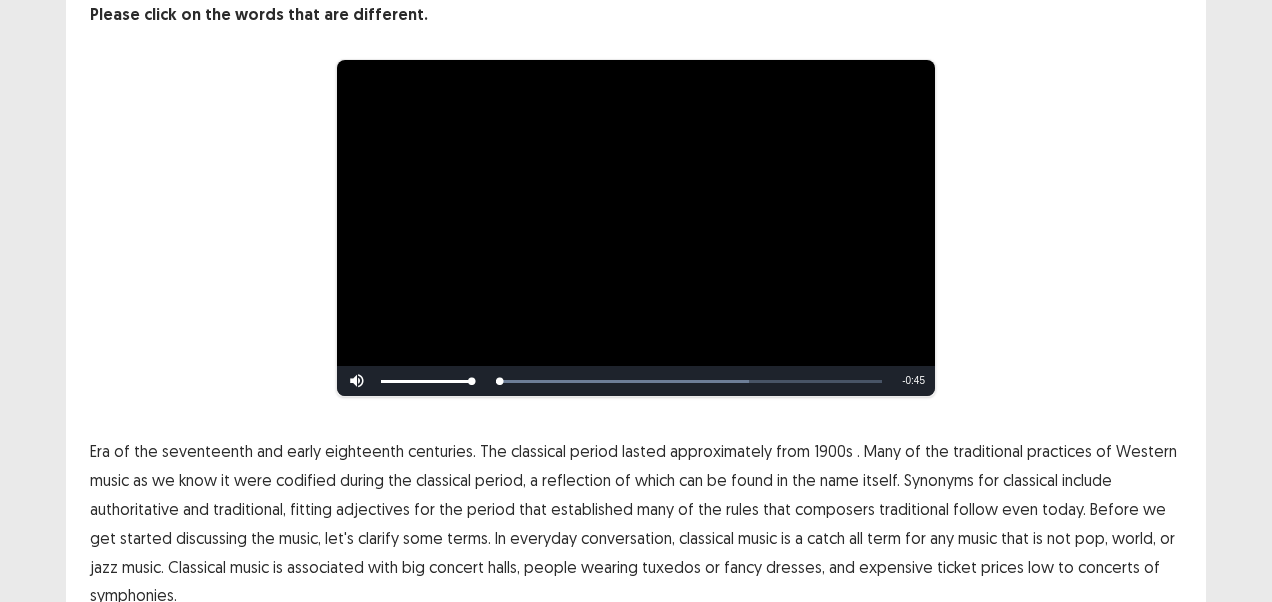 scroll, scrollTop: 240, scrollLeft: 0, axis: vertical 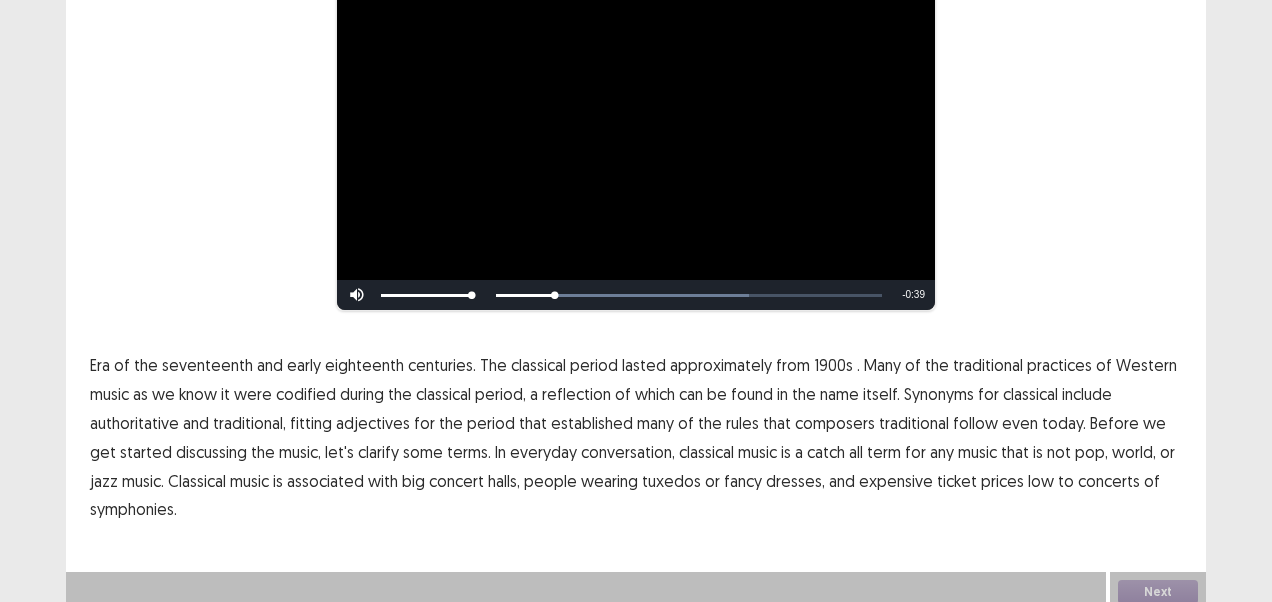 click on "1900s" at bounding box center (833, 365) 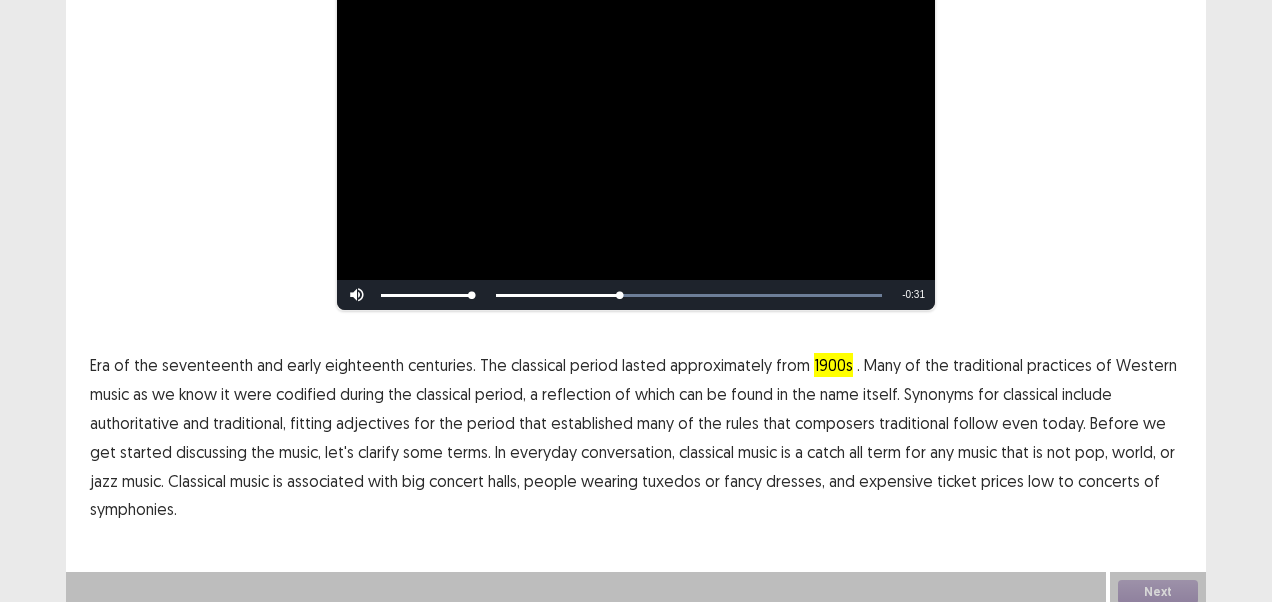 click on "codified" at bounding box center [306, 394] 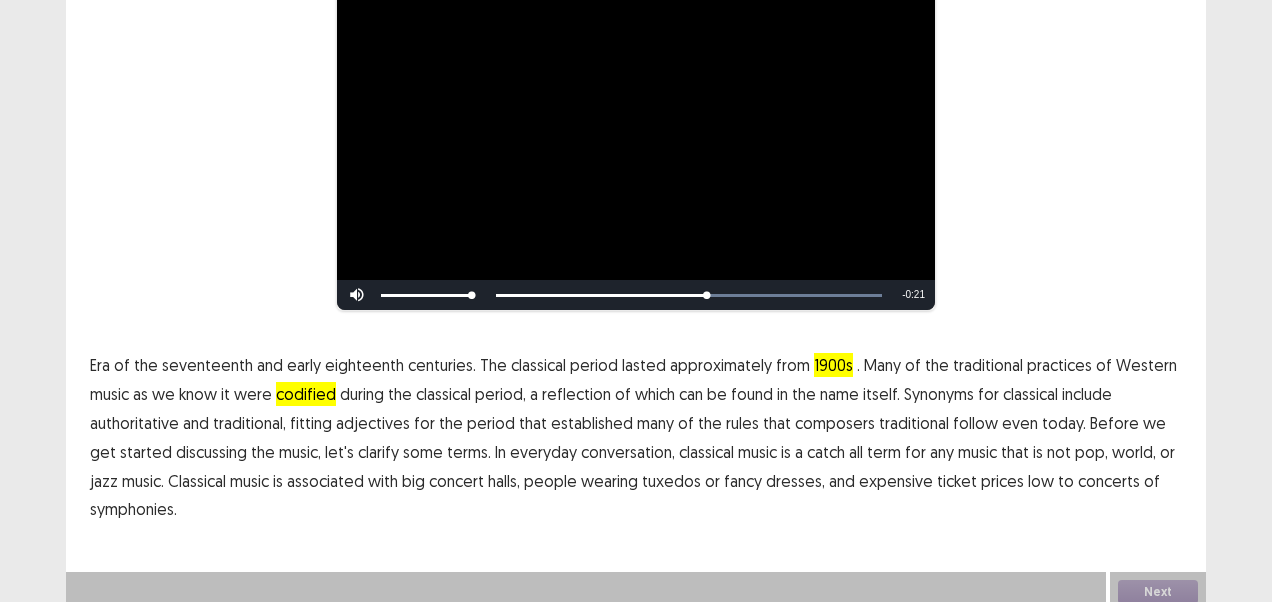 click on "traditional" at bounding box center (914, 423) 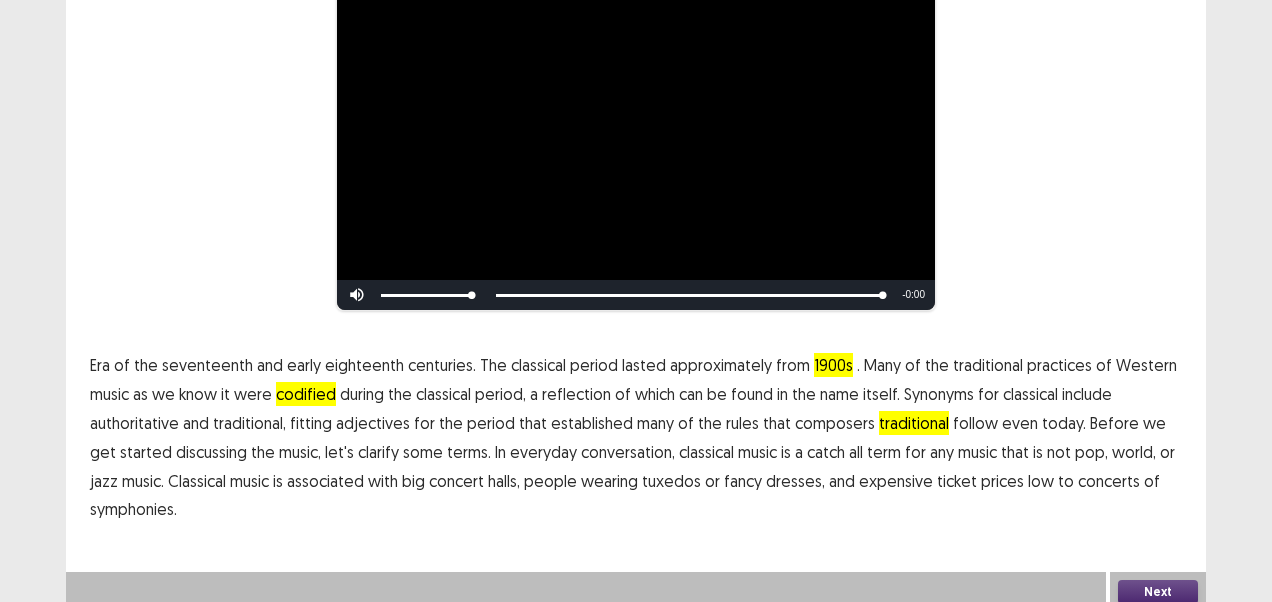 drag, startPoint x: 512, startPoint y: 499, endPoint x: 648, endPoint y: 512, distance: 136.6199 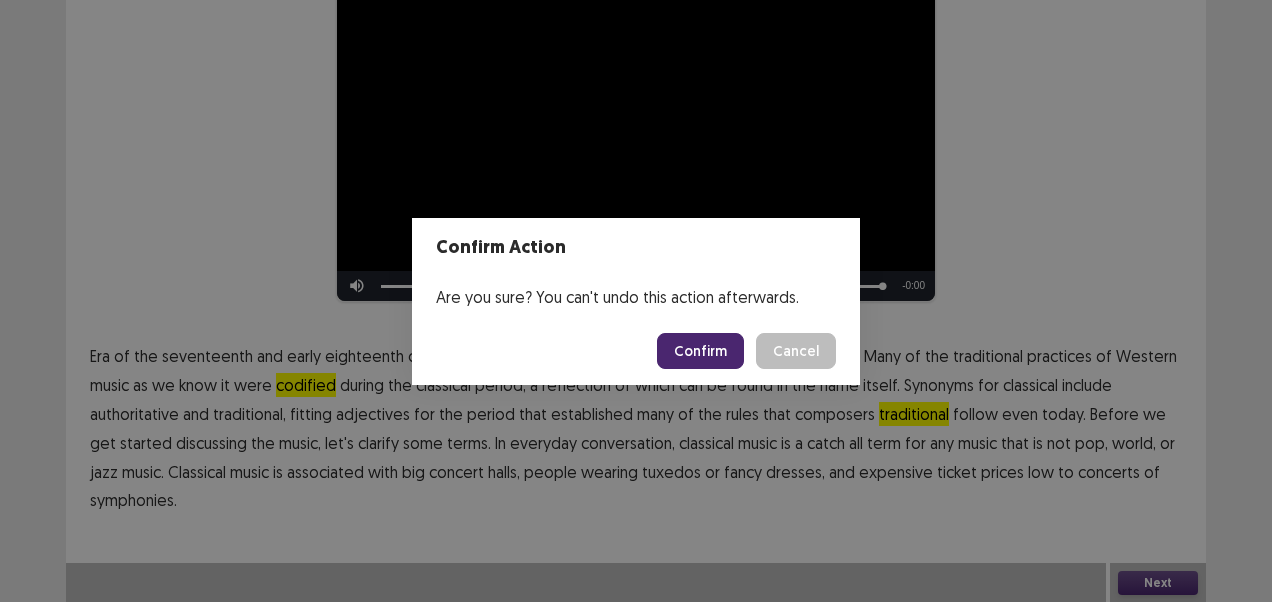 click on "Confirm" at bounding box center [700, 351] 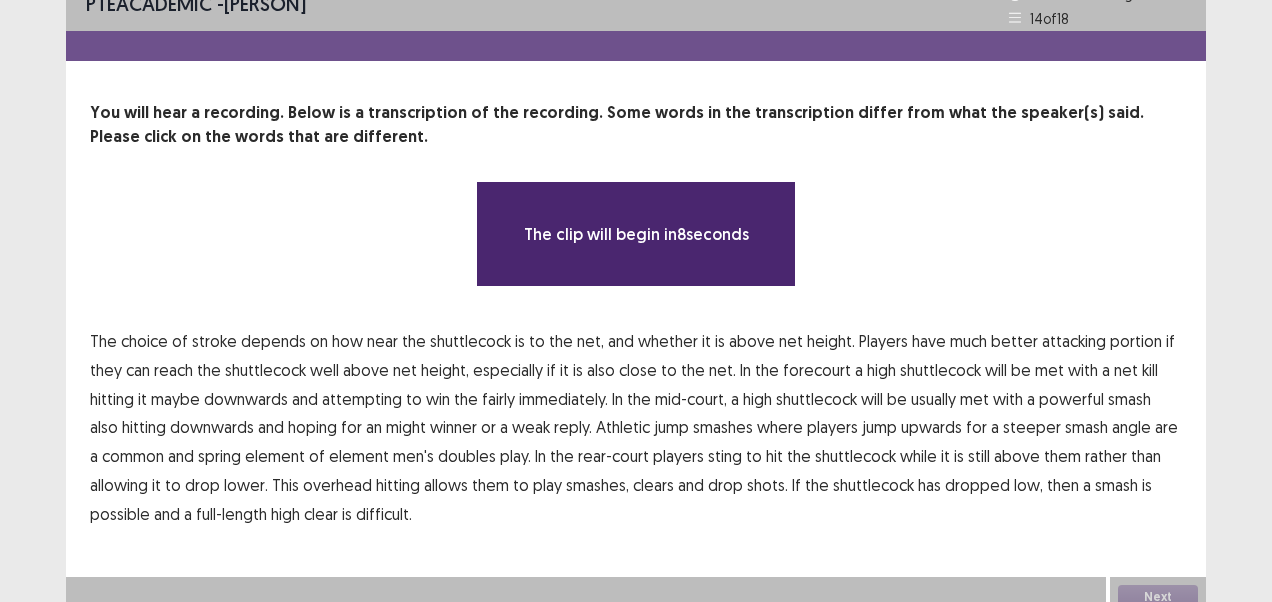 scroll, scrollTop: 36, scrollLeft: 0, axis: vertical 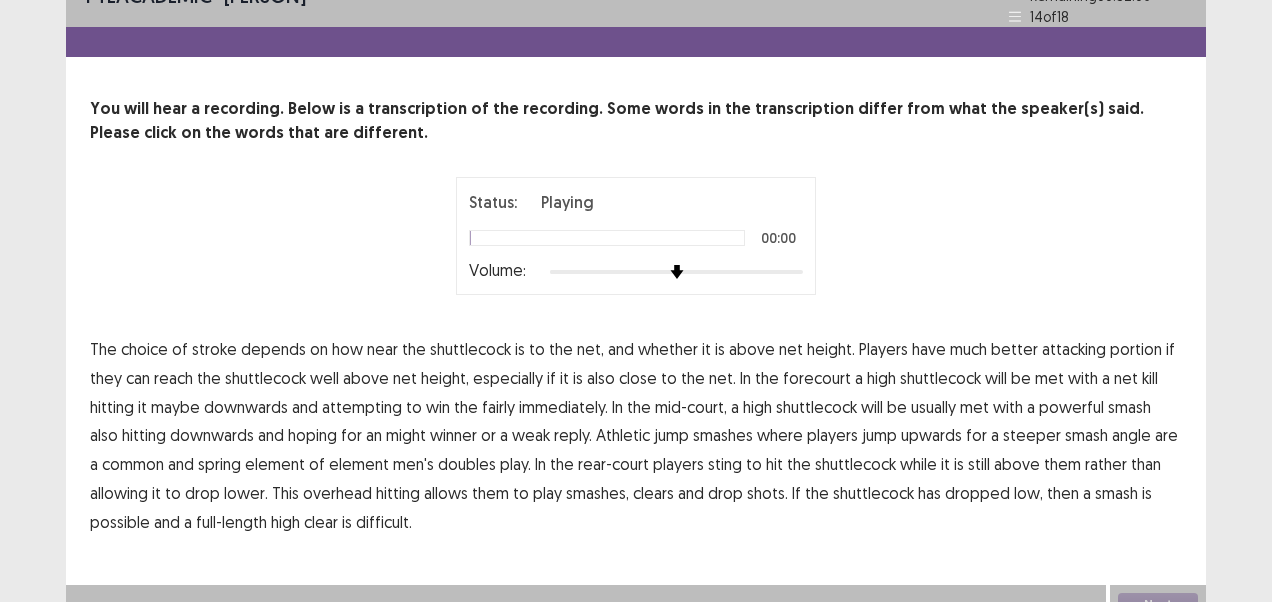 click on "Status: Playing 00:00 Volume:" at bounding box center (636, 236) 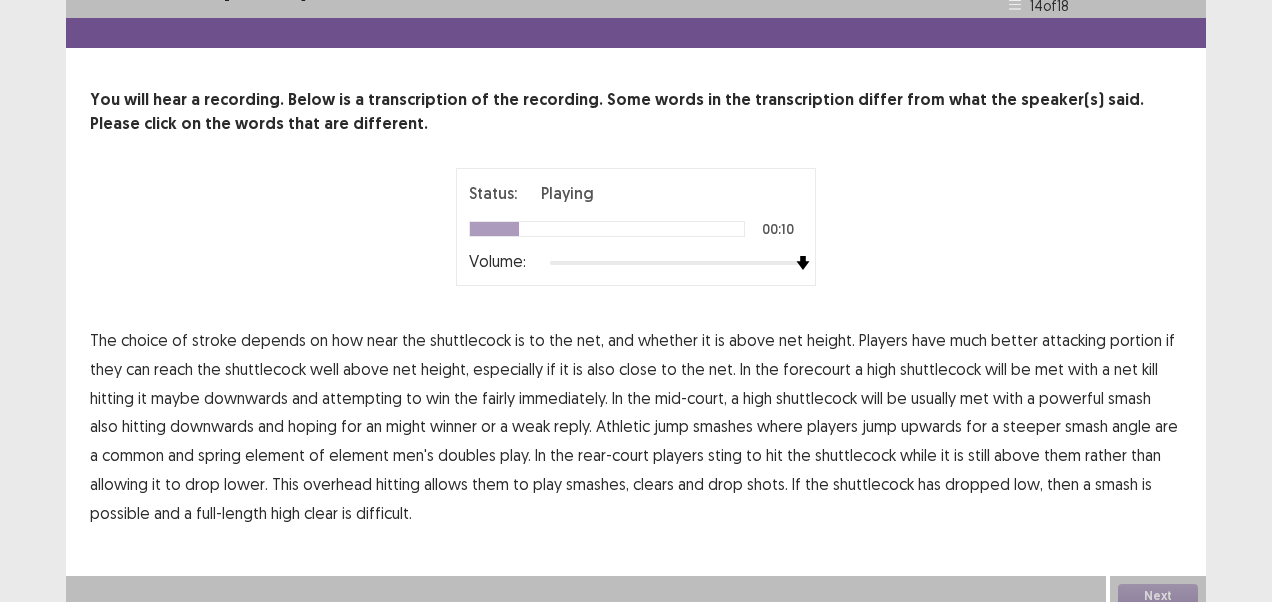 click on "portion" at bounding box center (1136, 340) 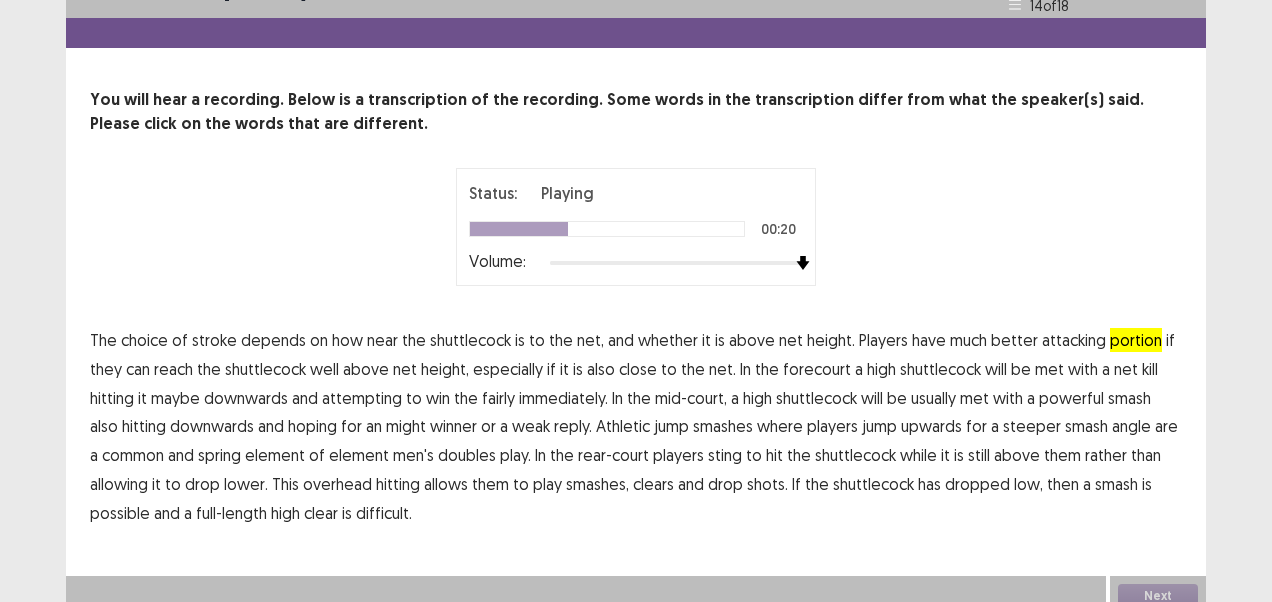 click on "maybe" at bounding box center [175, 398] 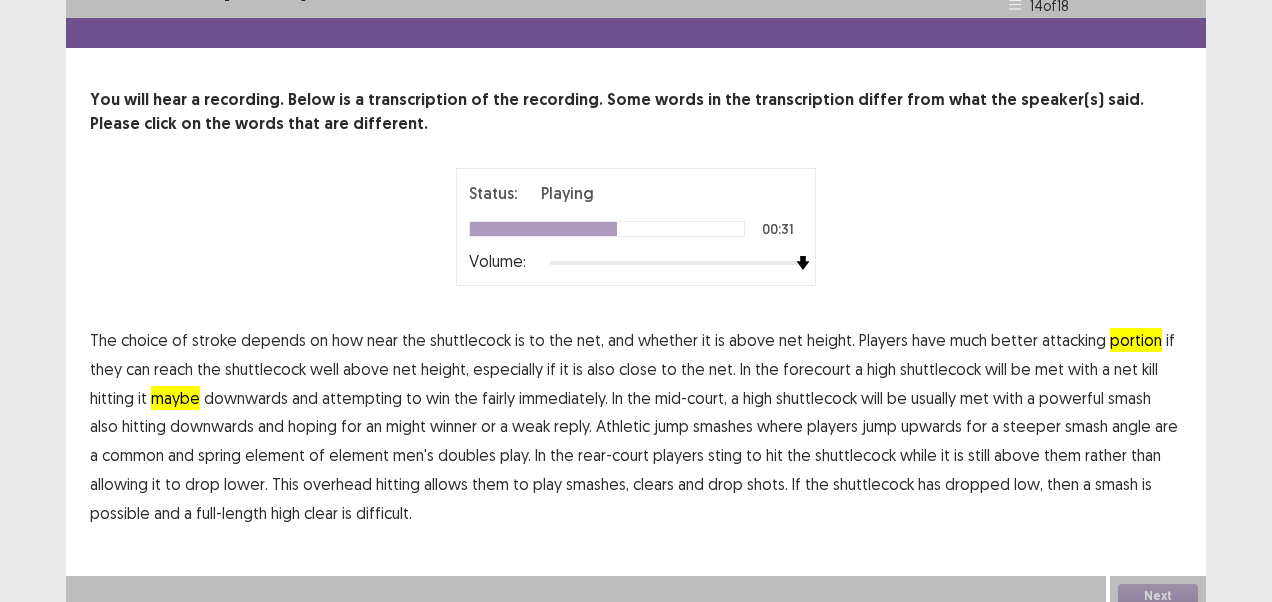 click on "might" at bounding box center (406, 426) 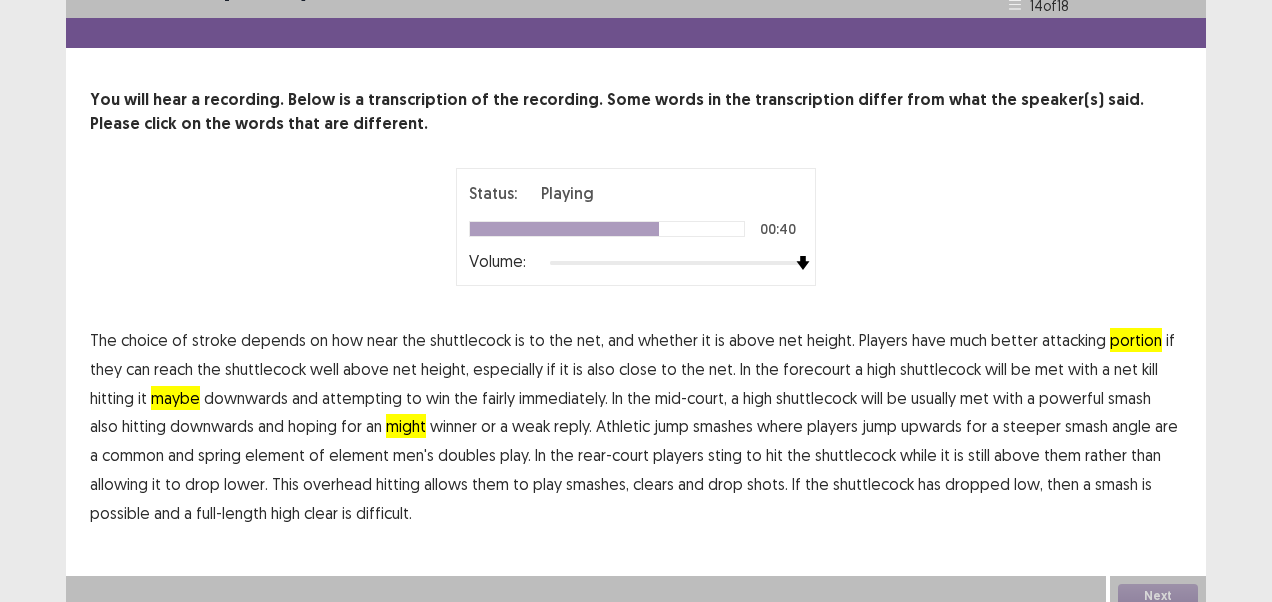 click on "spring" at bounding box center (219, 455) 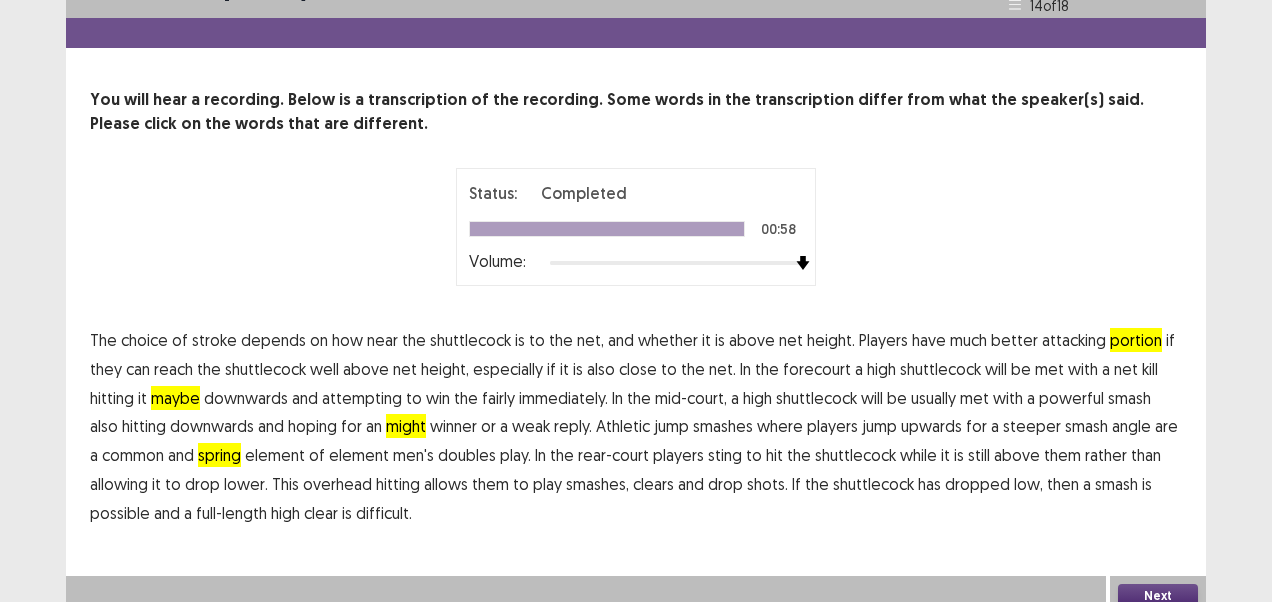 click on "Next" at bounding box center [1158, 596] 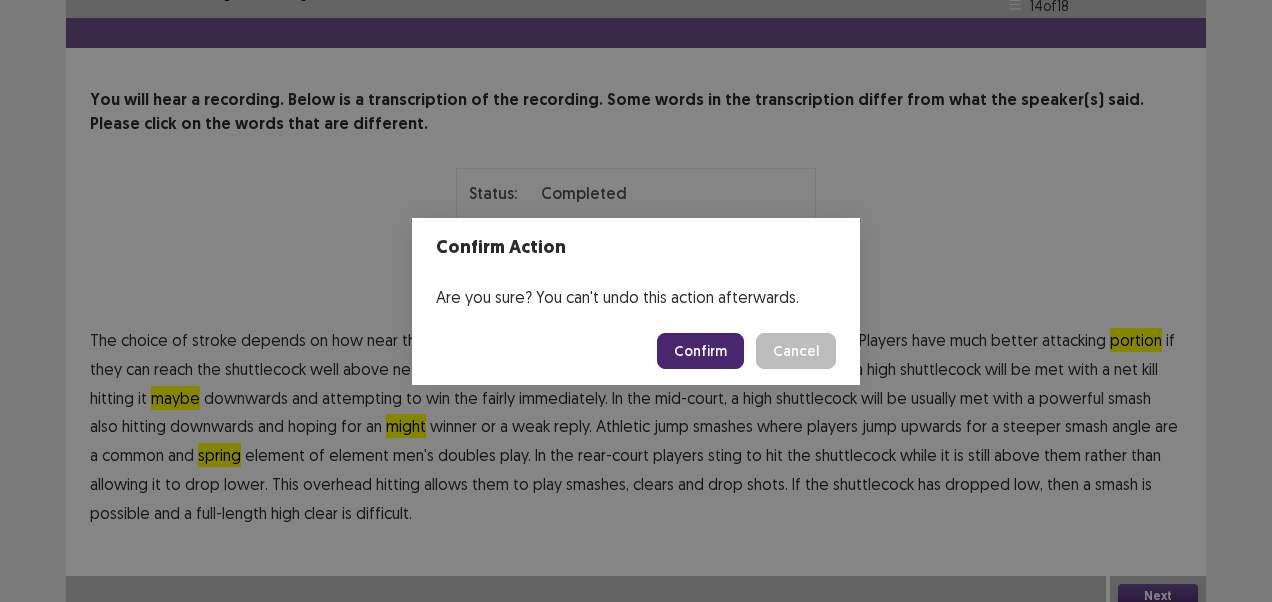 click on "Confirm" at bounding box center [700, 351] 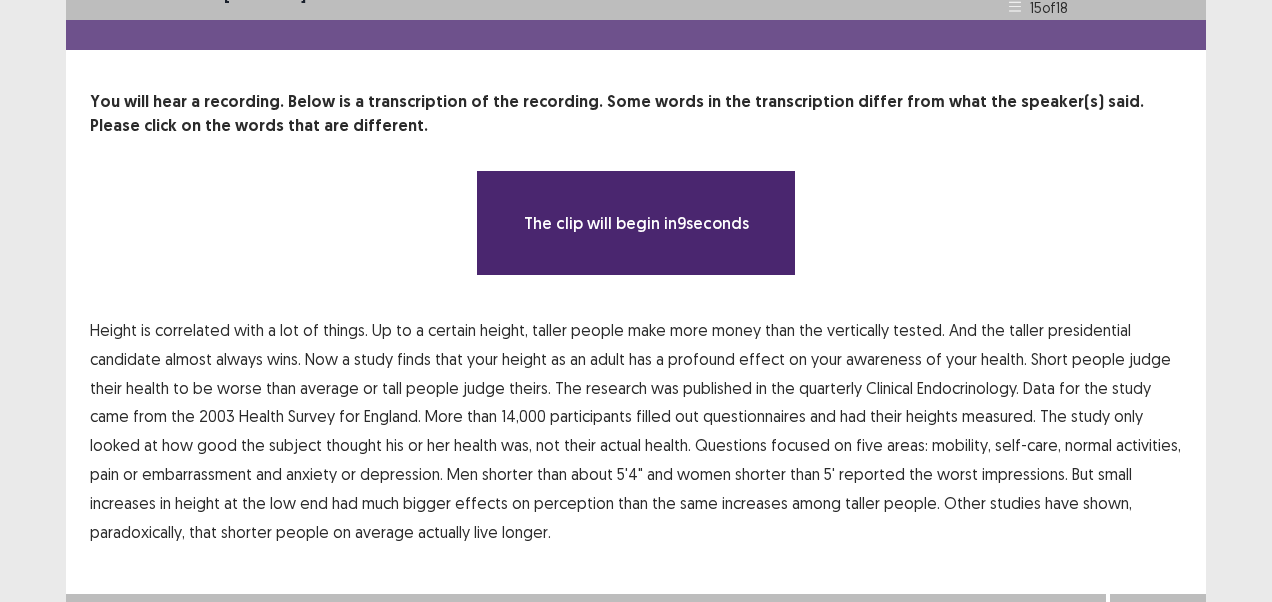 scroll, scrollTop: 66, scrollLeft: 0, axis: vertical 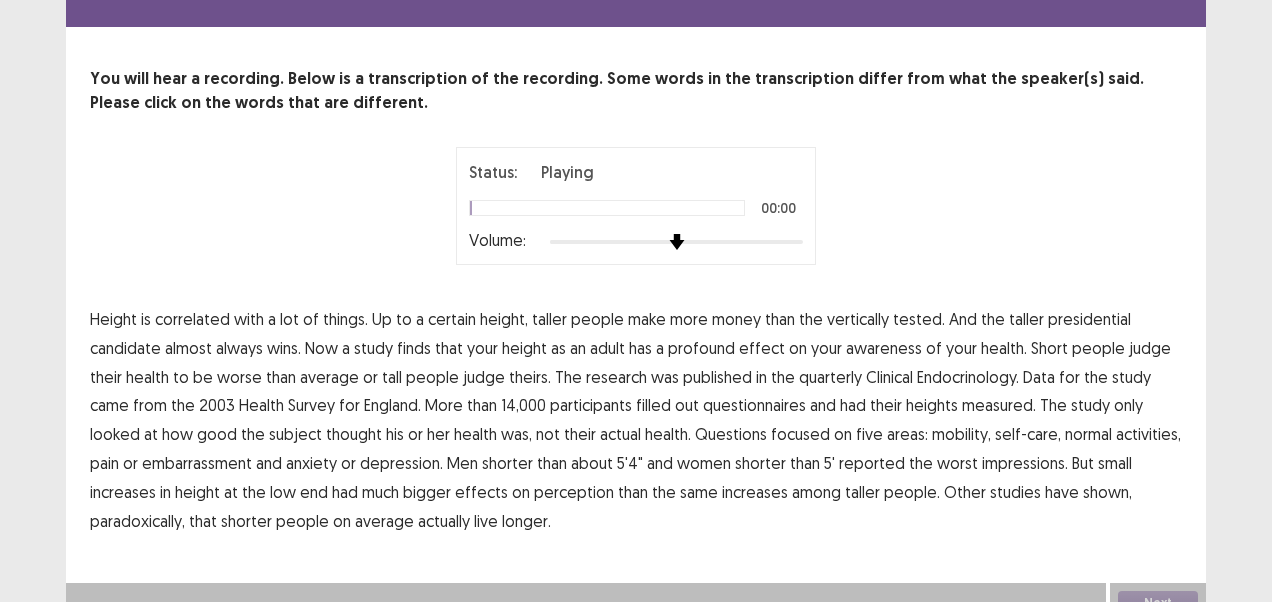 click on "Status: Playing 00:00 Volume:" at bounding box center [636, 206] 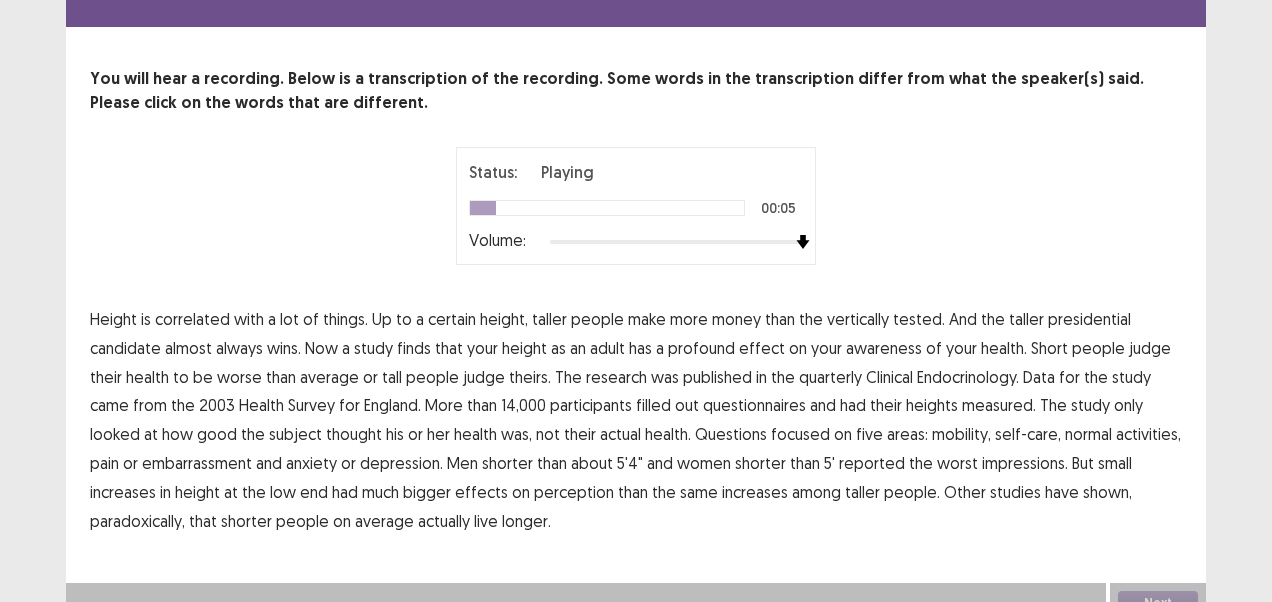 click on "tested." at bounding box center (919, 319) 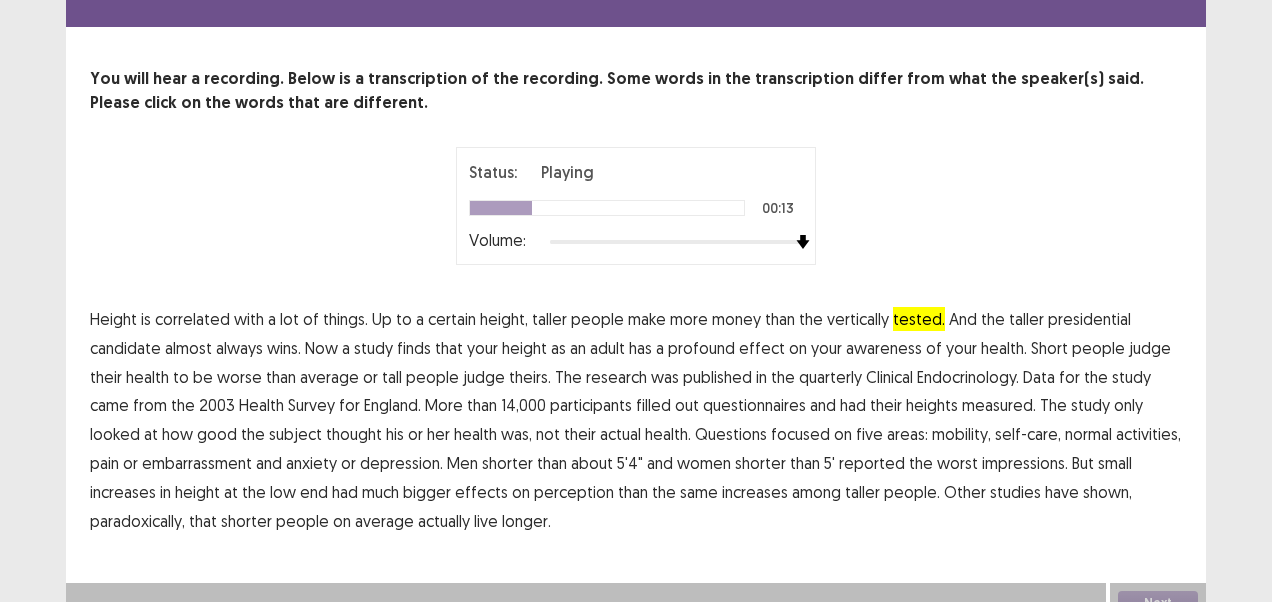 click on "awareness" at bounding box center (884, 348) 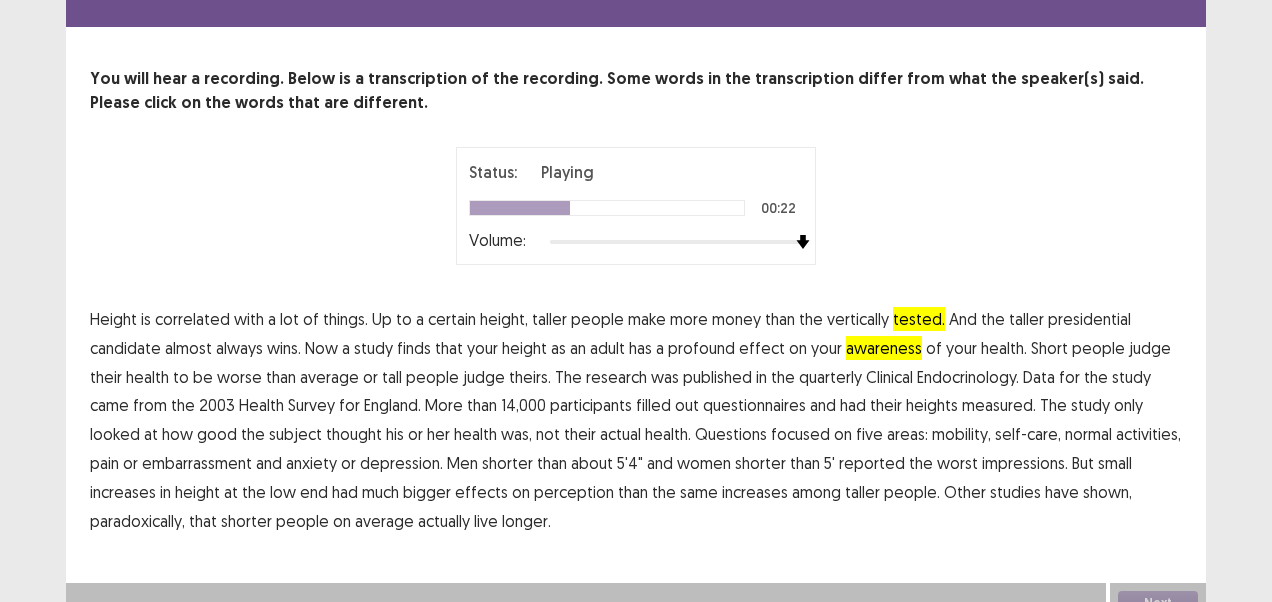 click on "quarterly" at bounding box center (830, 377) 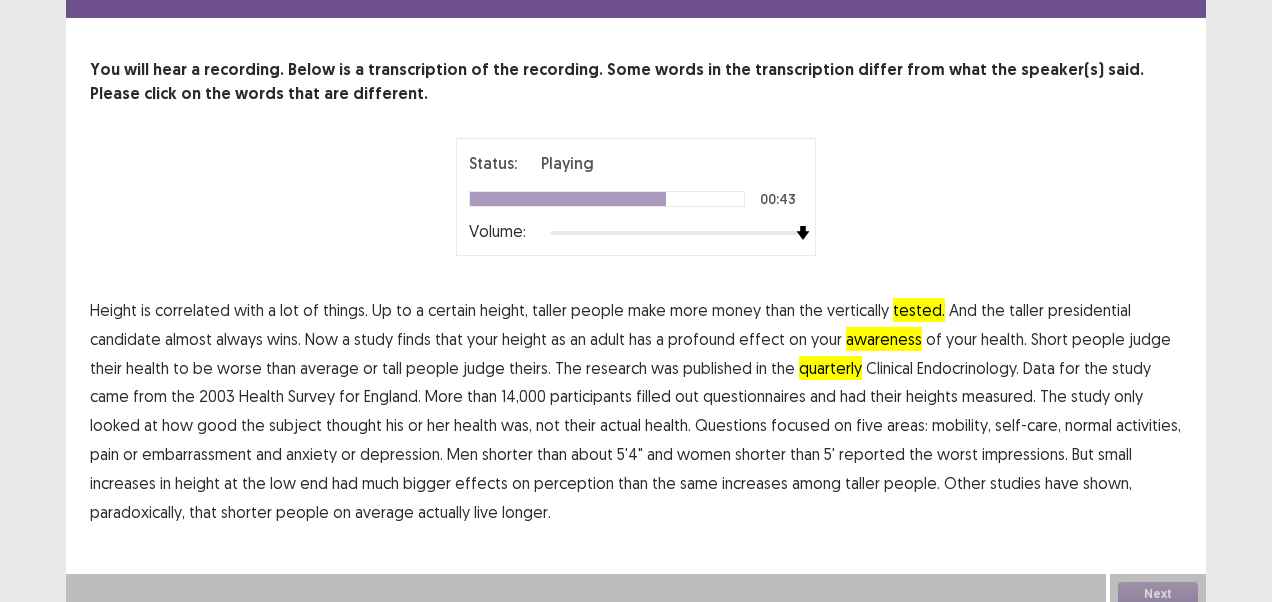 click on "embarrassment" at bounding box center [197, 454] 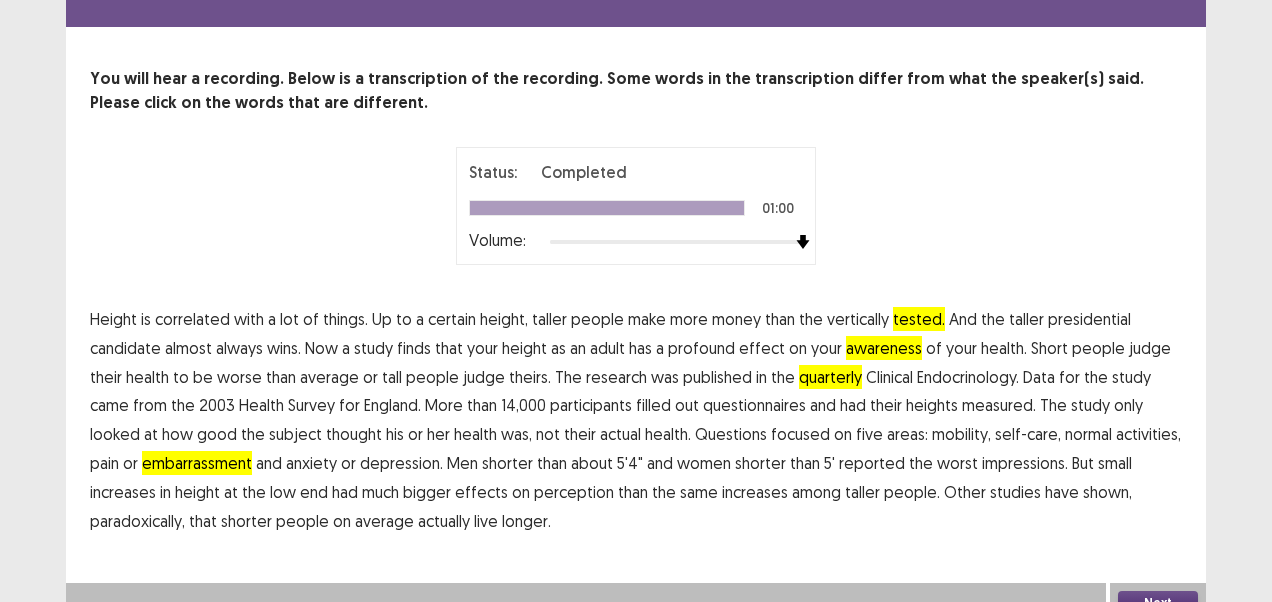 click on "average" at bounding box center (384, 521) 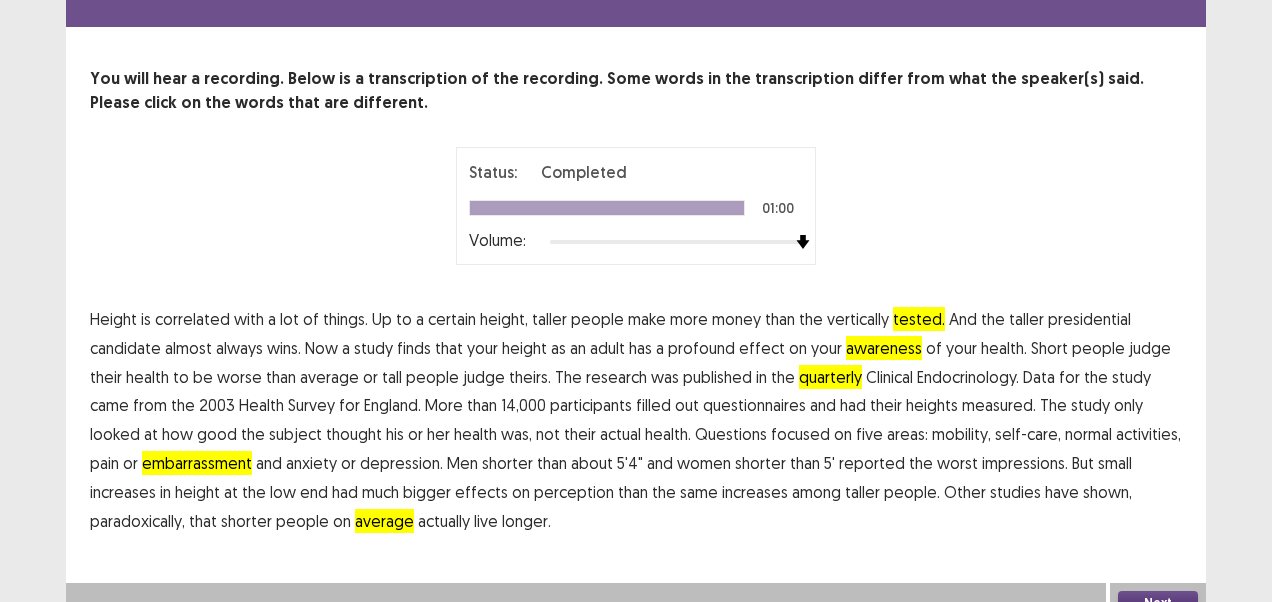 click on "Next" at bounding box center (1158, 603) 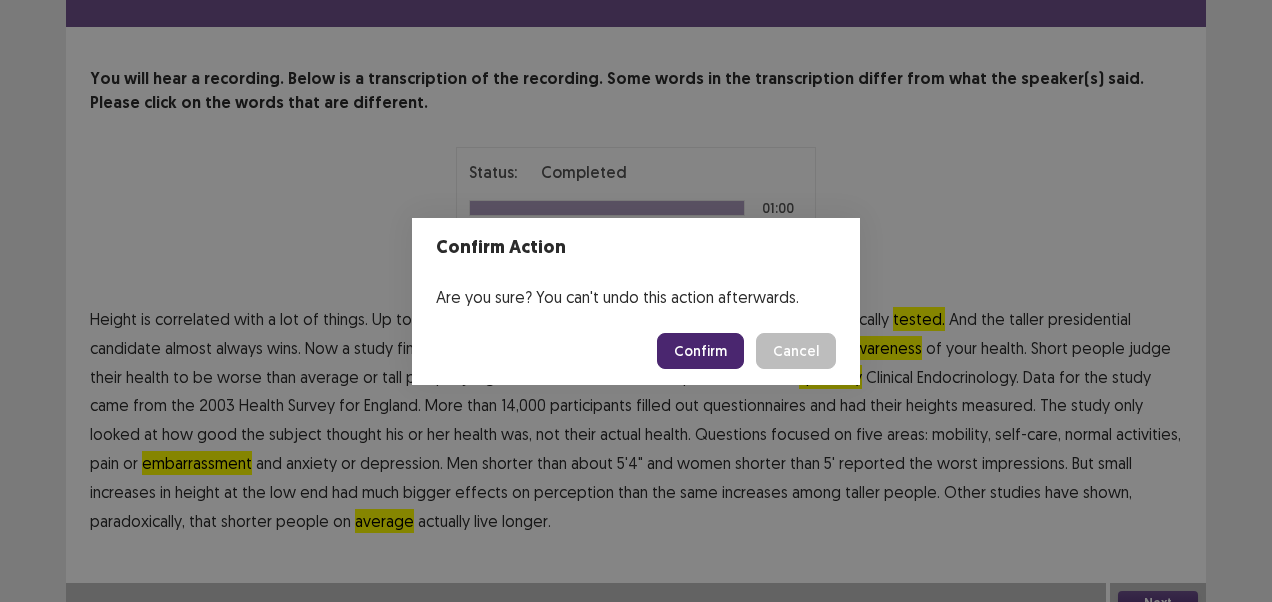 click on "Confirm" at bounding box center (700, 351) 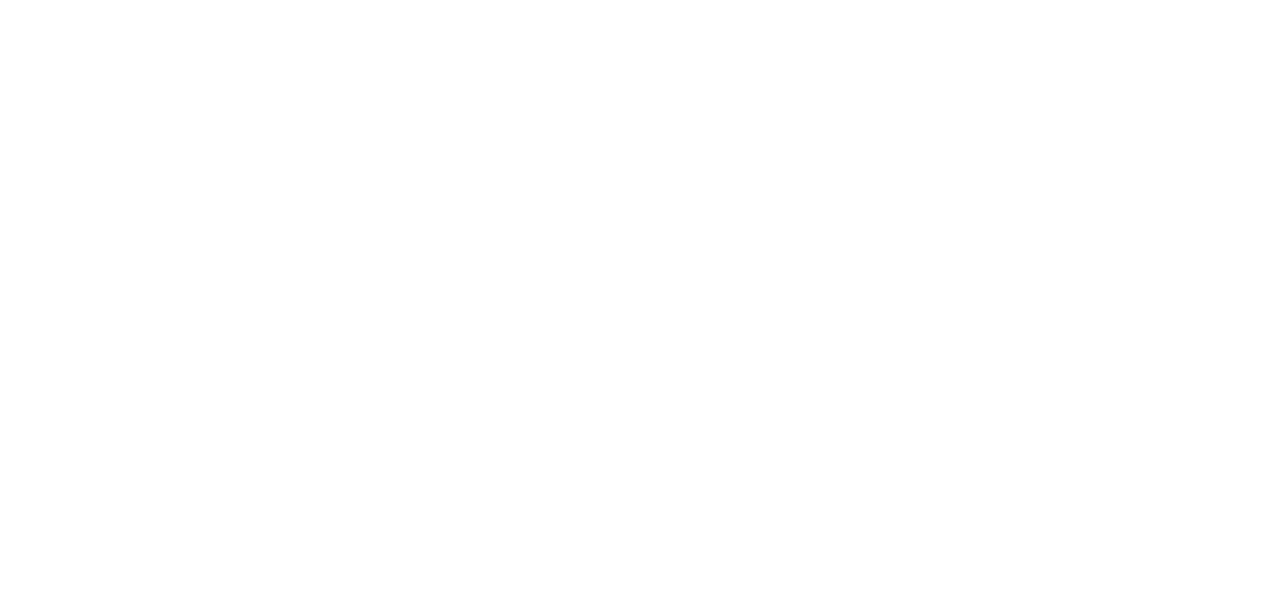 scroll, scrollTop: 0, scrollLeft: 0, axis: both 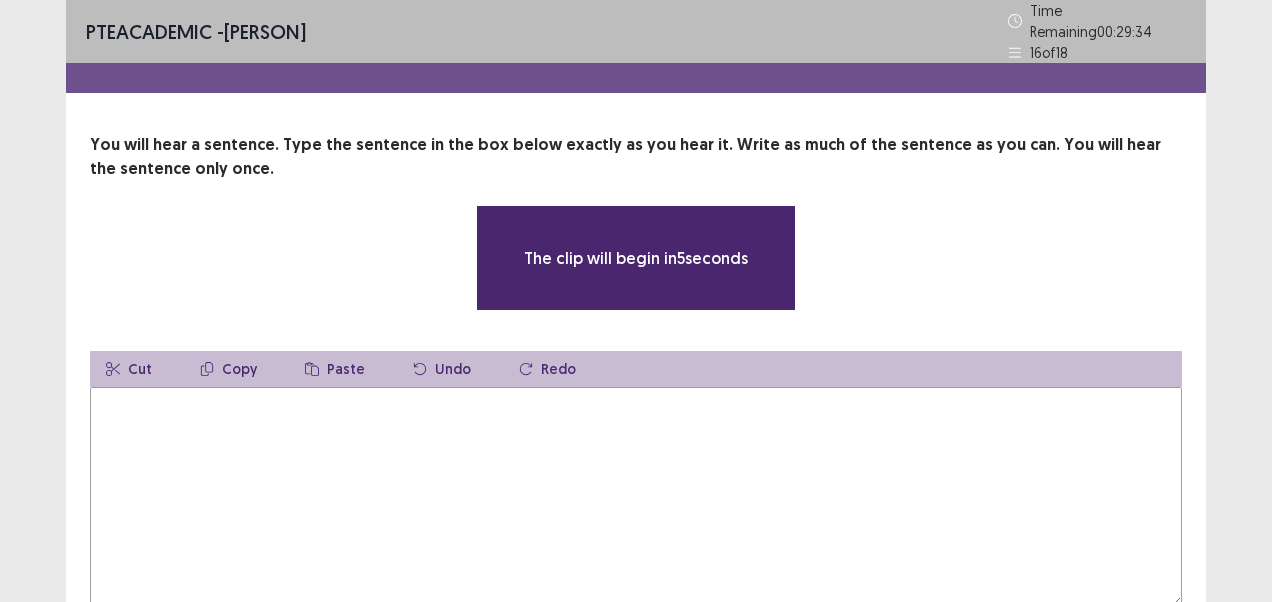click at bounding box center (636, 497) 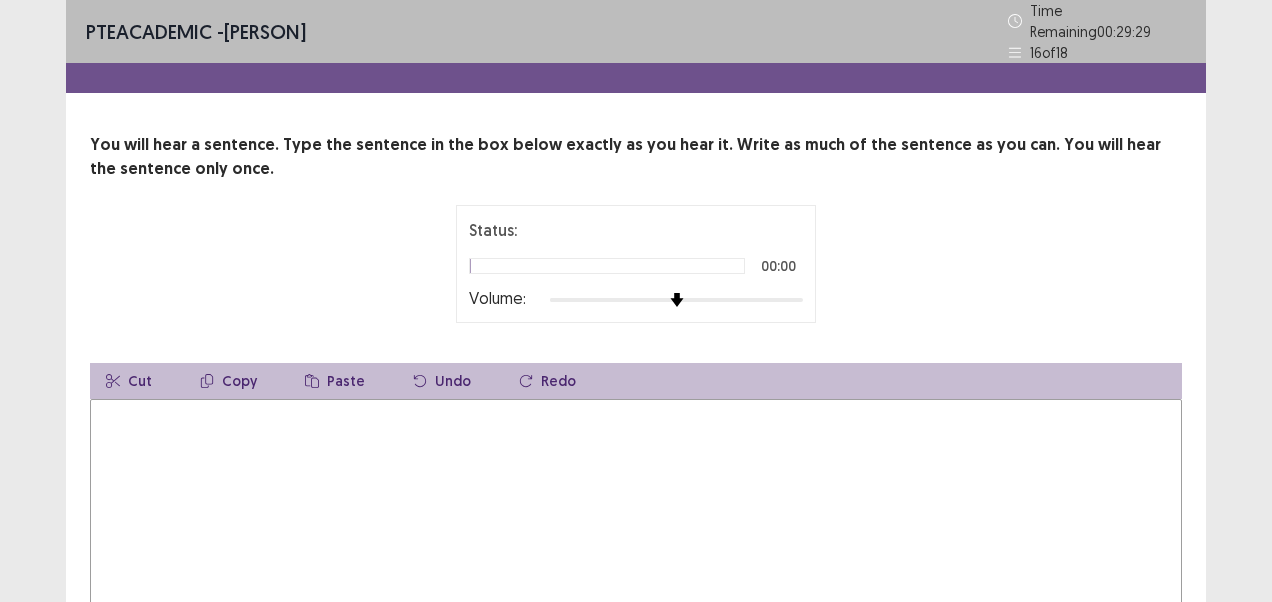 drag, startPoint x: 743, startPoint y: 292, endPoint x: 794, endPoint y: 297, distance: 51.24451 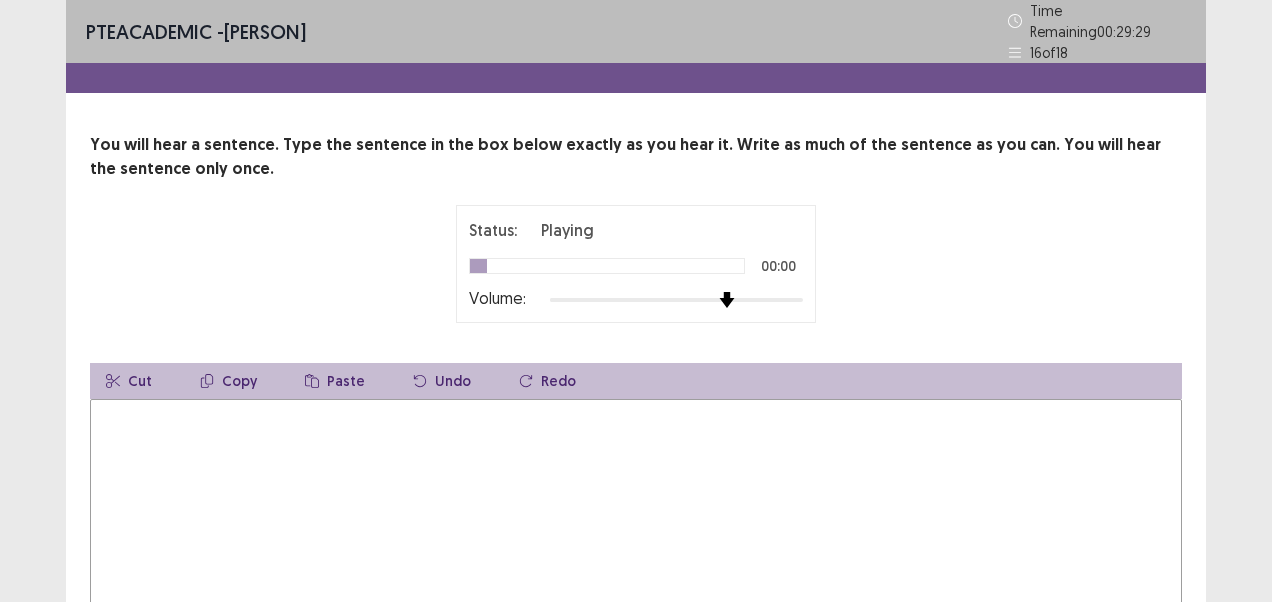 click on "Status: Playing 00:00 Volume:" at bounding box center (636, 264) 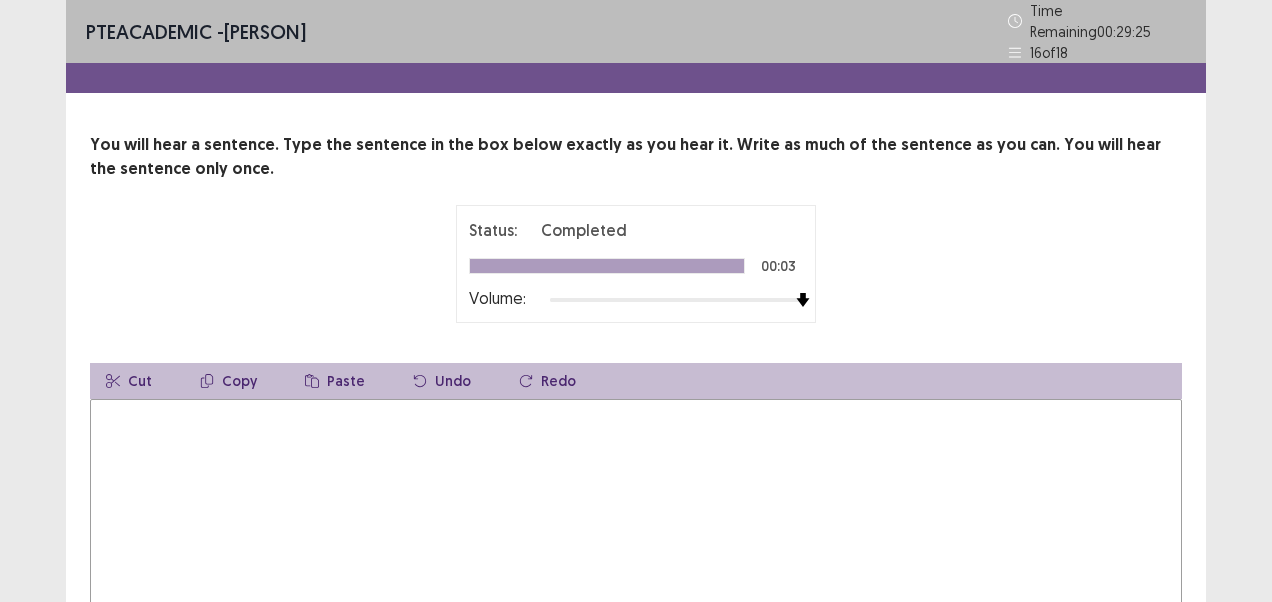 click at bounding box center [636, 509] 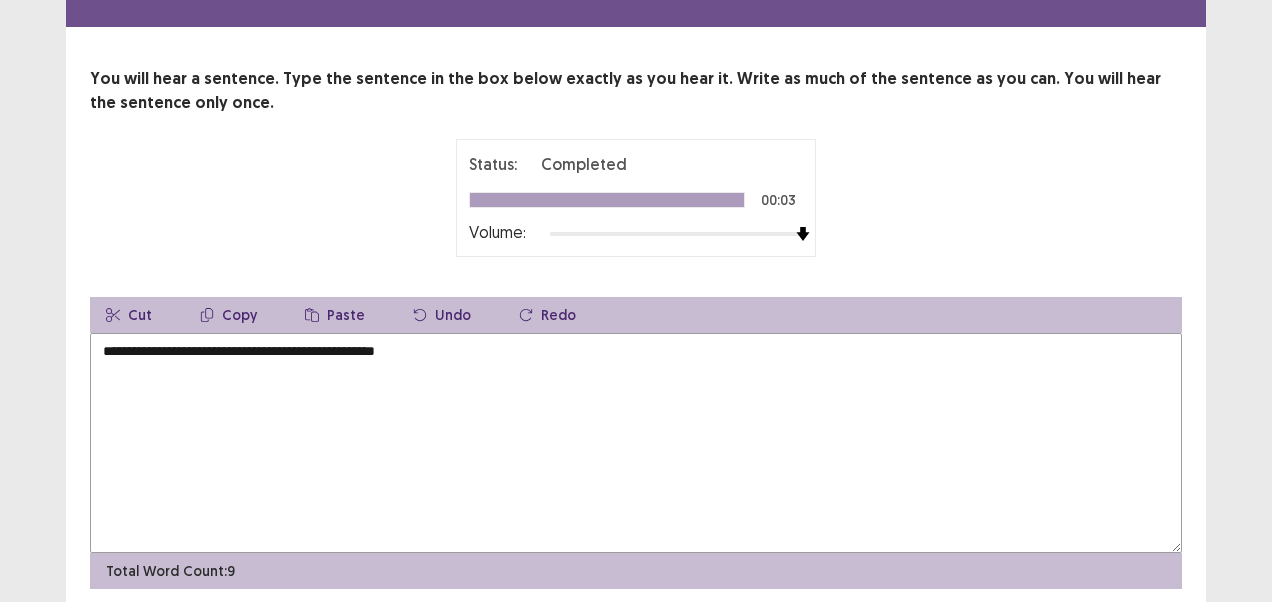 scroll, scrollTop: 131, scrollLeft: 0, axis: vertical 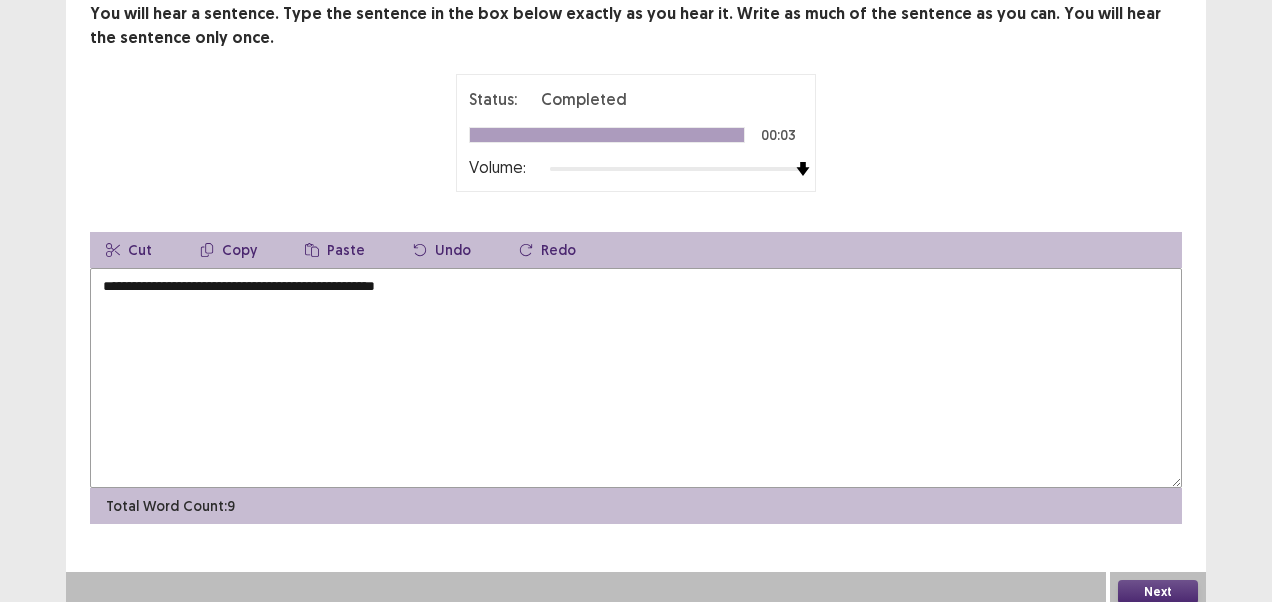 type on "**********" 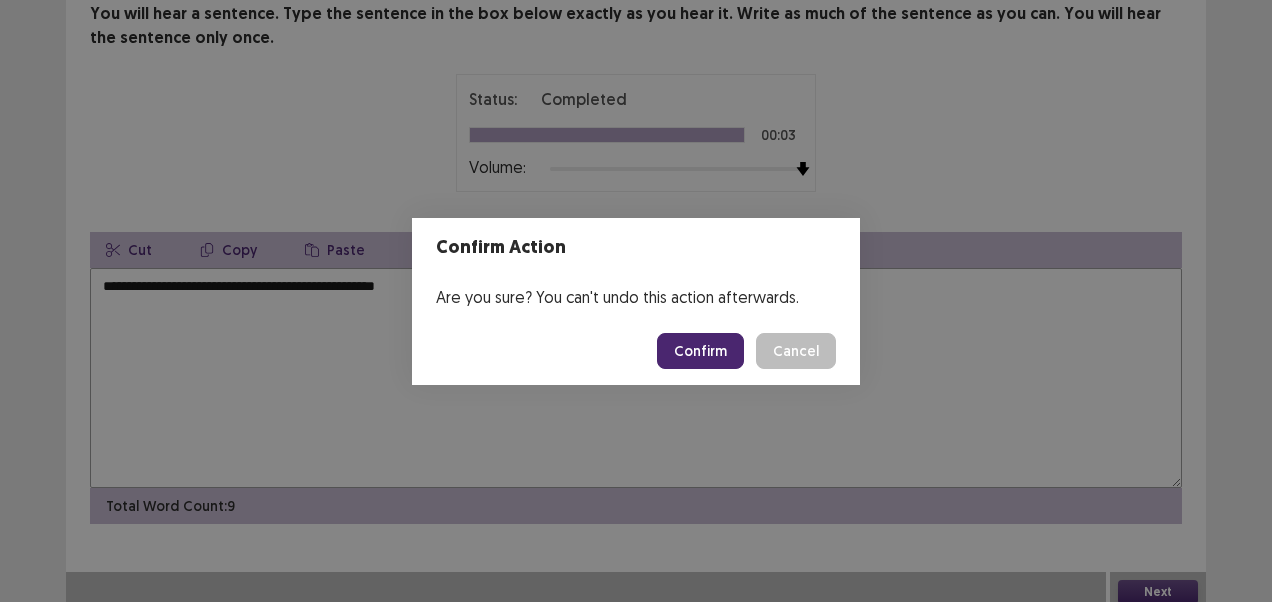 click on "Confirm" at bounding box center [700, 351] 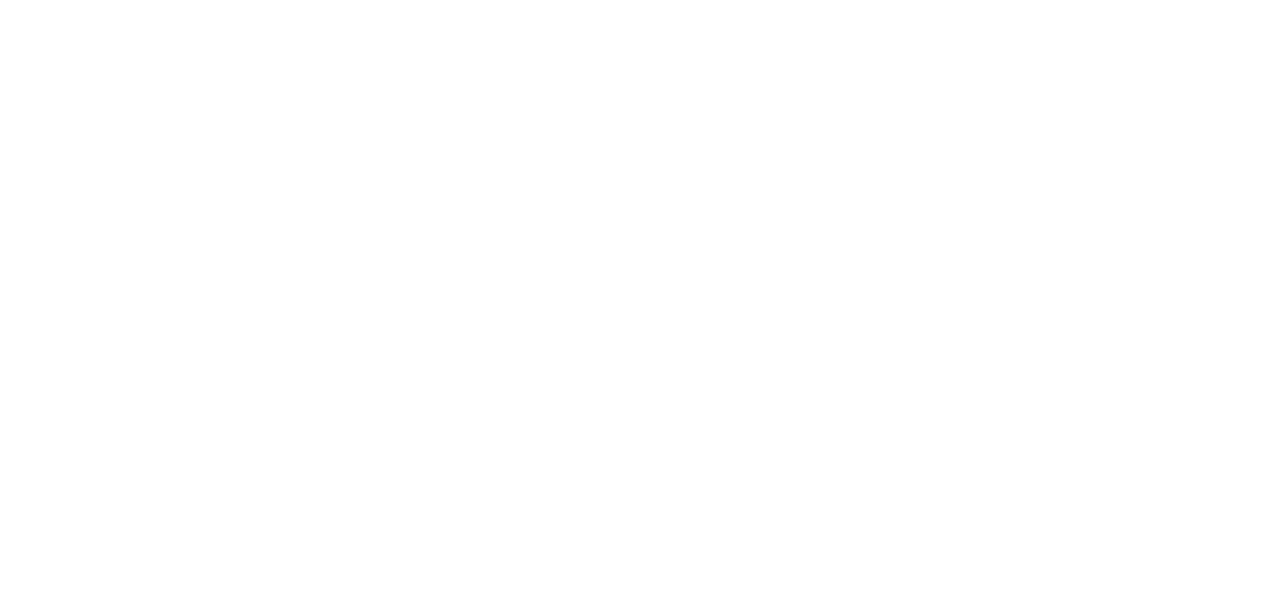 scroll, scrollTop: 0, scrollLeft: 0, axis: both 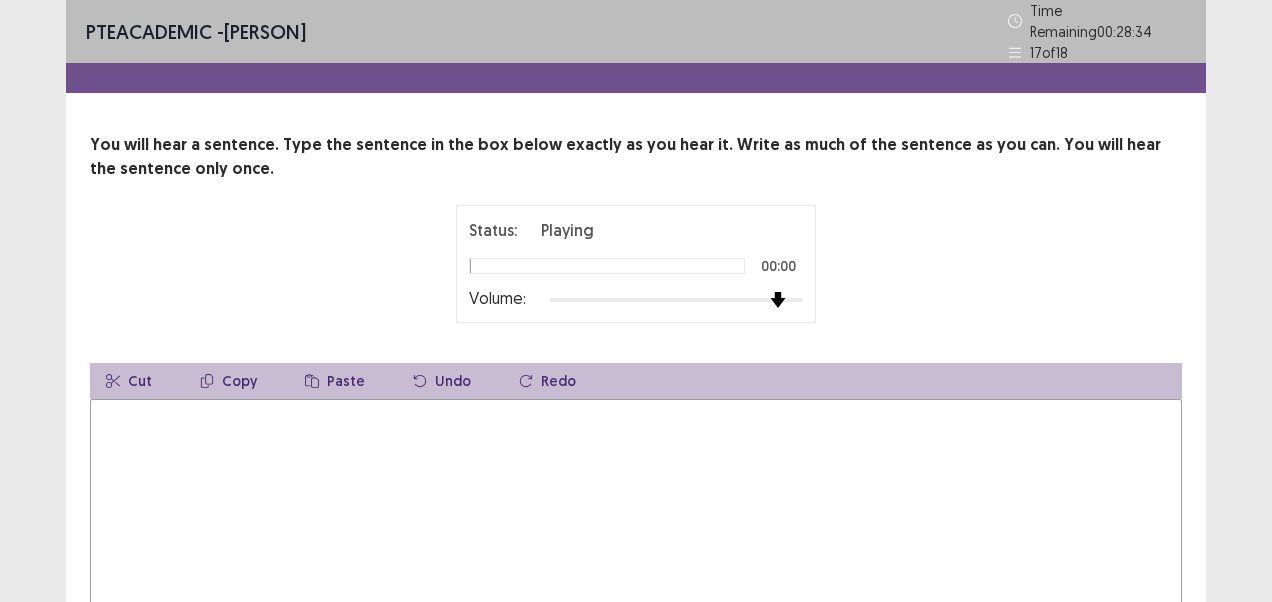 click on "Status: Playing 00:00 Volume:" at bounding box center [636, 264] 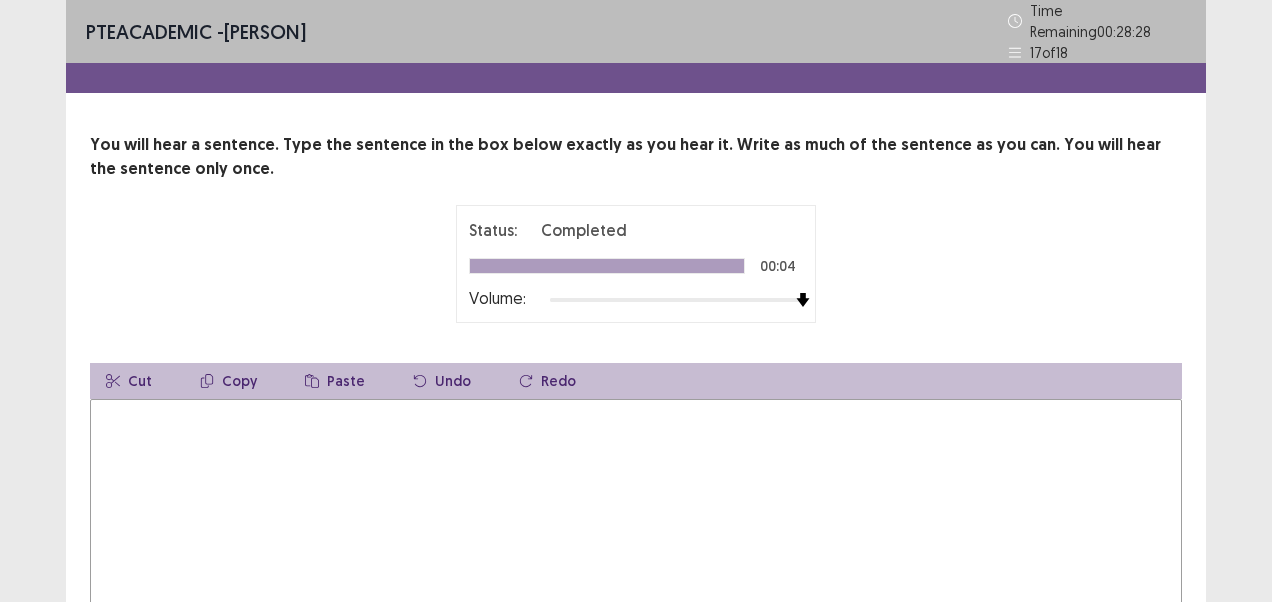 click at bounding box center [636, 509] 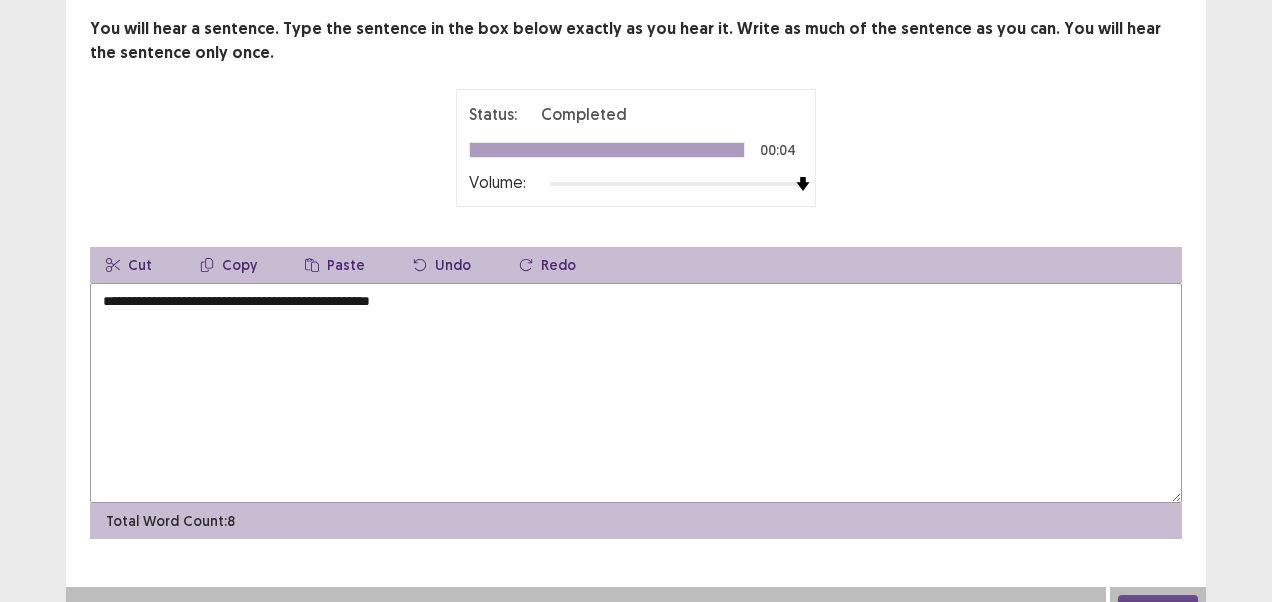 scroll, scrollTop: 131, scrollLeft: 0, axis: vertical 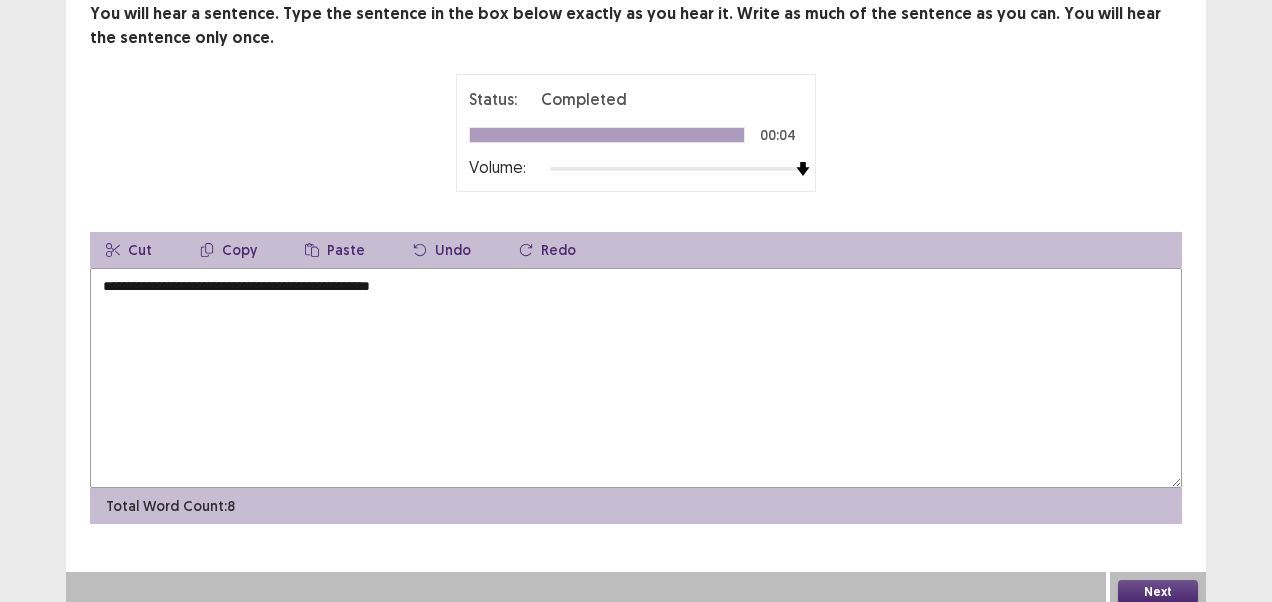 type on "**********" 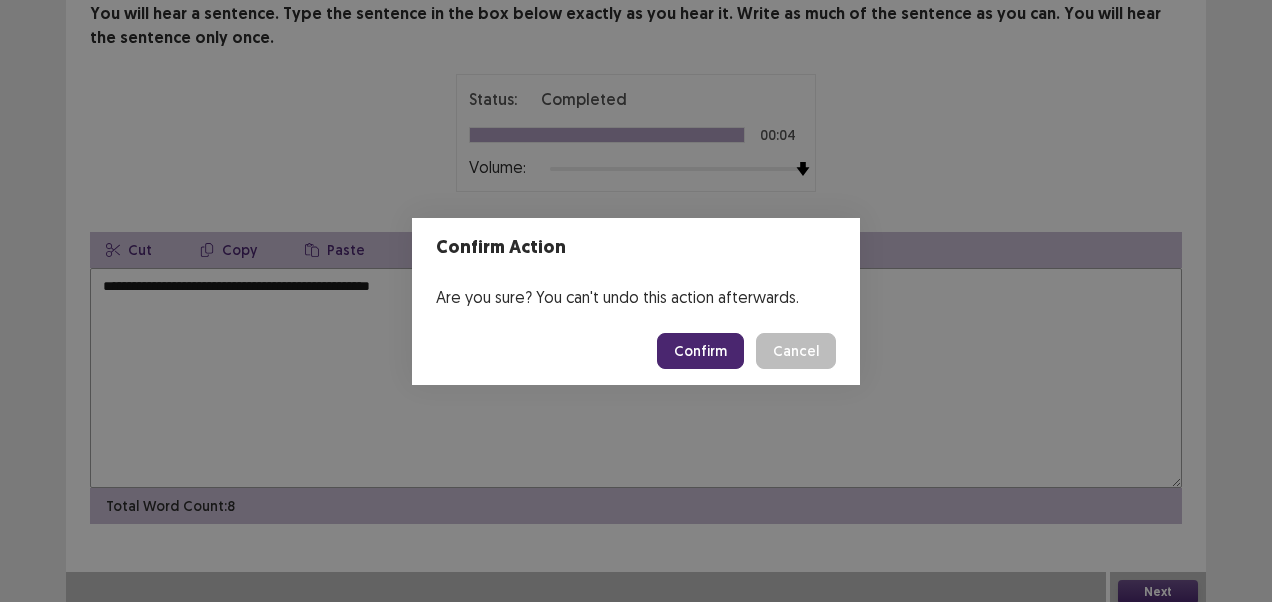 click on "Confirm" at bounding box center (700, 351) 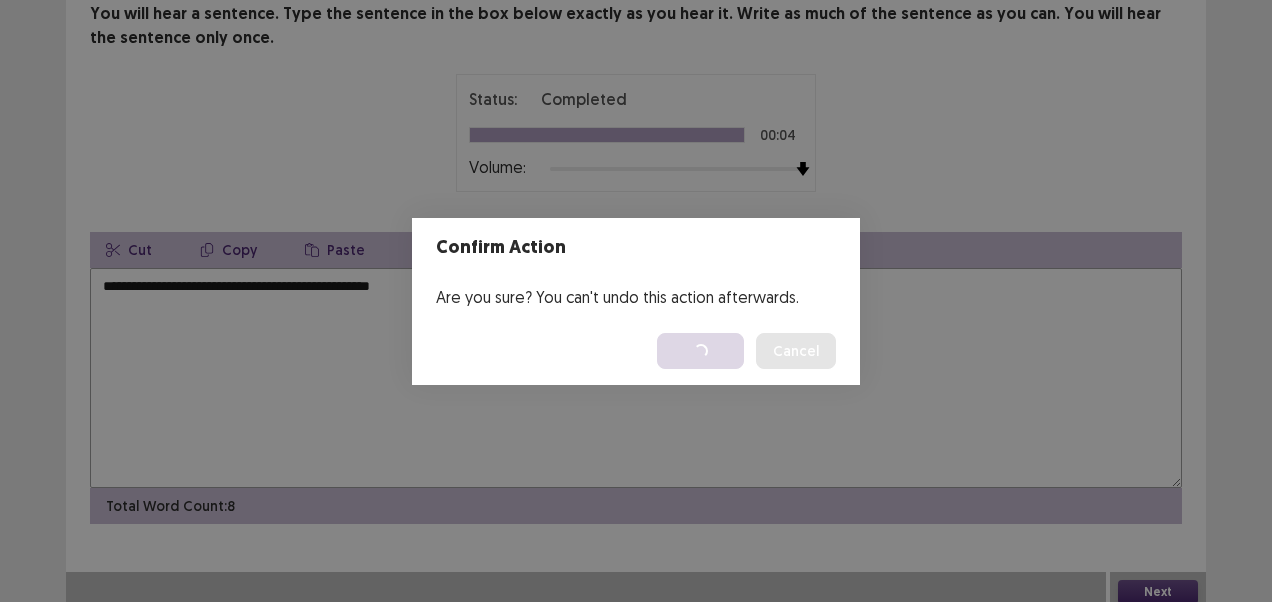 scroll, scrollTop: 0, scrollLeft: 0, axis: both 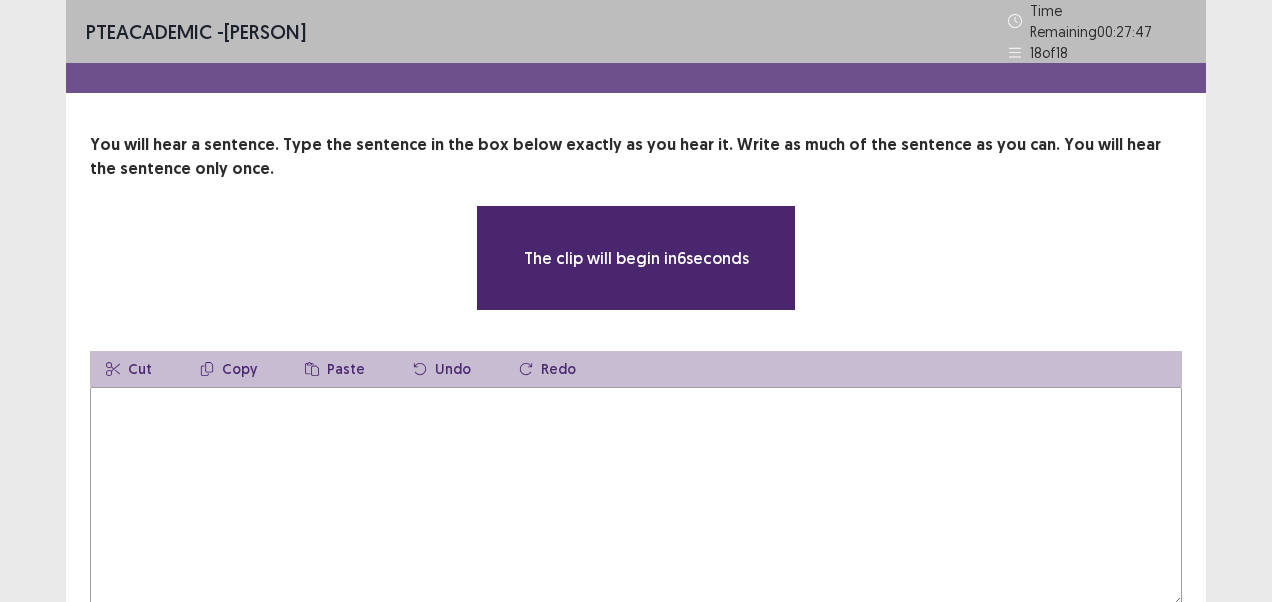 click at bounding box center (636, 497) 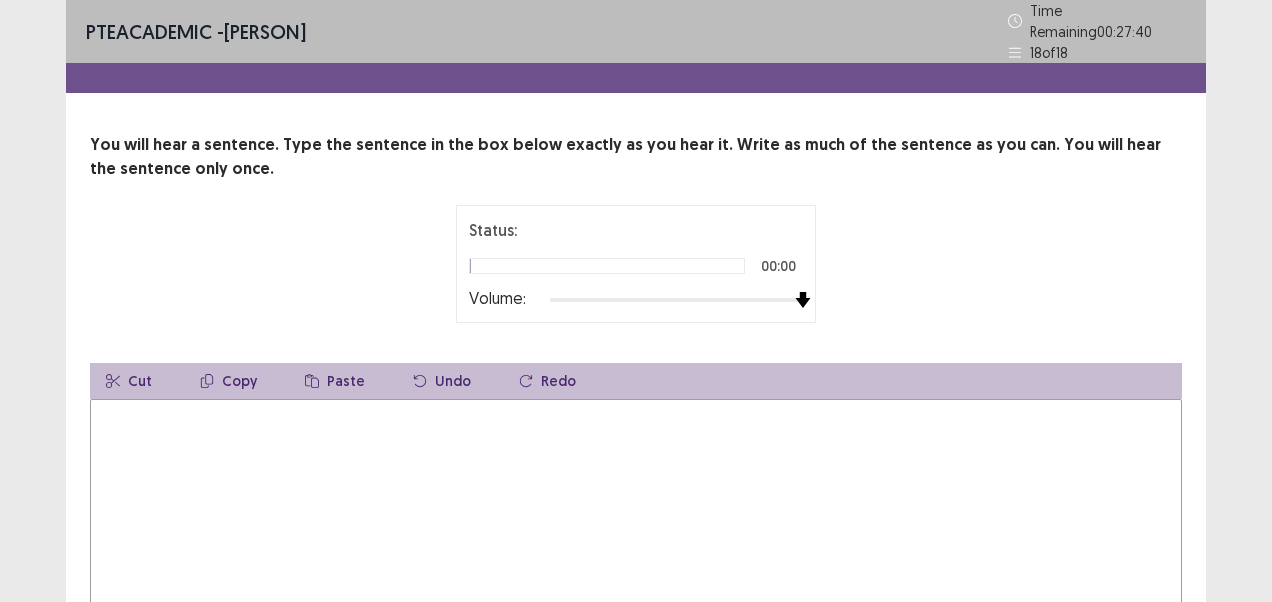 click on "Status: 00:00 Volume:" at bounding box center [636, 264] 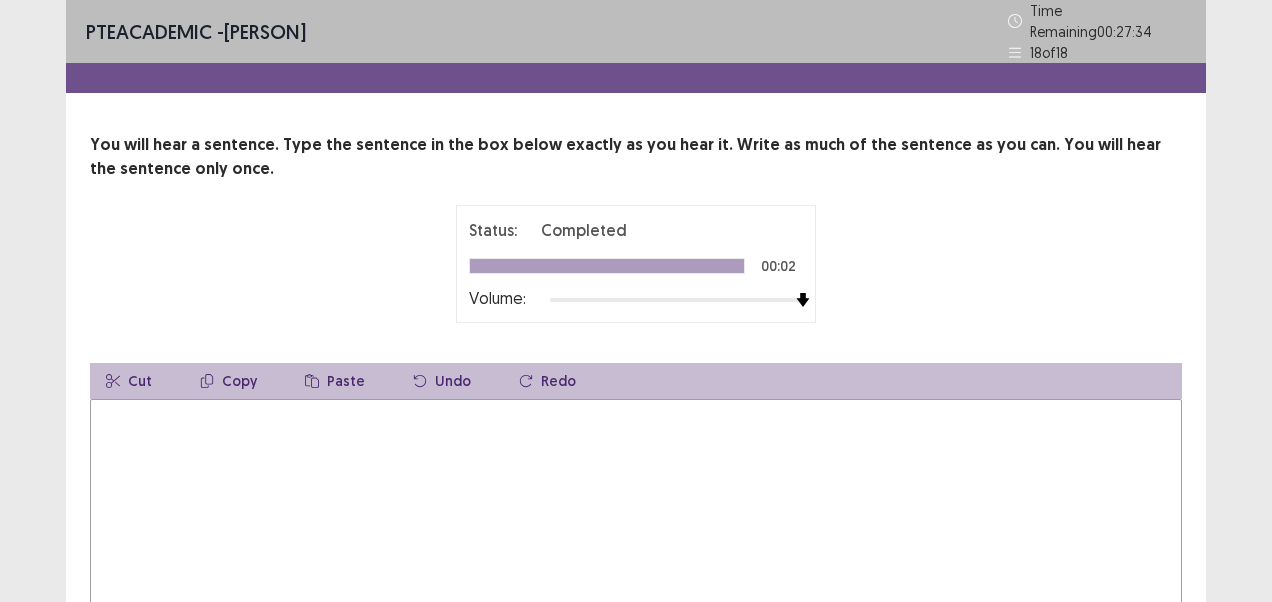 click at bounding box center [636, 509] 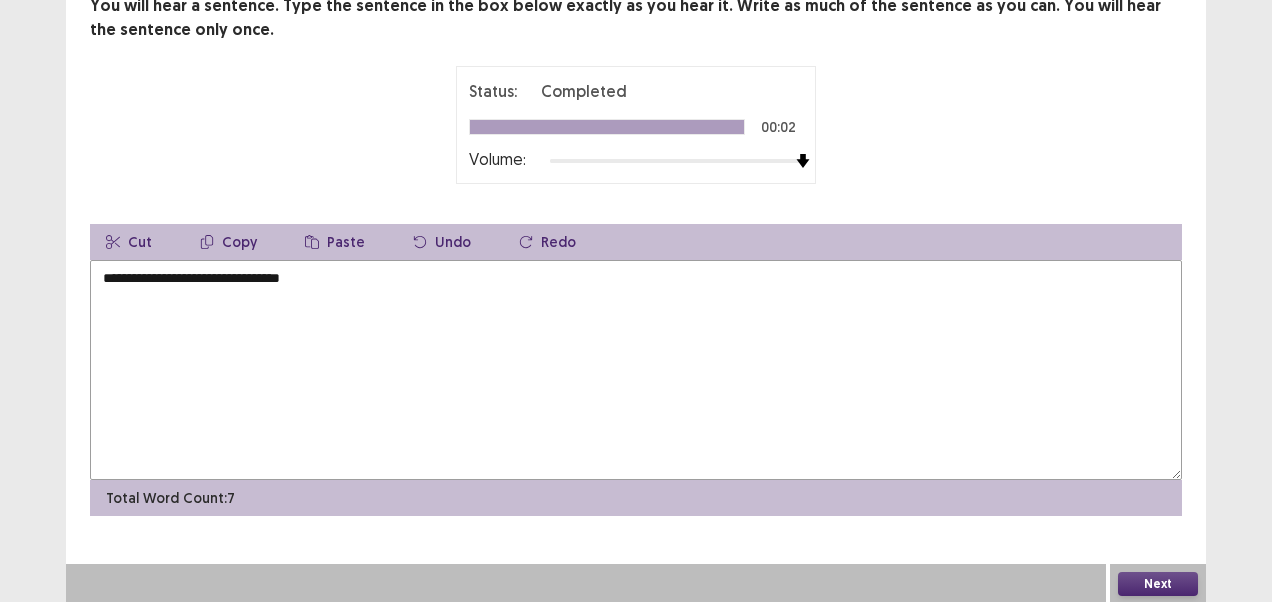 scroll, scrollTop: 131, scrollLeft: 0, axis: vertical 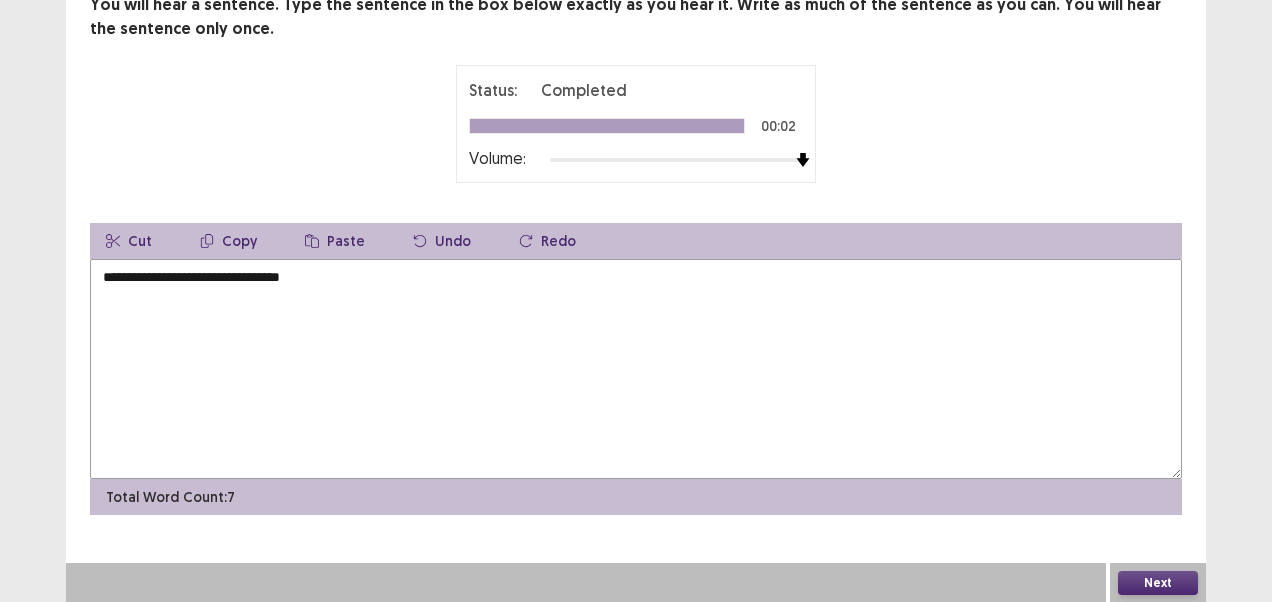 type on "**********" 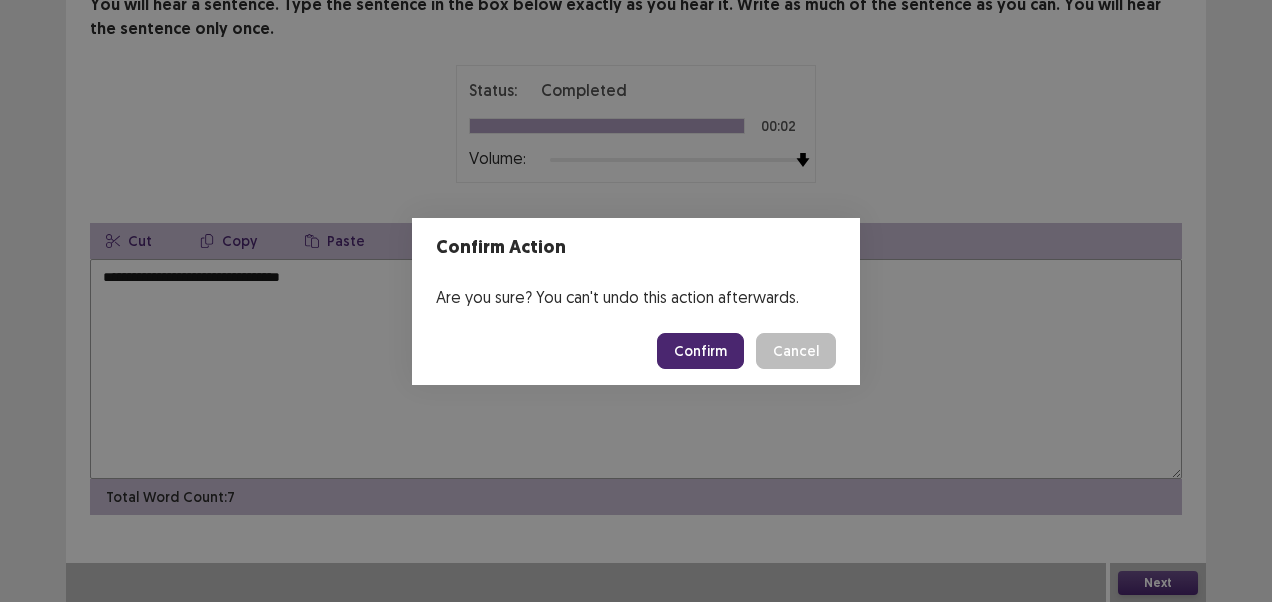 click on "Confirm" at bounding box center (700, 351) 